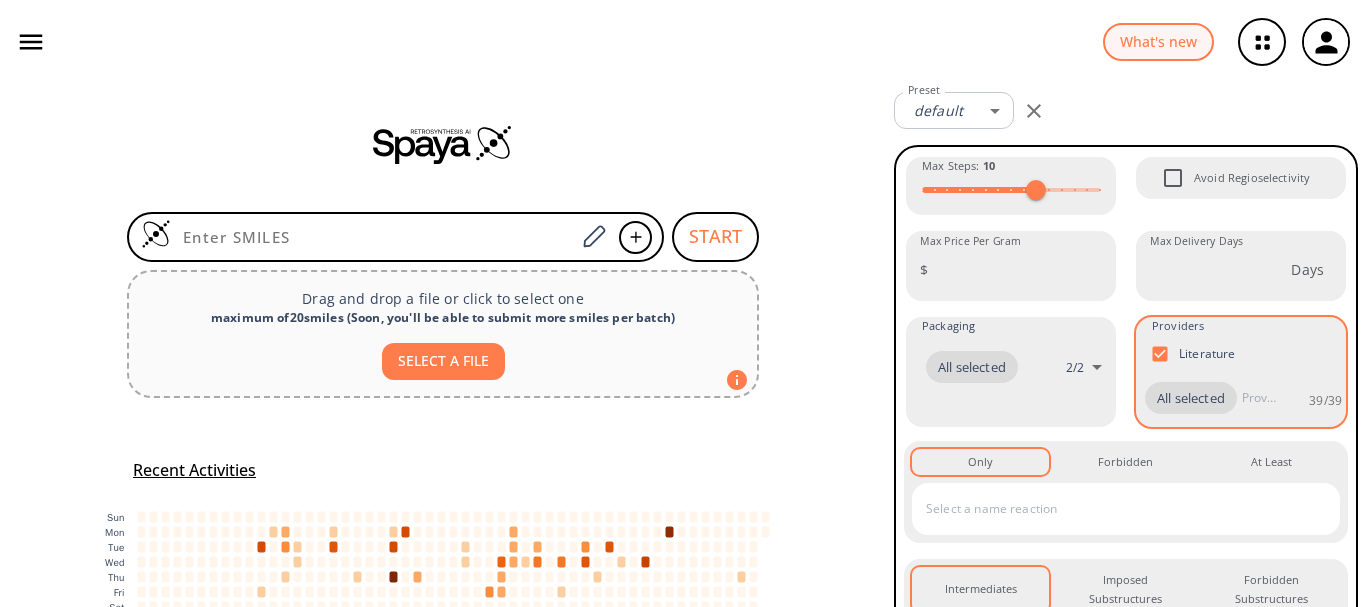 scroll, scrollTop: 0, scrollLeft: 0, axis: both 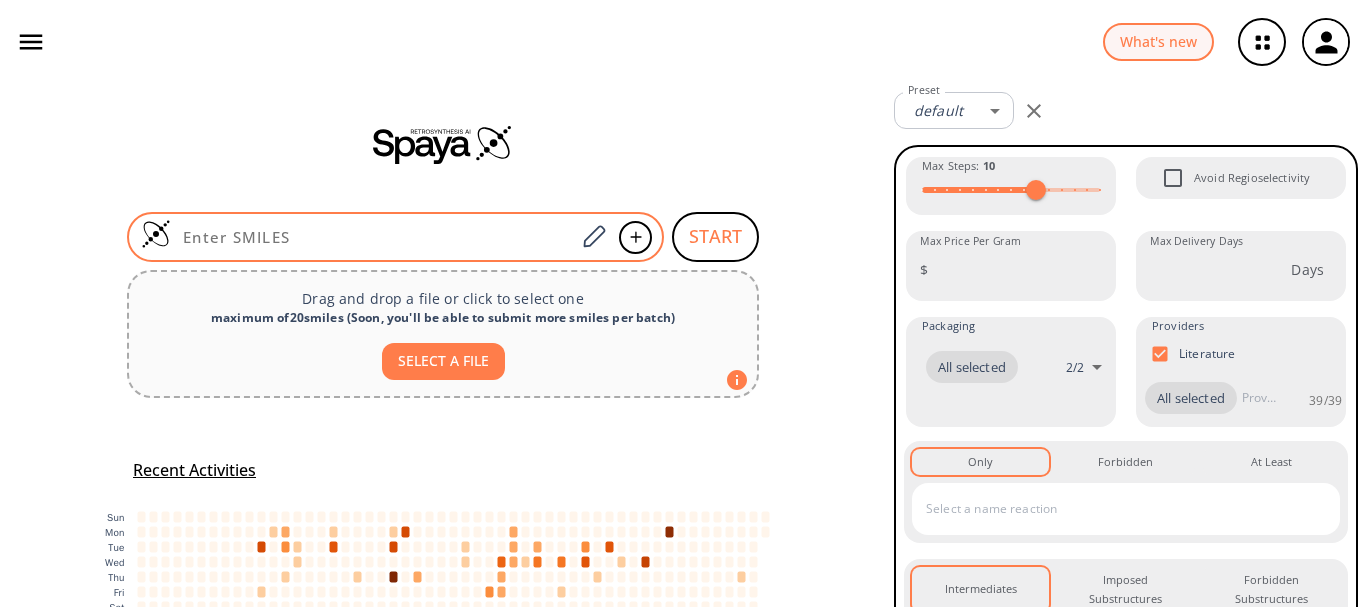 click at bounding box center (373, 237) 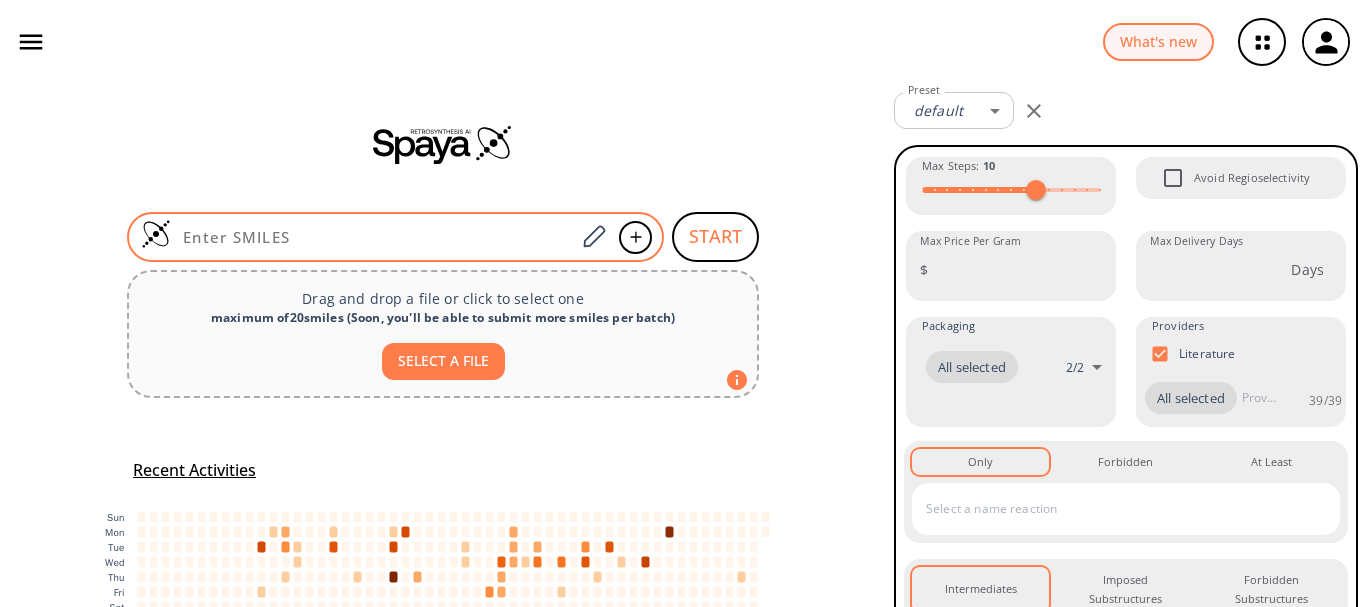 paste on "O=C1C(NC([C@](N)(C2=CC=CC=C2)[H])=O)C3N1C(C(OCOC(C(C)(C)C)=O)=O)C(C)(C)S3" 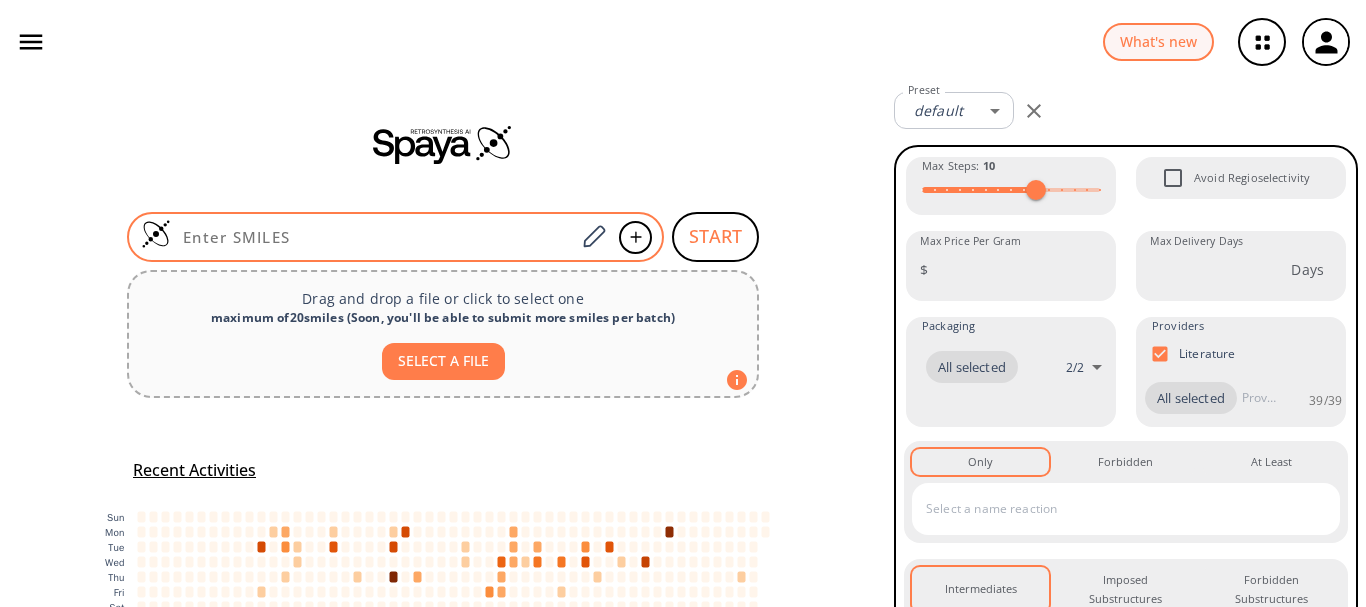 type on "O=C1C(NC([C@](N)(C2=CC=CC=C2)[H])=O)C3N1C(C(OCOC(C(C)(C)C)=O)=O)C(C)(C)S3" 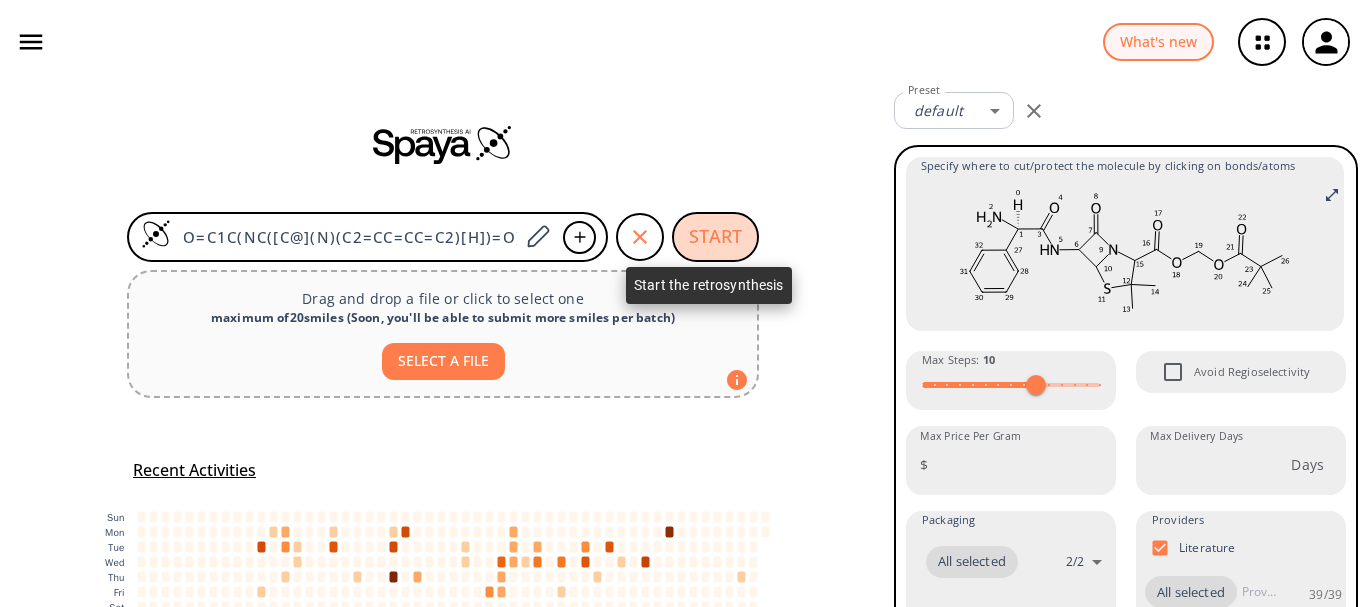 click on "START" at bounding box center [715, 237] 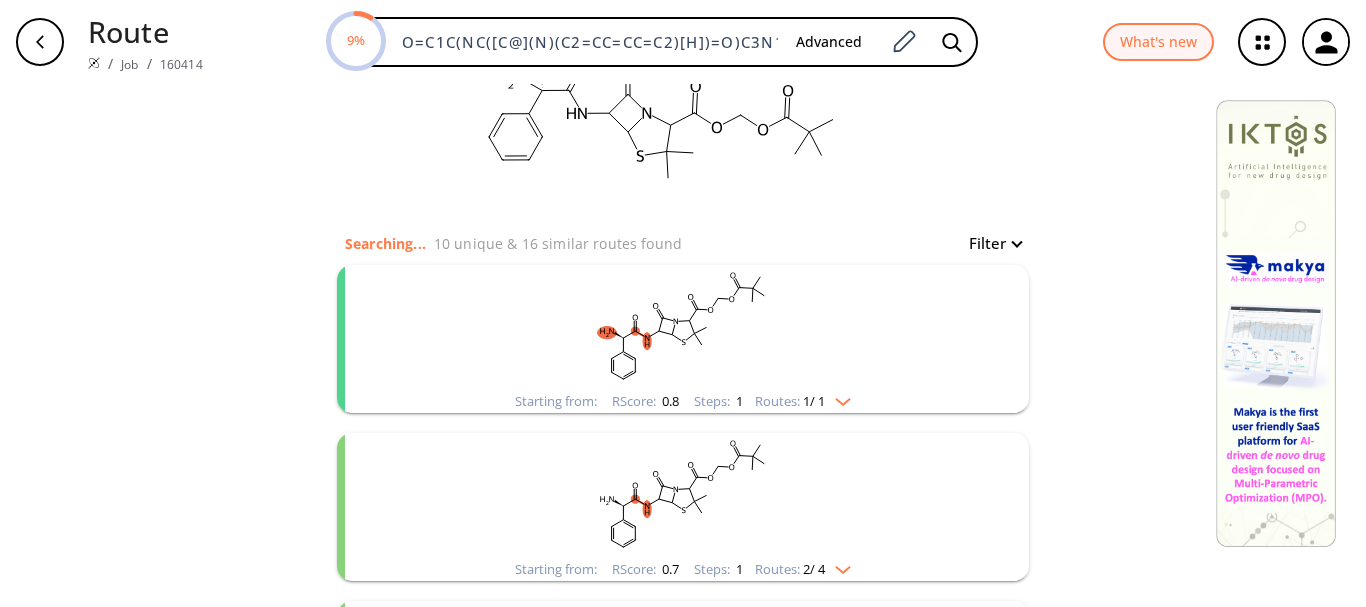 scroll, scrollTop: 65, scrollLeft: 0, axis: vertical 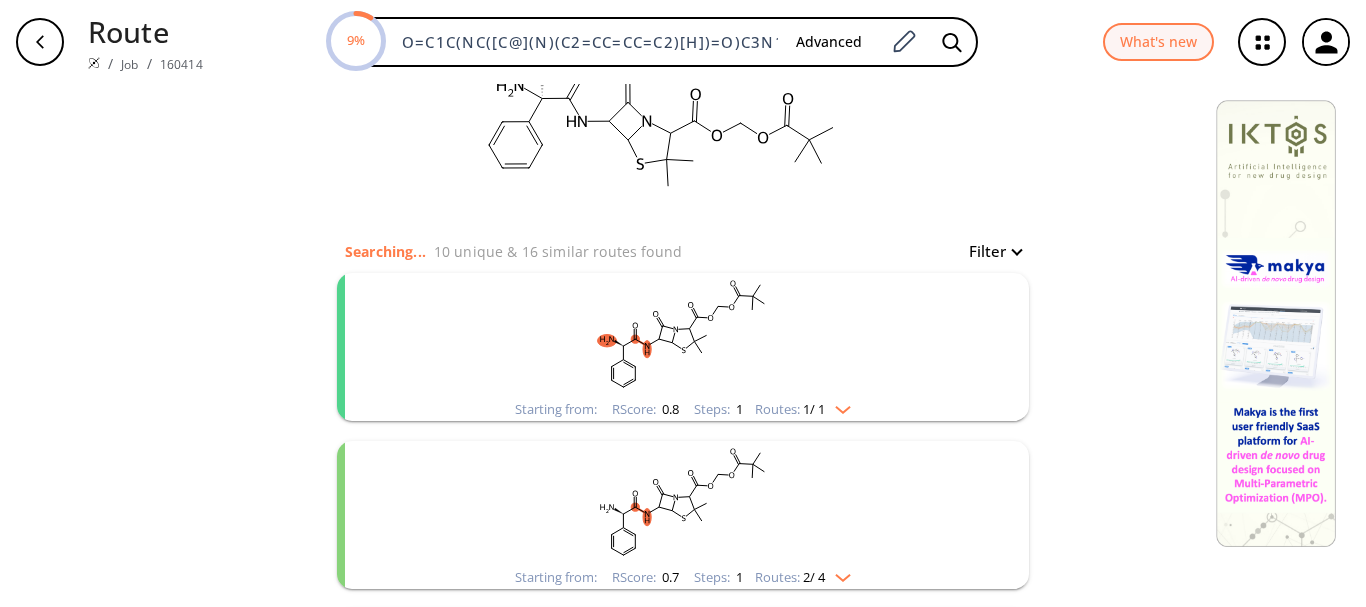 click 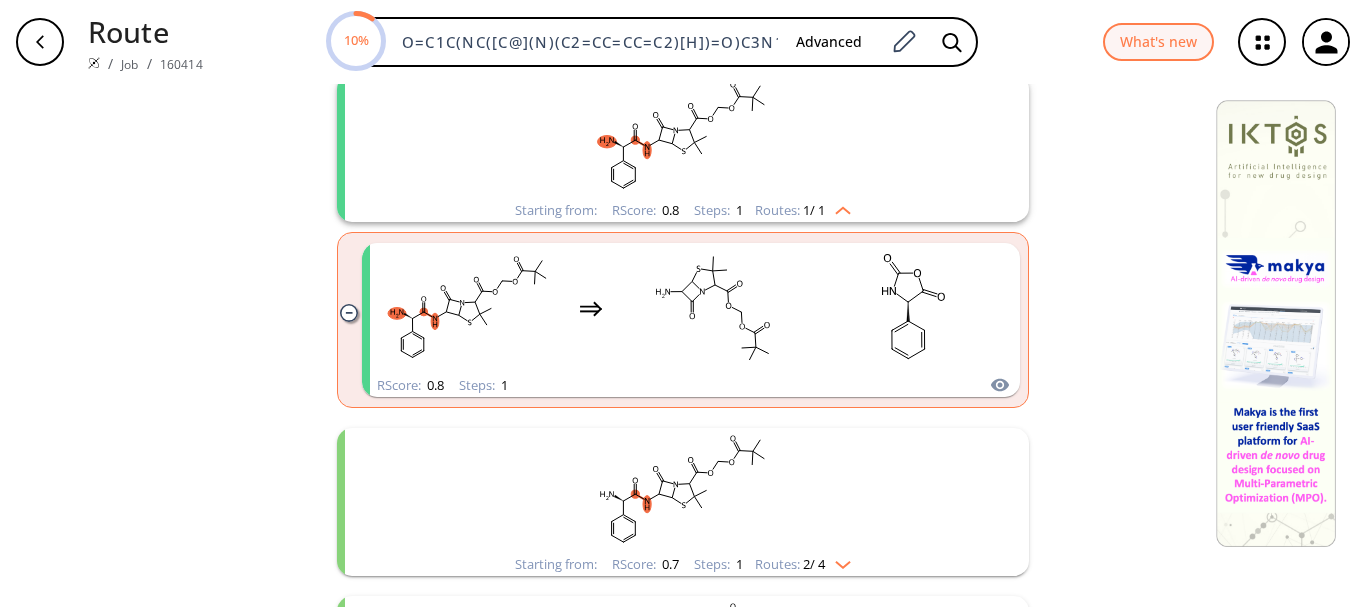 scroll, scrollTop: 265, scrollLeft: 0, axis: vertical 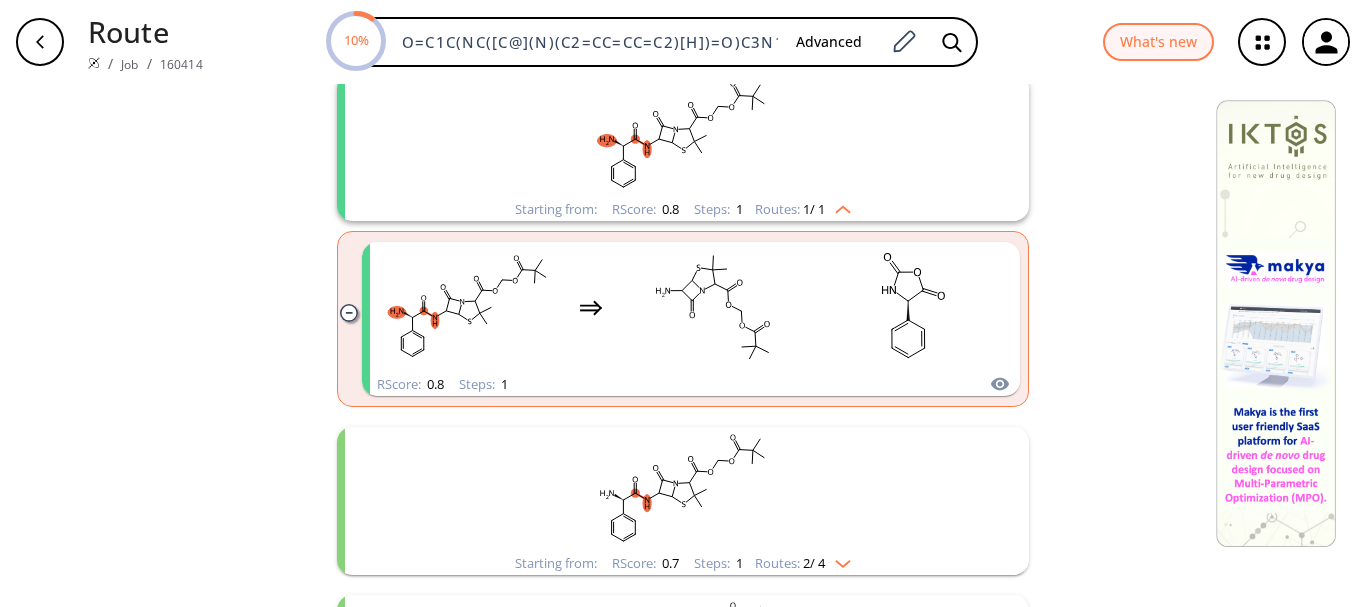 click 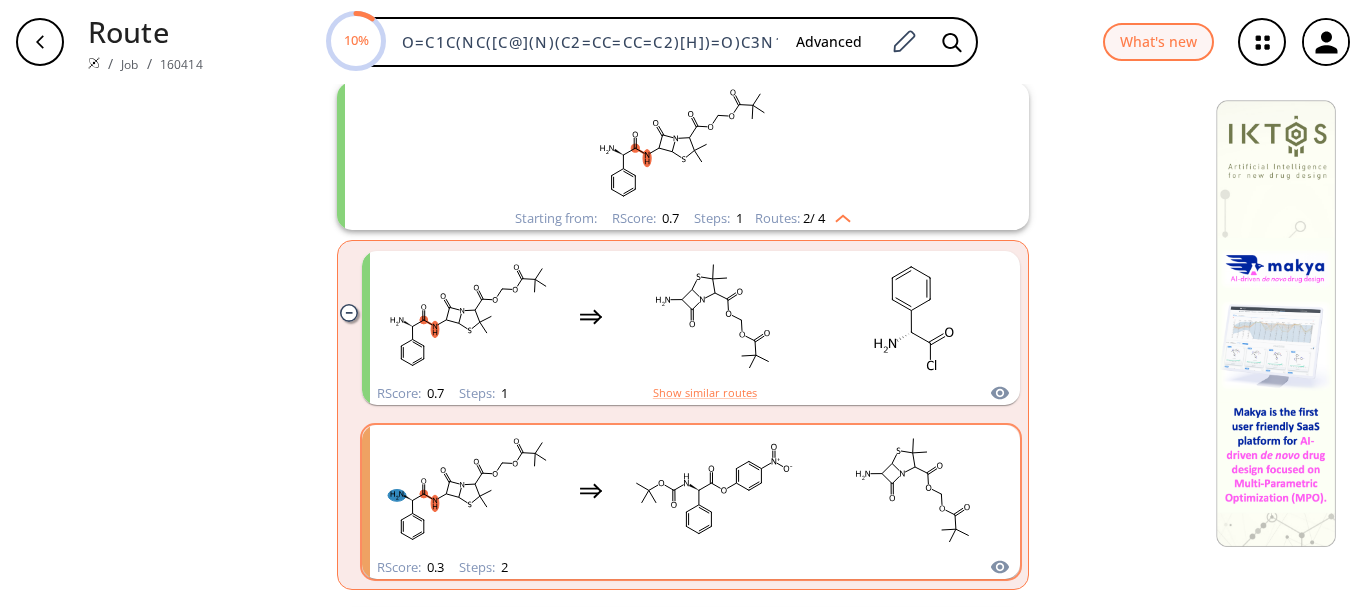 scroll, scrollTop: 665, scrollLeft: 0, axis: vertical 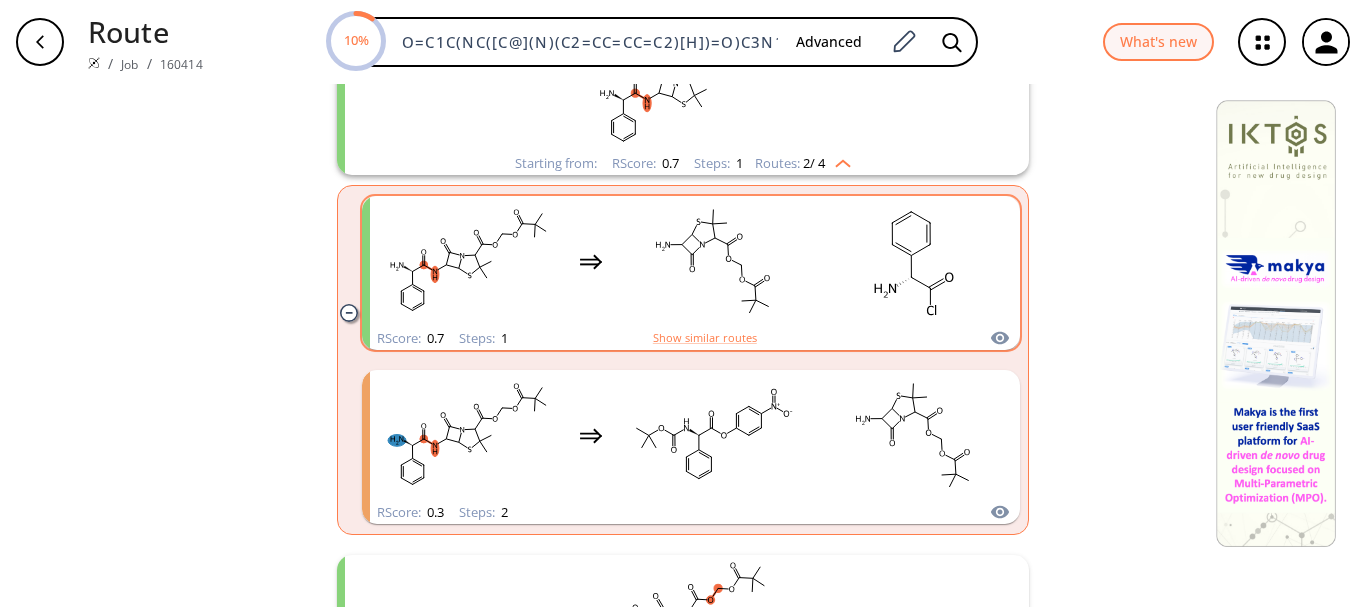 click at bounding box center [691, 261] 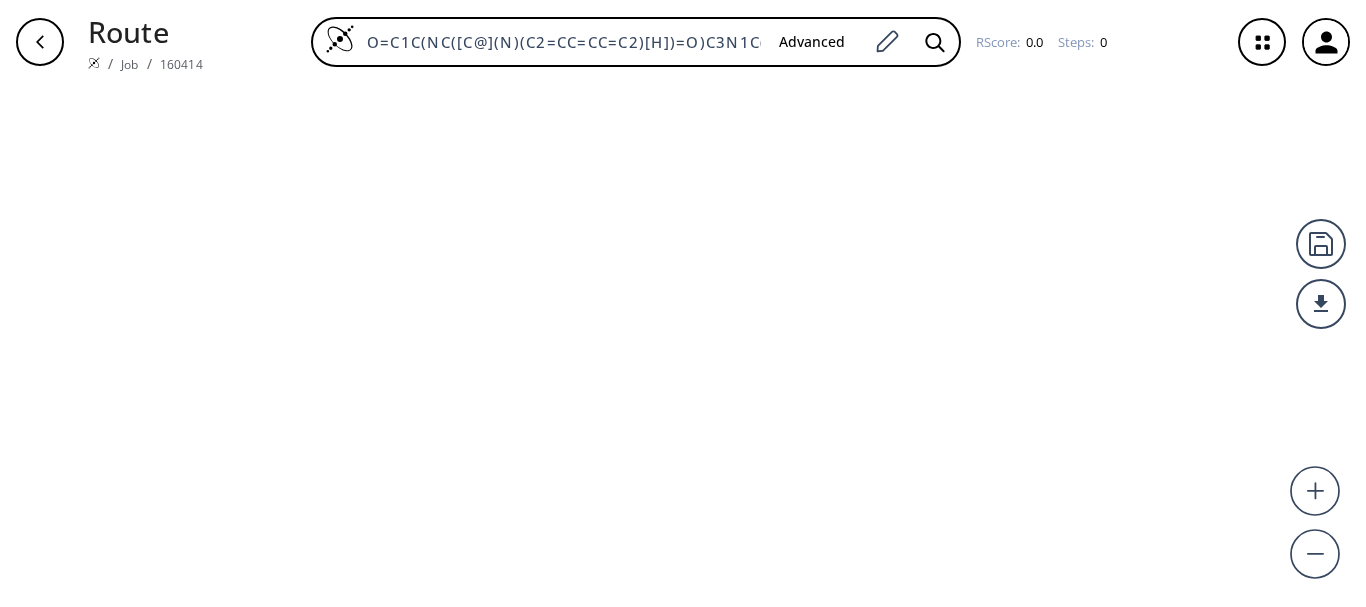 scroll, scrollTop: 0, scrollLeft: 0, axis: both 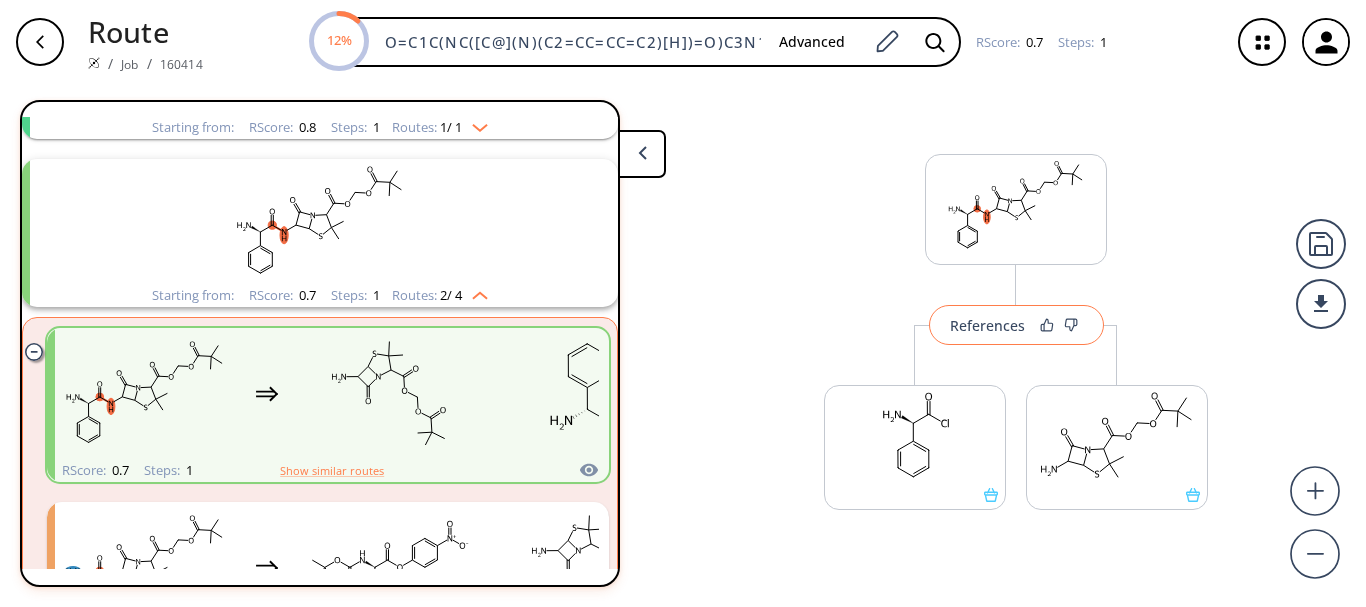 click on "References" at bounding box center [987, 325] 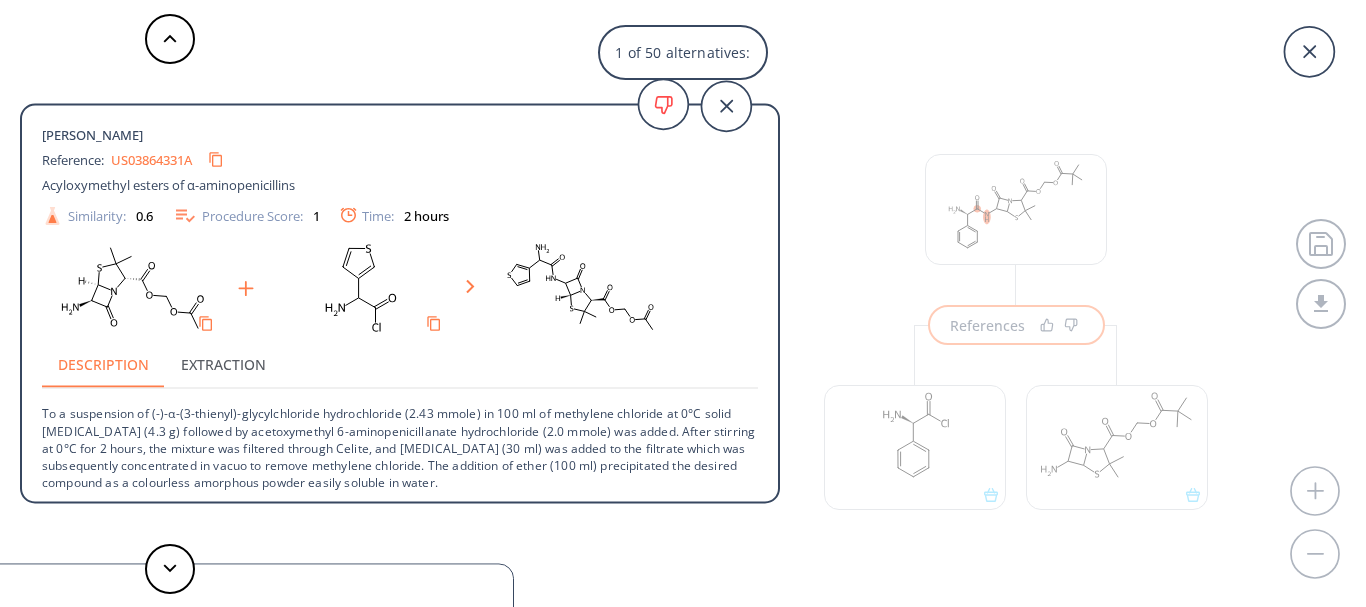 scroll, scrollTop: 3, scrollLeft: 0, axis: vertical 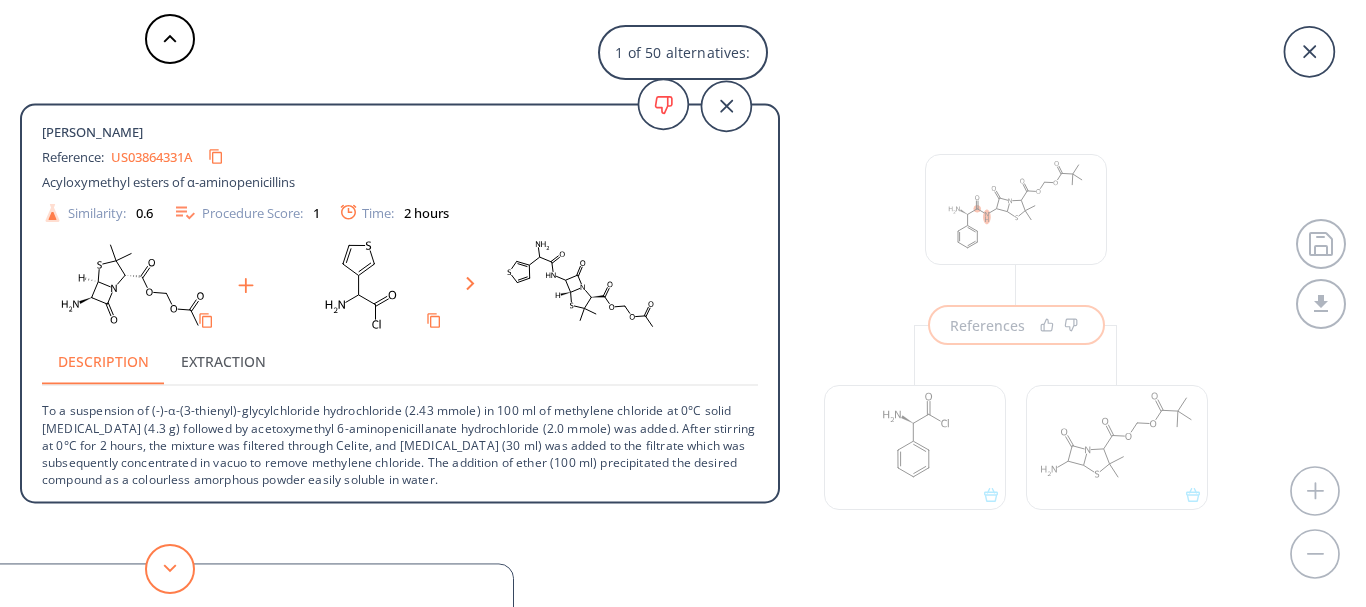click at bounding box center (170, 569) 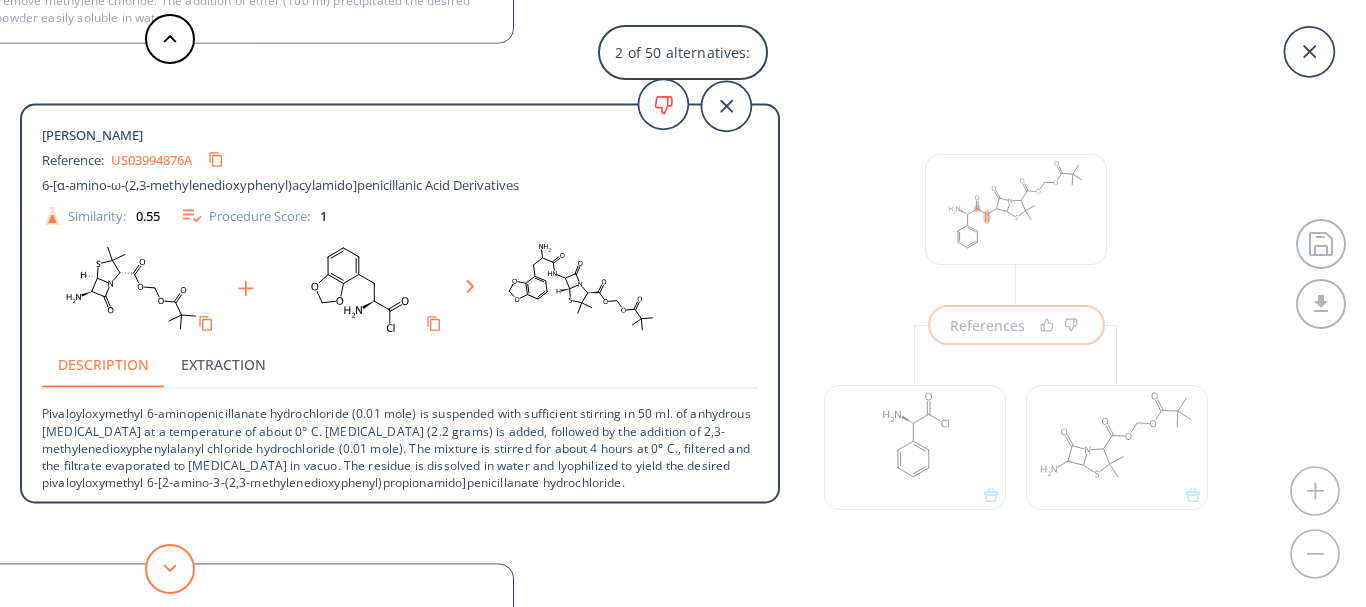 click at bounding box center [170, 569] 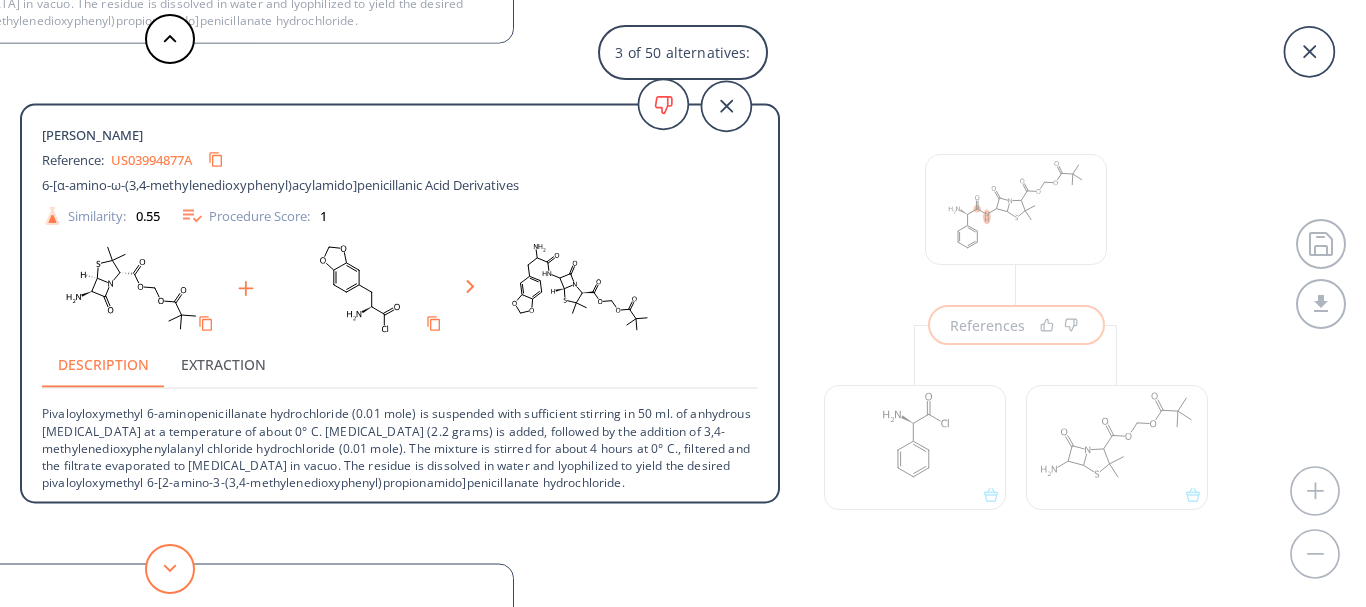 click at bounding box center (170, 569) 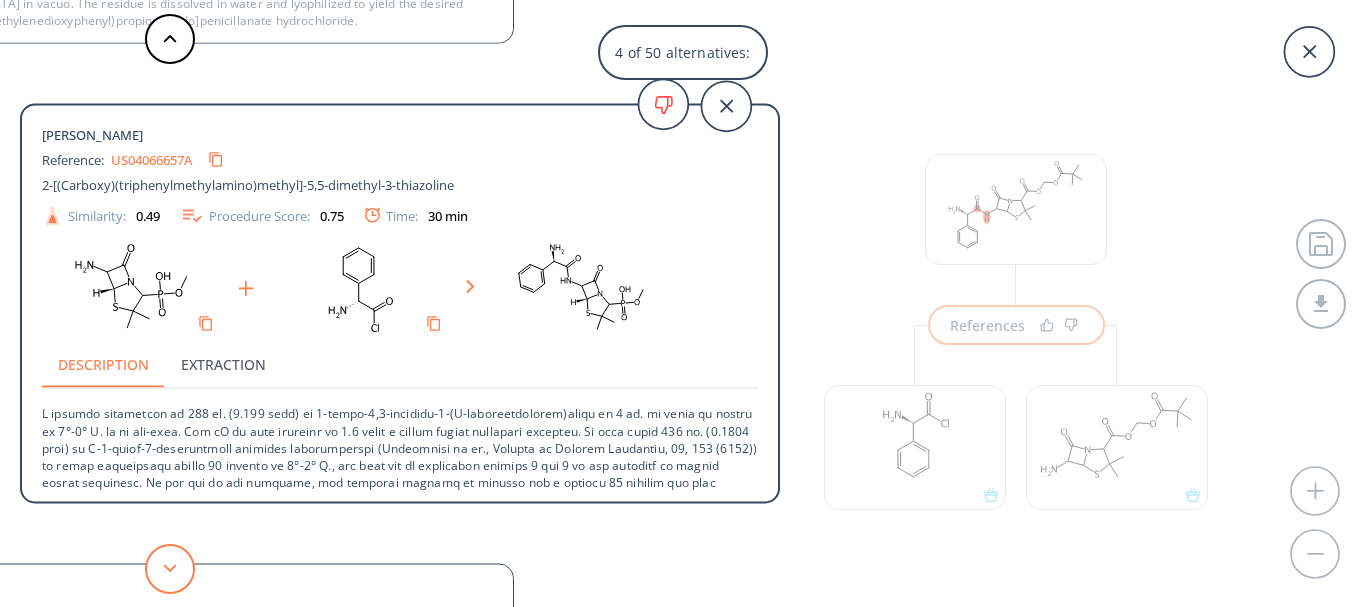 click at bounding box center [170, 569] 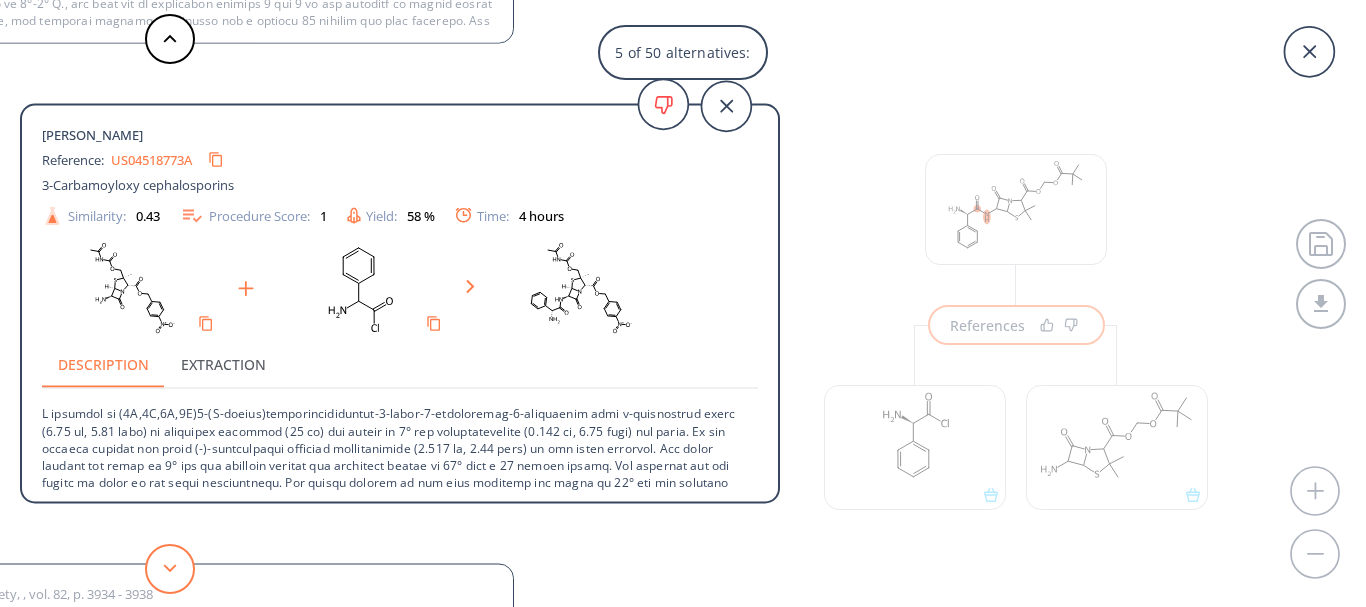 click at bounding box center [170, 569] 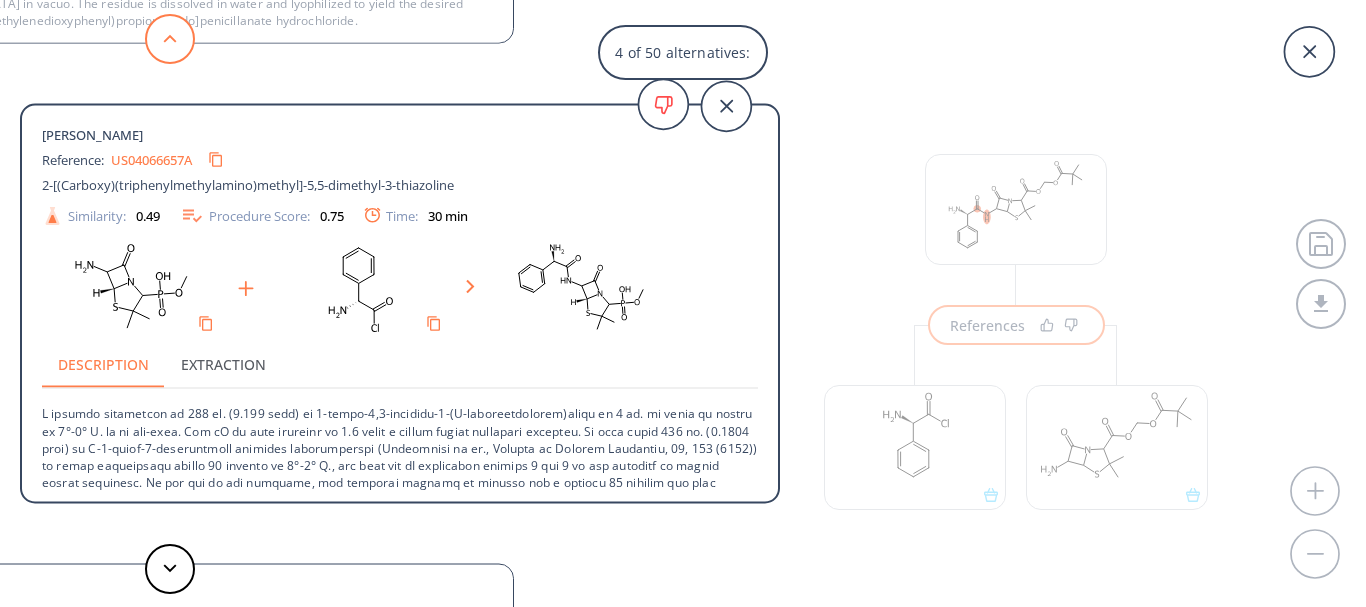 click at bounding box center [170, 39] 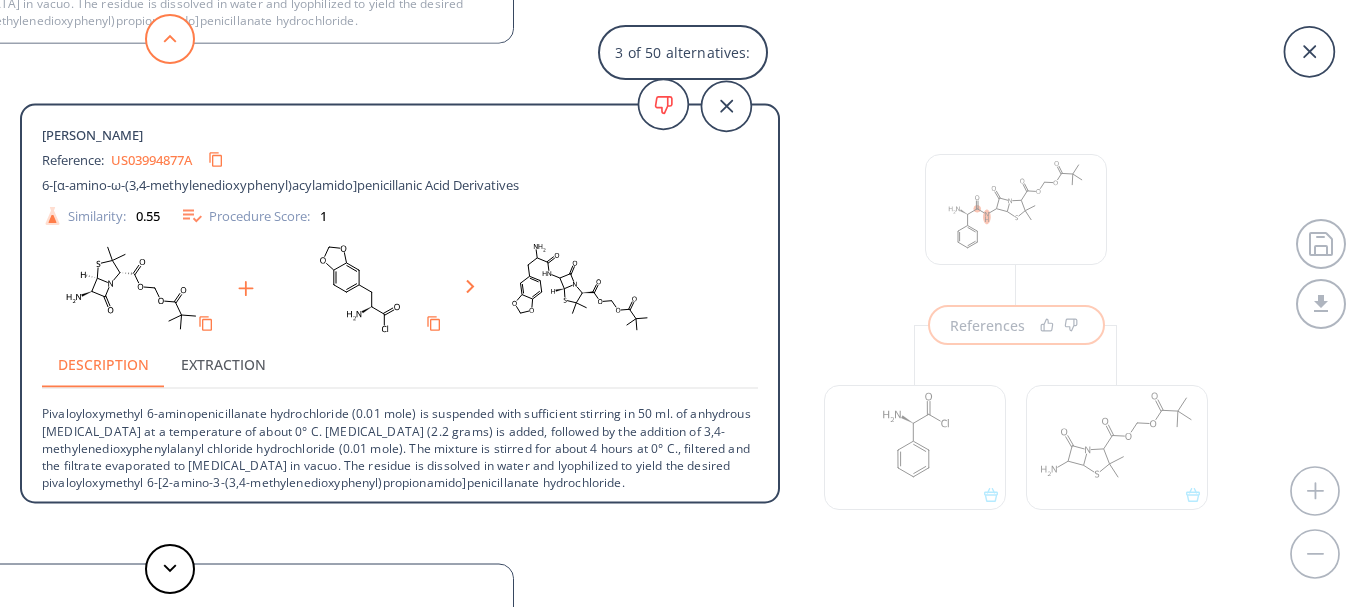 click at bounding box center (170, 39) 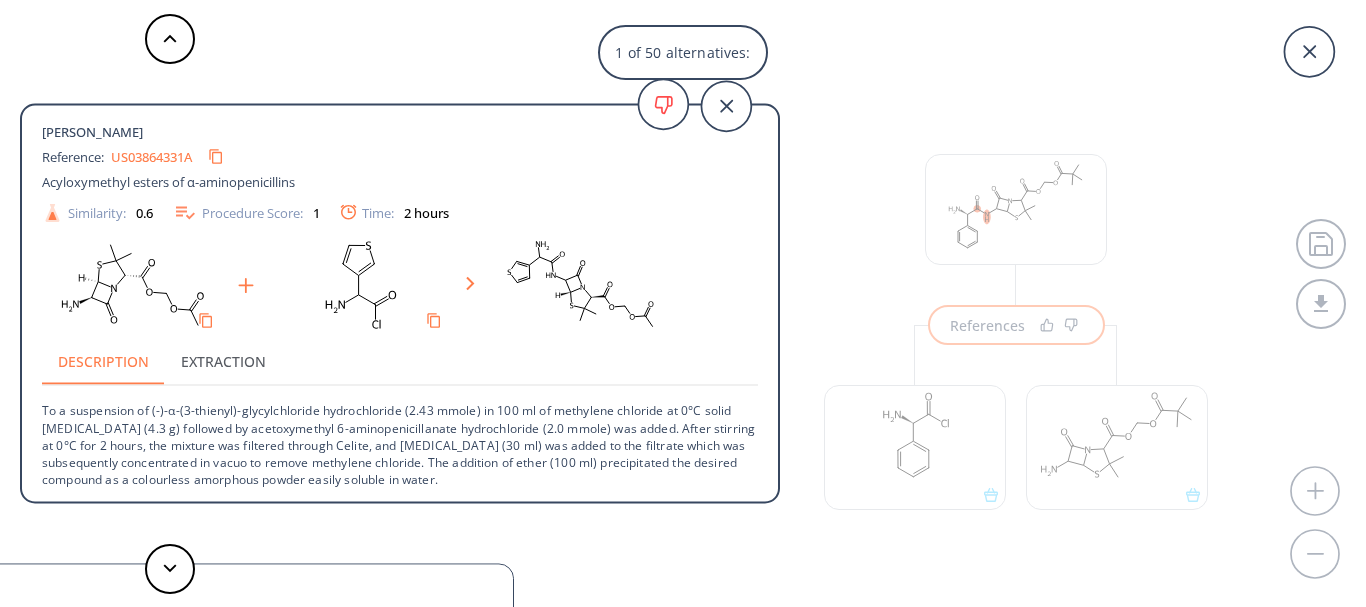 scroll, scrollTop: 0, scrollLeft: 0, axis: both 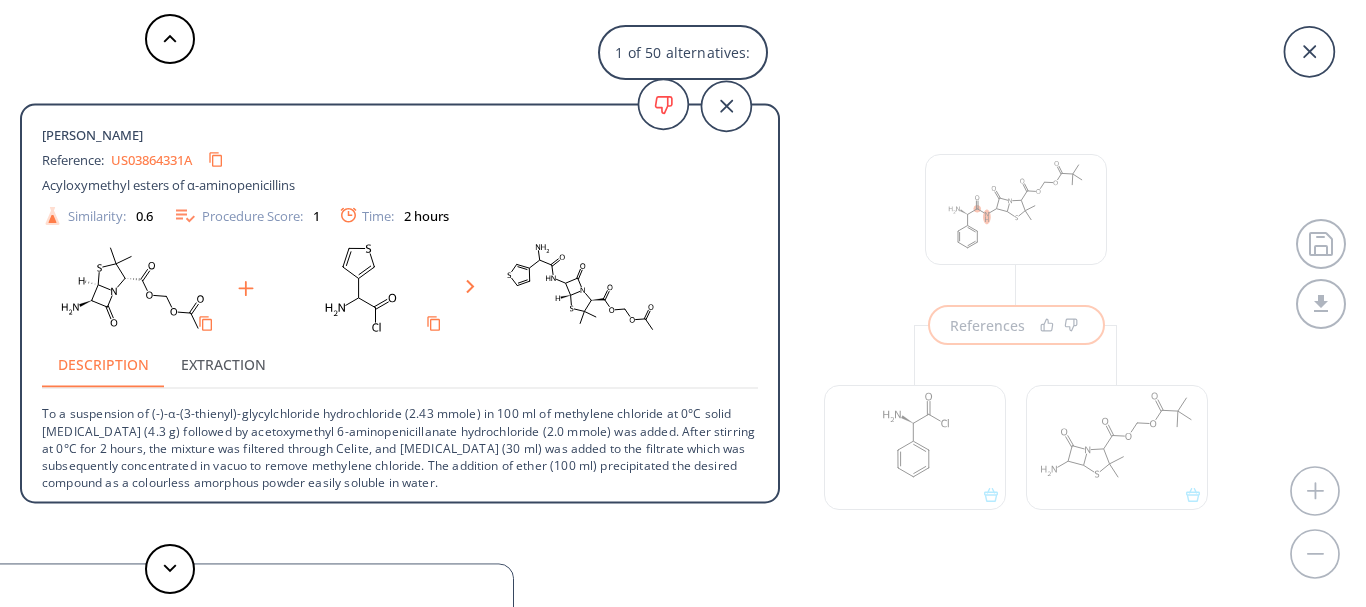 click on "1 of 50 alternatives: Amide [PERSON_NAME] Reference: US03864331A Acyloxymethyl esters of α-aminopenicillins Similarity: 0.6 Procedure Score: 1  Time: 2 hours  Description Extraction To a suspension of (-)-α-(3-thienyl)-glycylchloride hydrochloride (2.43 mmole) in 100 ml of methylene chloride at 0°C solid [MEDICAL_DATA] (4.3 g) followed by acetoxymethyl 6-aminopenicillanate hydrochloride (2.0 mmole) was added. After stirring at 0°C for 2 hours, the mixture was filtered through Celite, and [MEDICAL_DATA] (30 ml) was added to the filtrate which was subsequently concentrated in vacuo to remove methylene chloride. The addition of ether (100 ml) precipitated the desired compound as a colourless amorphous powder easily soluble in water. Amide [PERSON_NAME] Reference: US03994876A 6-[α-amino-ω-(2,3-methylenedioxyphenyl)acylamido]penicillanic Acid Derivatives Similarity: 0.55 Procedure Score: 1 Description Extraction Amide [PERSON_NAME] Reference: US03994877A Similarity: 0.55 Procedure Score: 1 0.49 1" at bounding box center (683, 303) 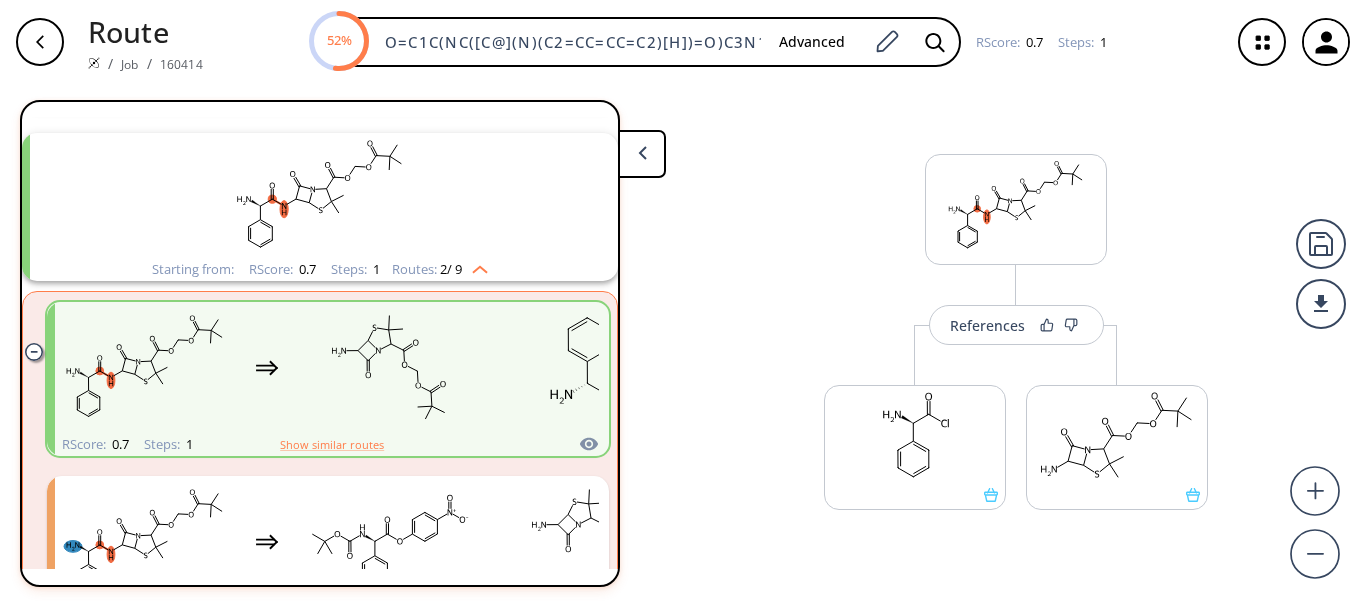 scroll, scrollTop: 413, scrollLeft: 0, axis: vertical 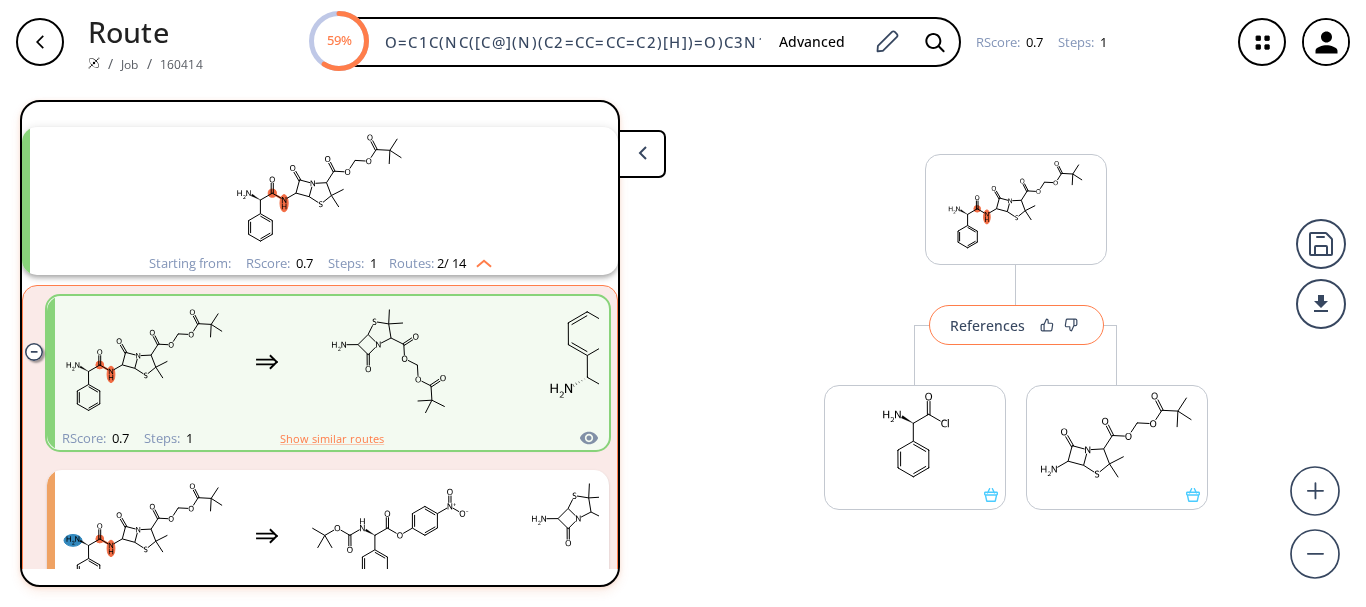 click on "References" at bounding box center [987, 325] 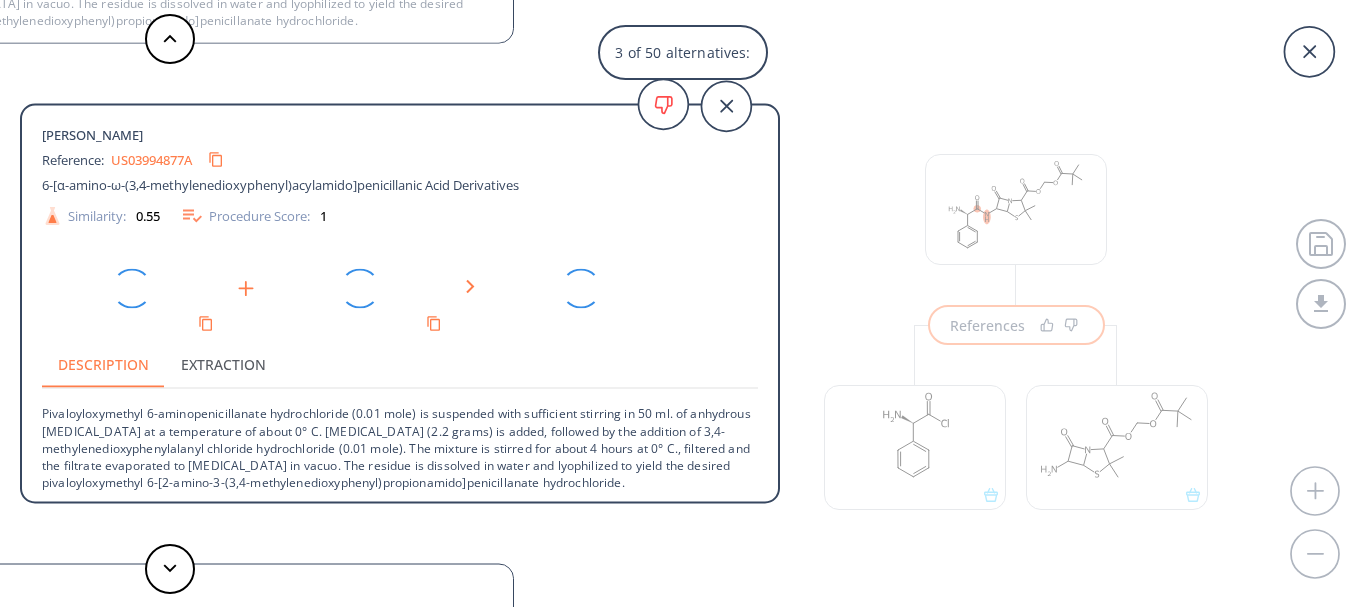 scroll, scrollTop: 3, scrollLeft: 0, axis: vertical 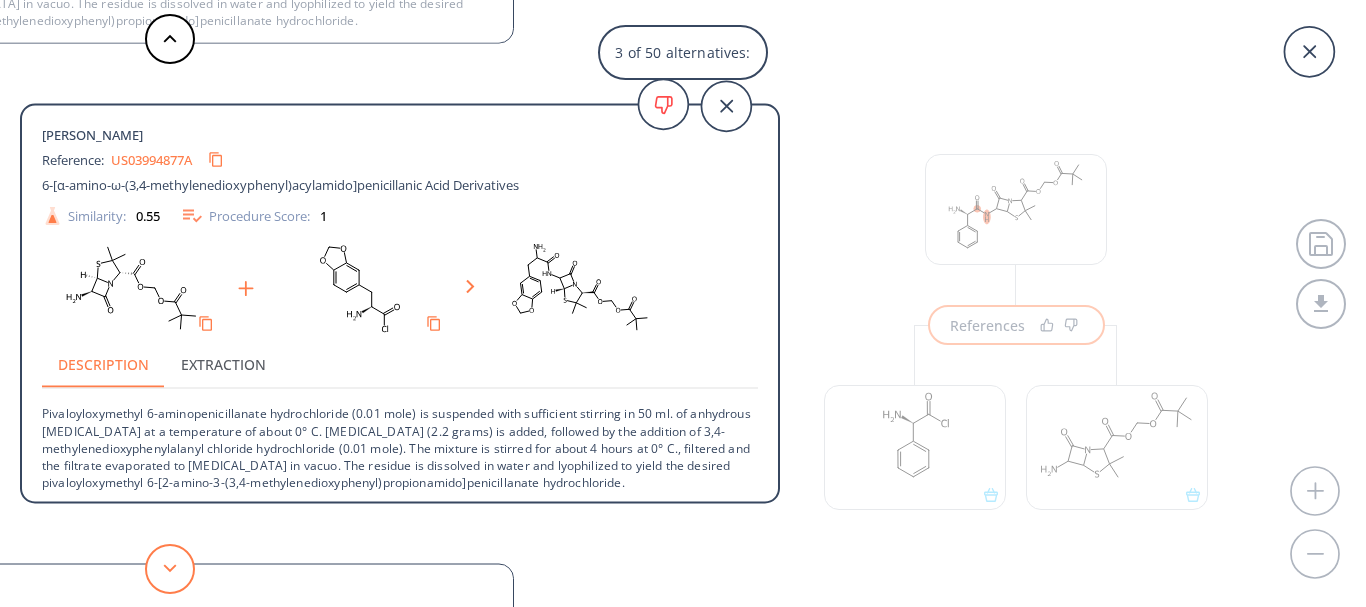 click at bounding box center (170, 569) 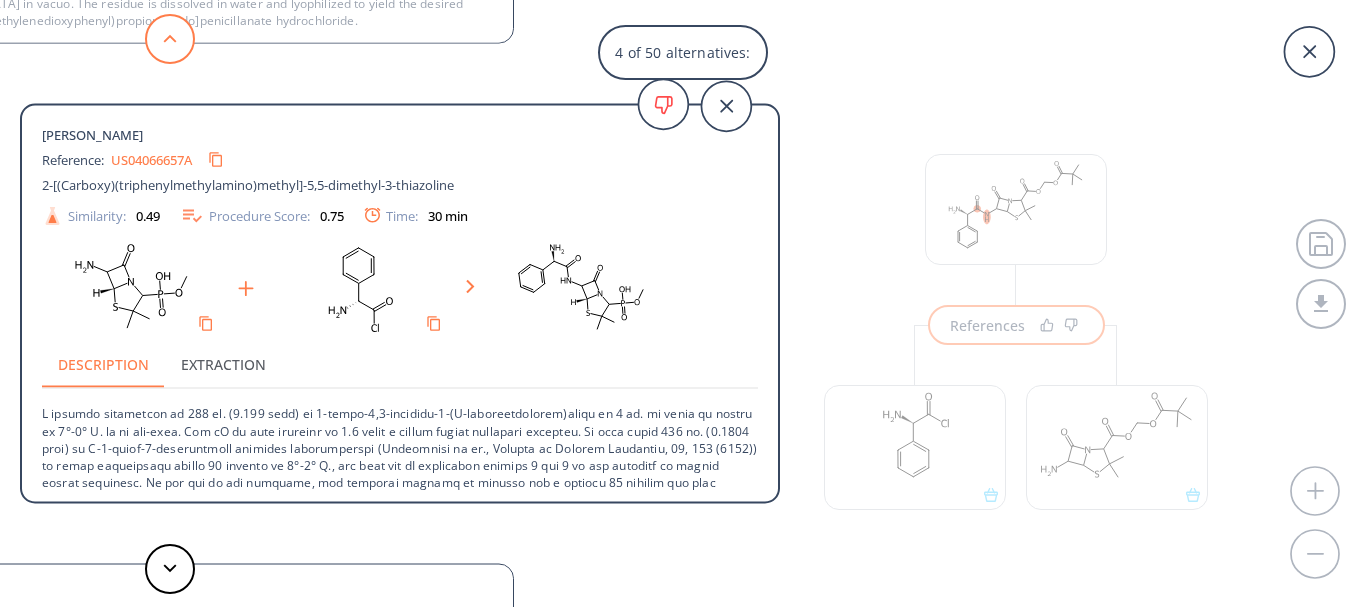 click at bounding box center (170, 39) 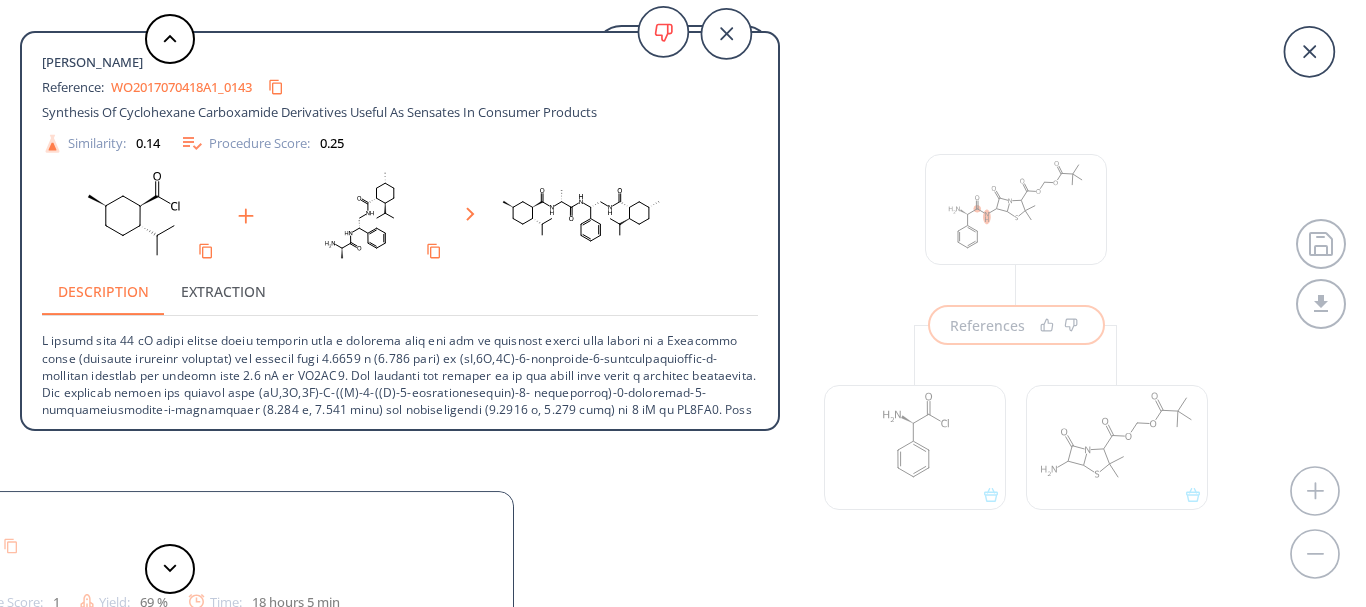 scroll, scrollTop: 0, scrollLeft: 0, axis: both 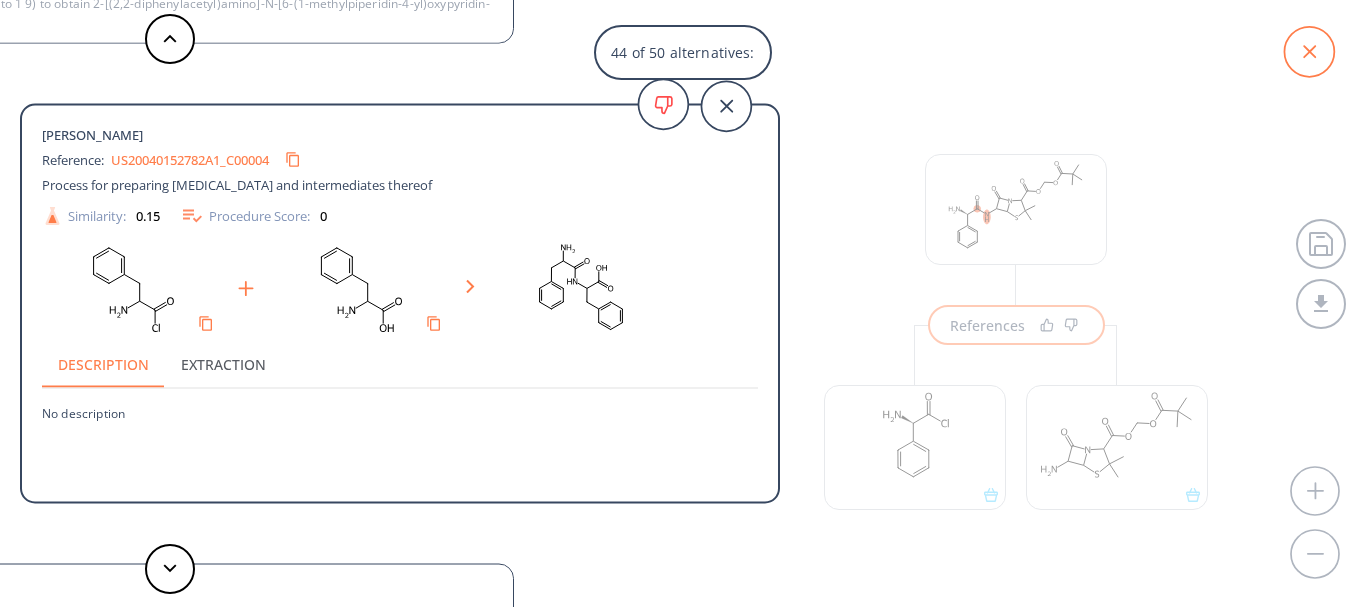 click 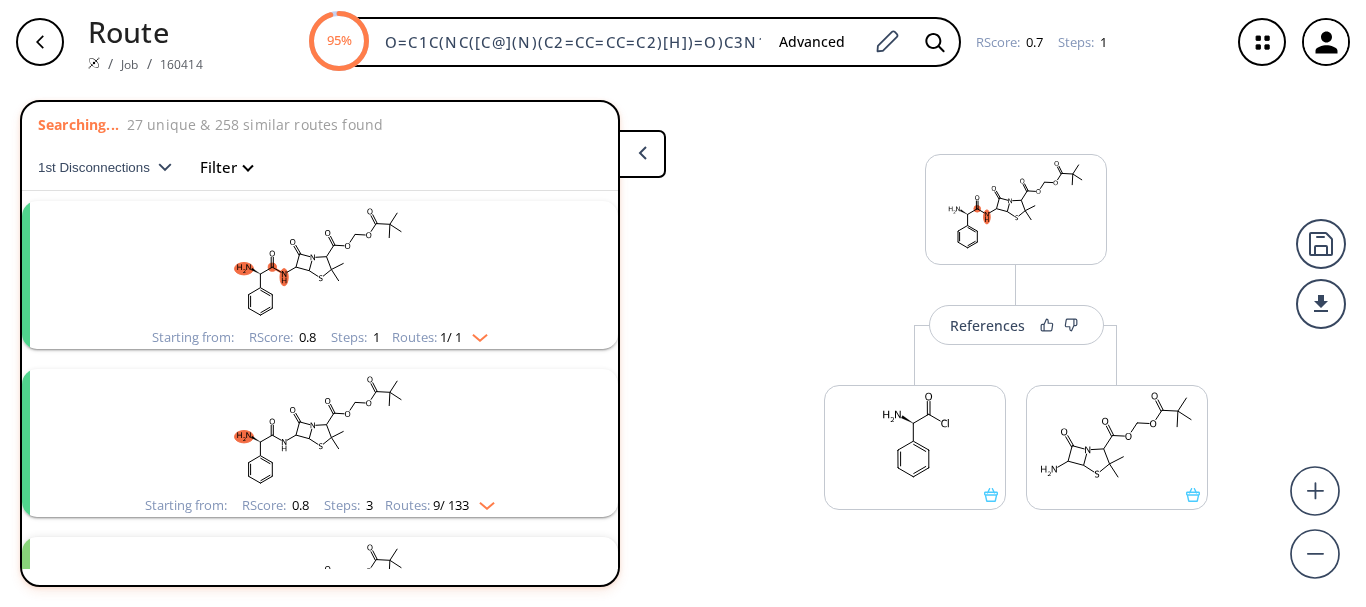 scroll, scrollTop: 0, scrollLeft: 0, axis: both 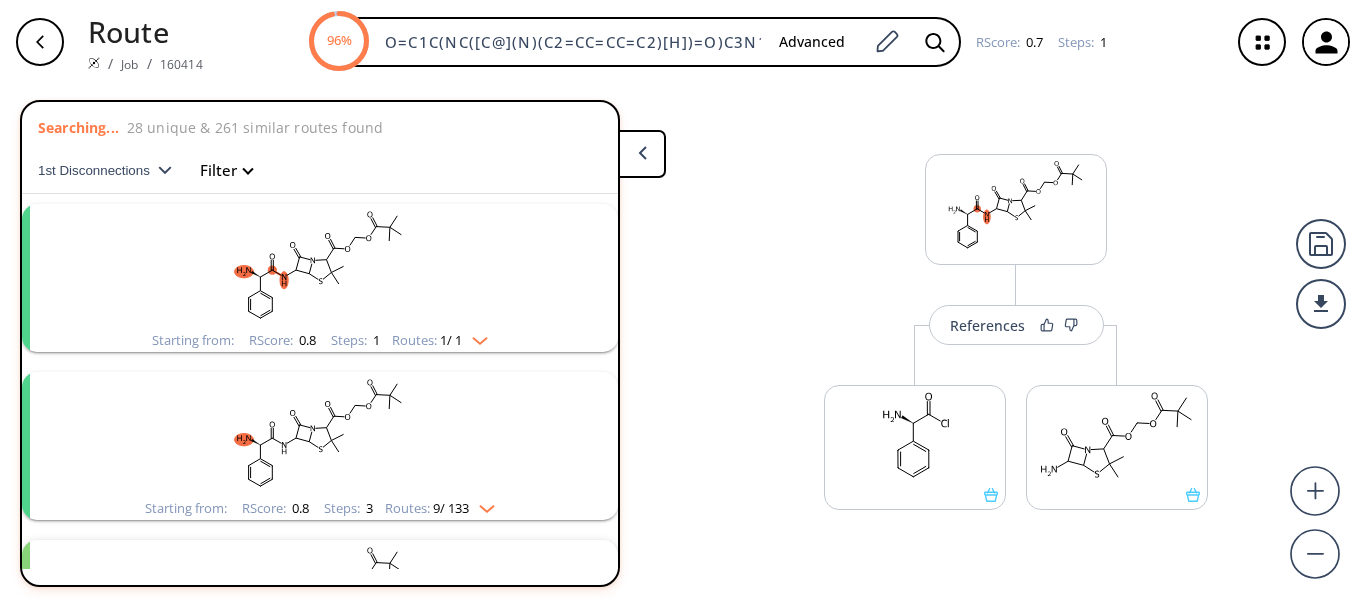 click 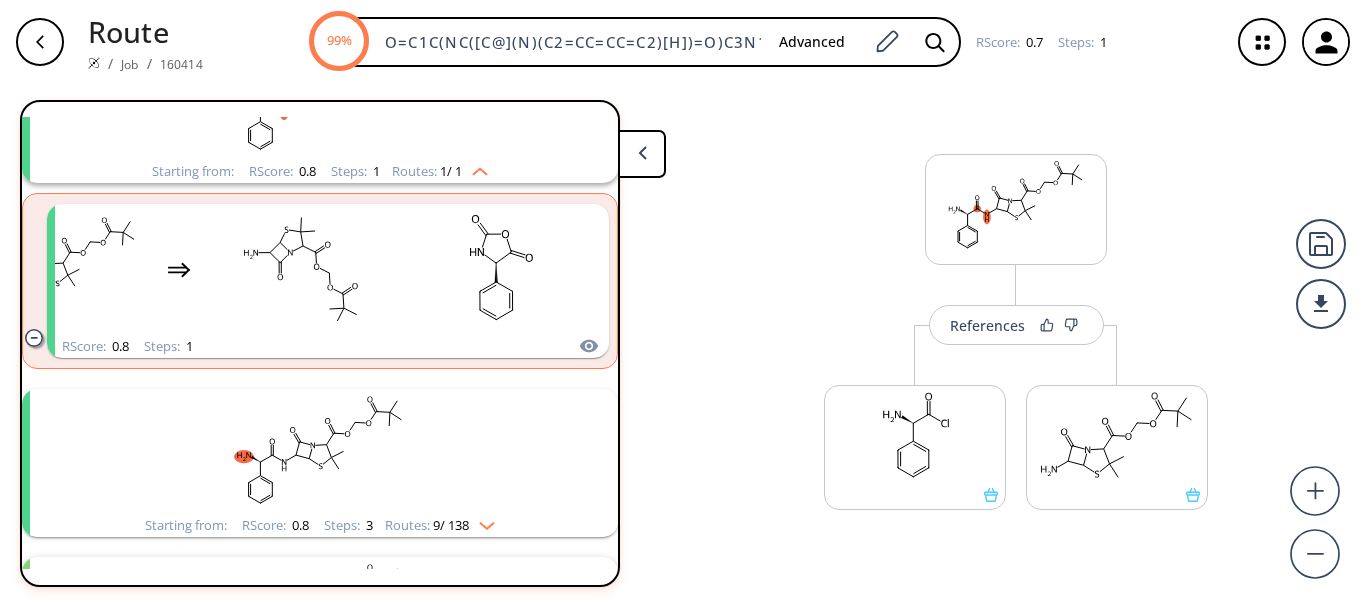 scroll, scrollTop: 200, scrollLeft: 0, axis: vertical 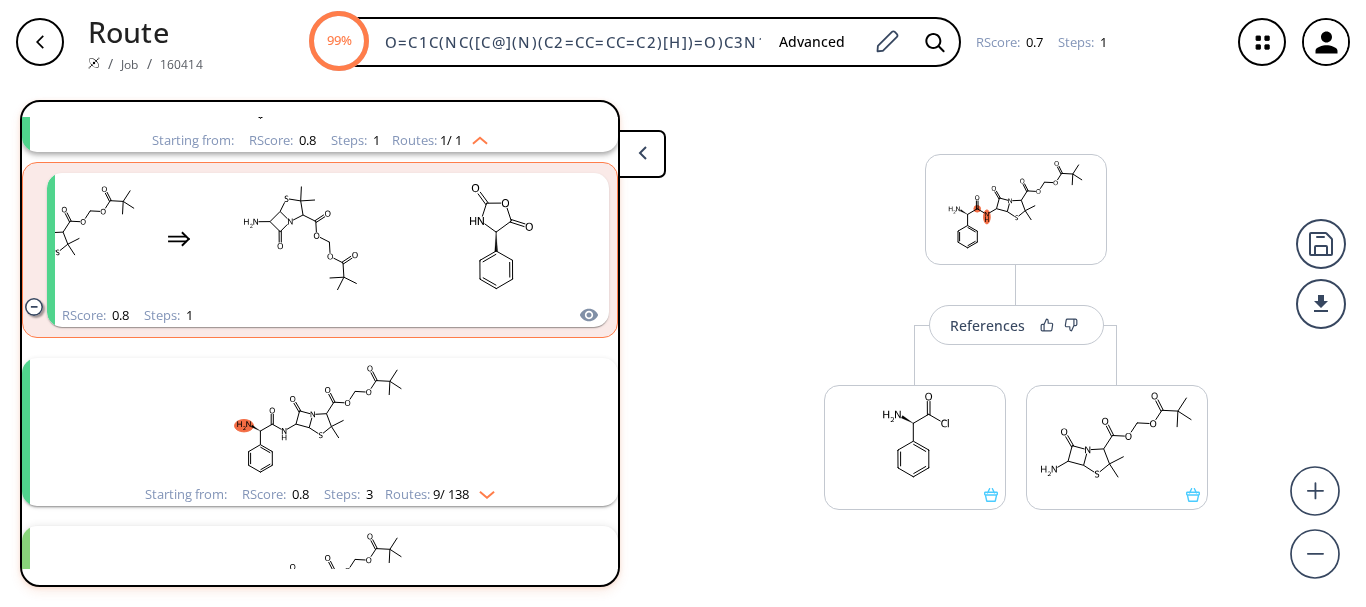 click 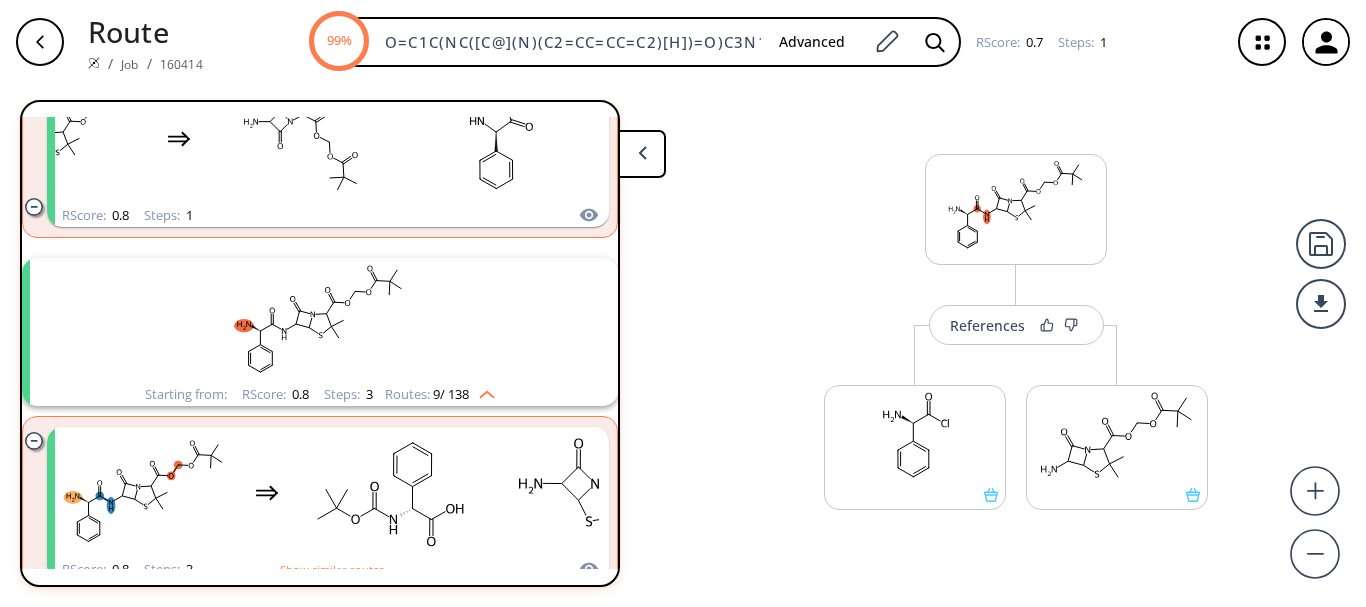 scroll, scrollTop: 200, scrollLeft: 0, axis: vertical 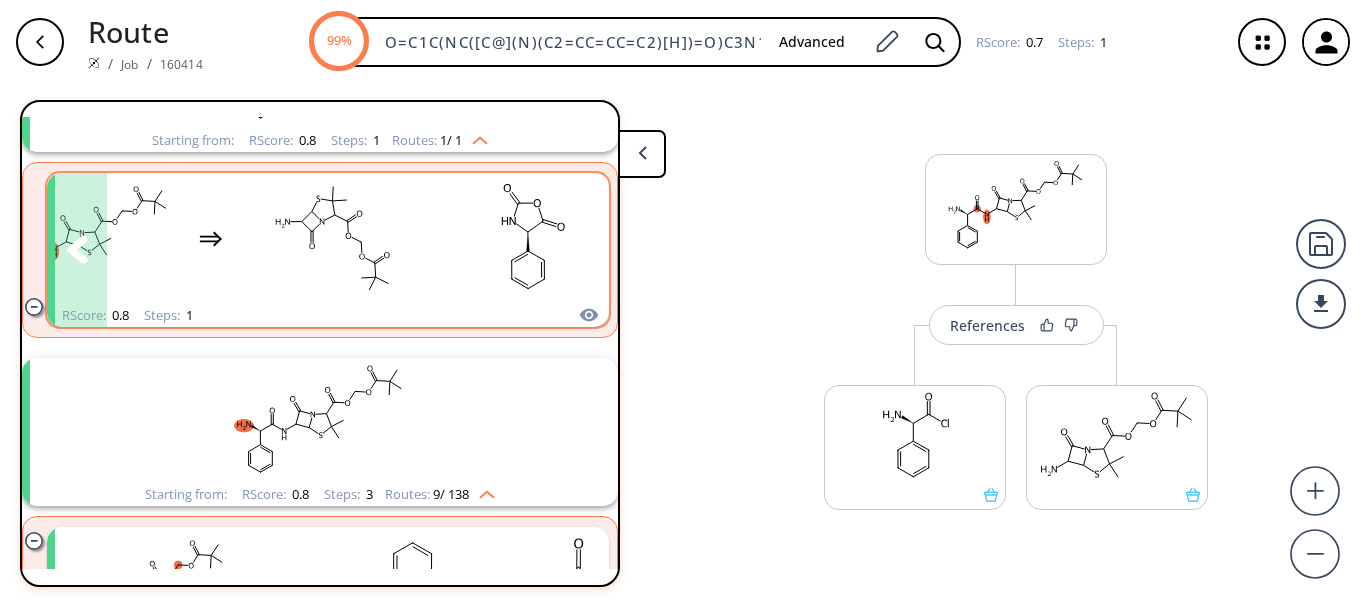 click 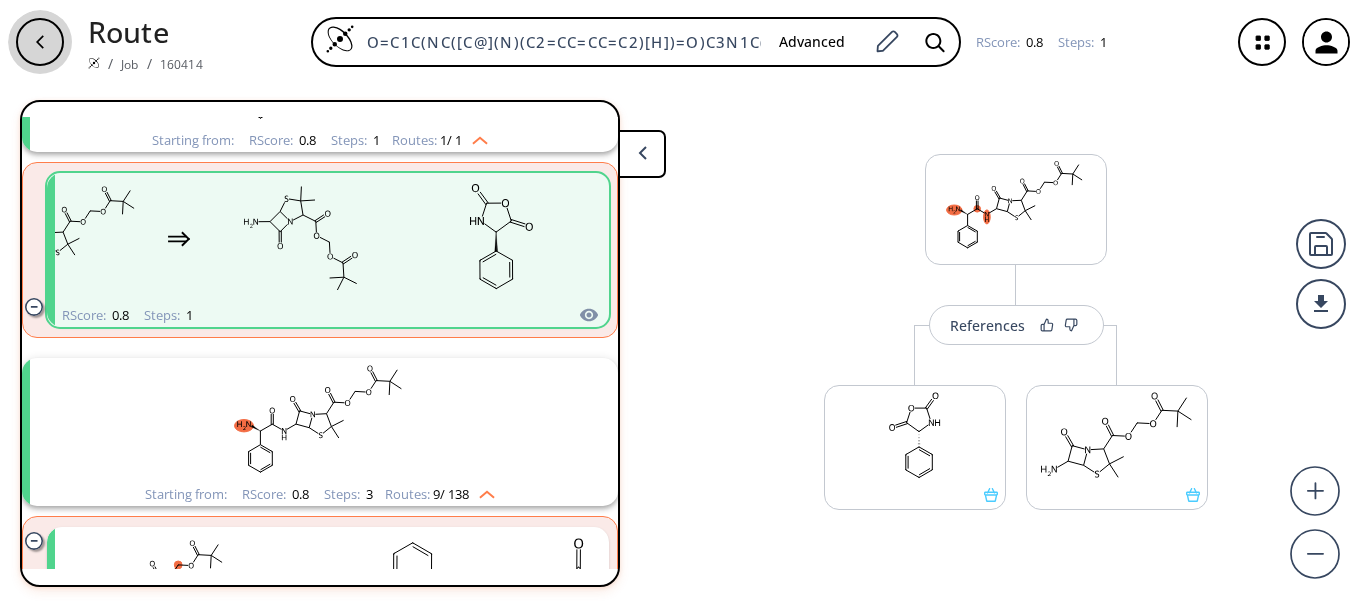 click at bounding box center [40, 42] 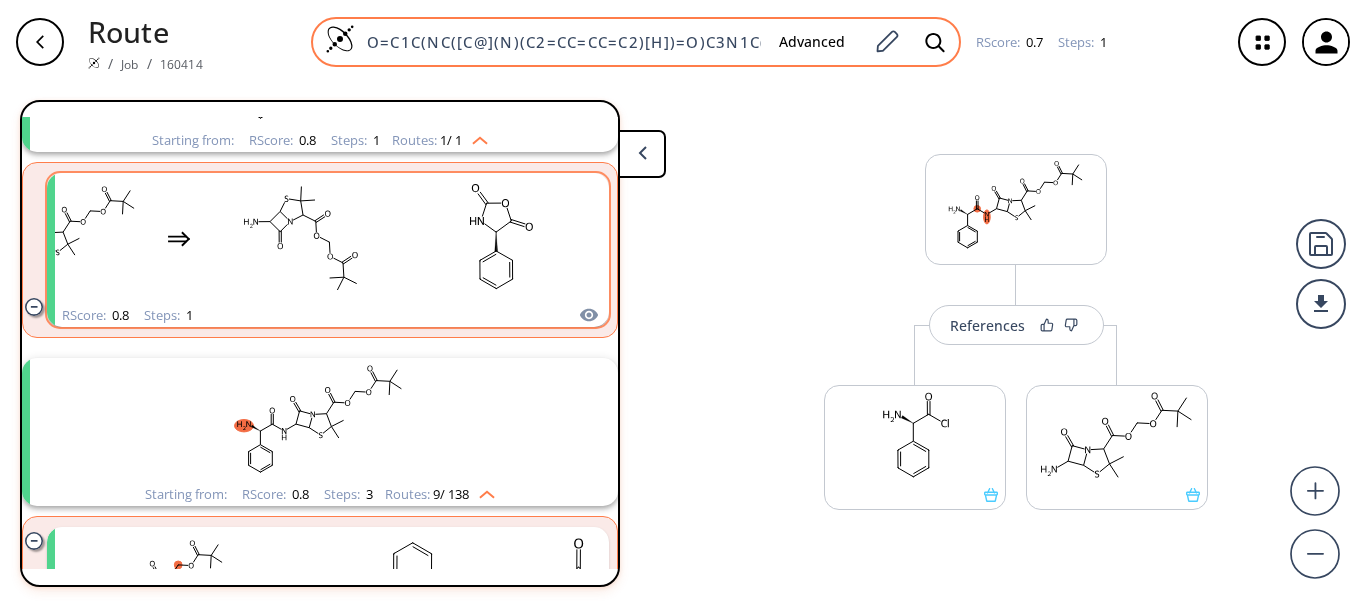 click on "O=C1C(NC([C@](N)(C2=CC=CC=C2)[H])=O)C3N1C(C(OCOC(C(C)(C)C)=O)=O)C(C)(C)S3" at bounding box center [559, 42] 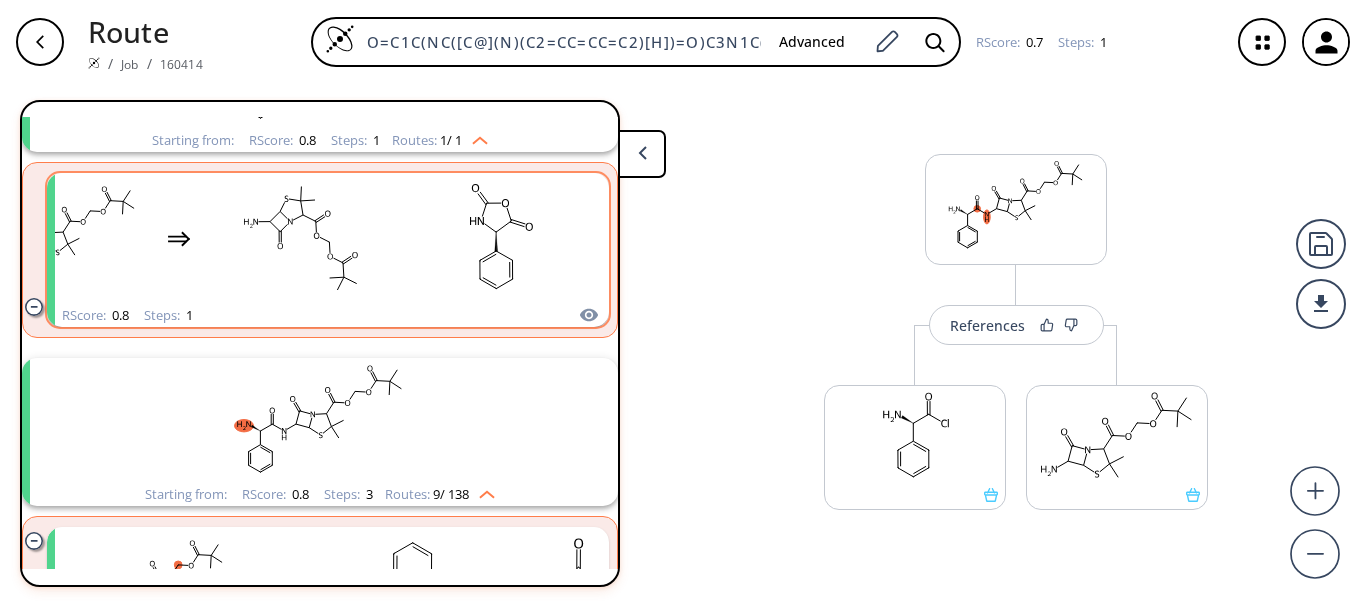 scroll, scrollTop: 0, scrollLeft: 275, axis: horizontal 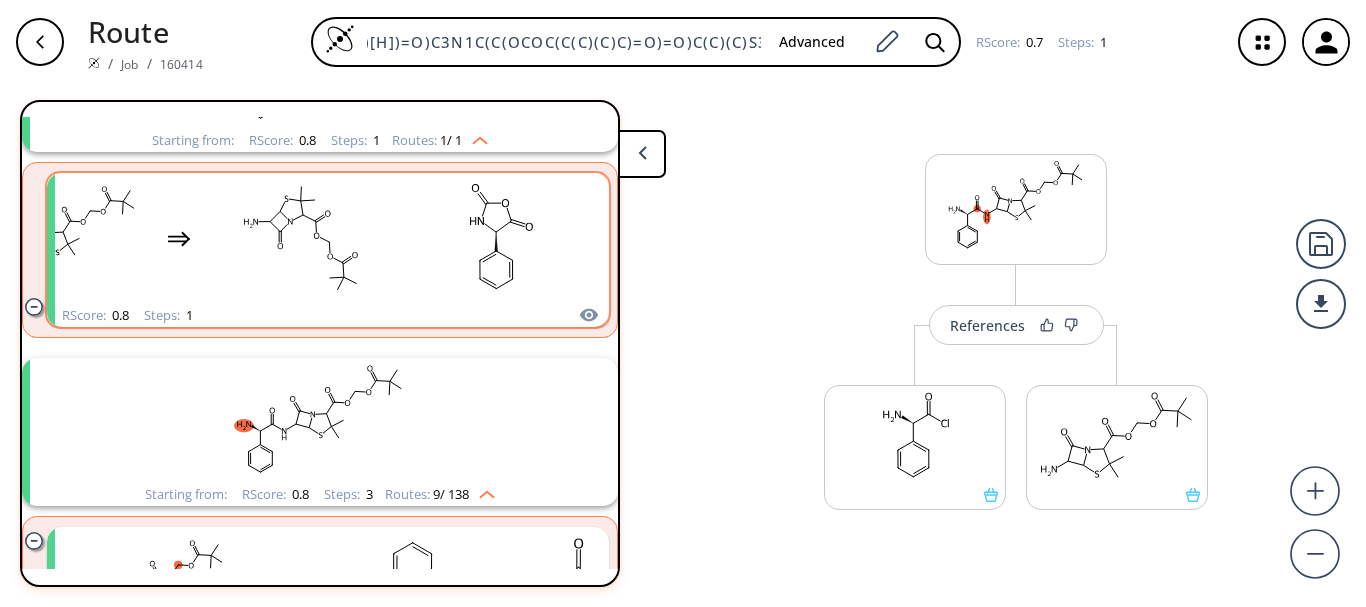 drag, startPoint x: 367, startPoint y: 39, endPoint x: 1286, endPoint y: 30, distance: 919.04407 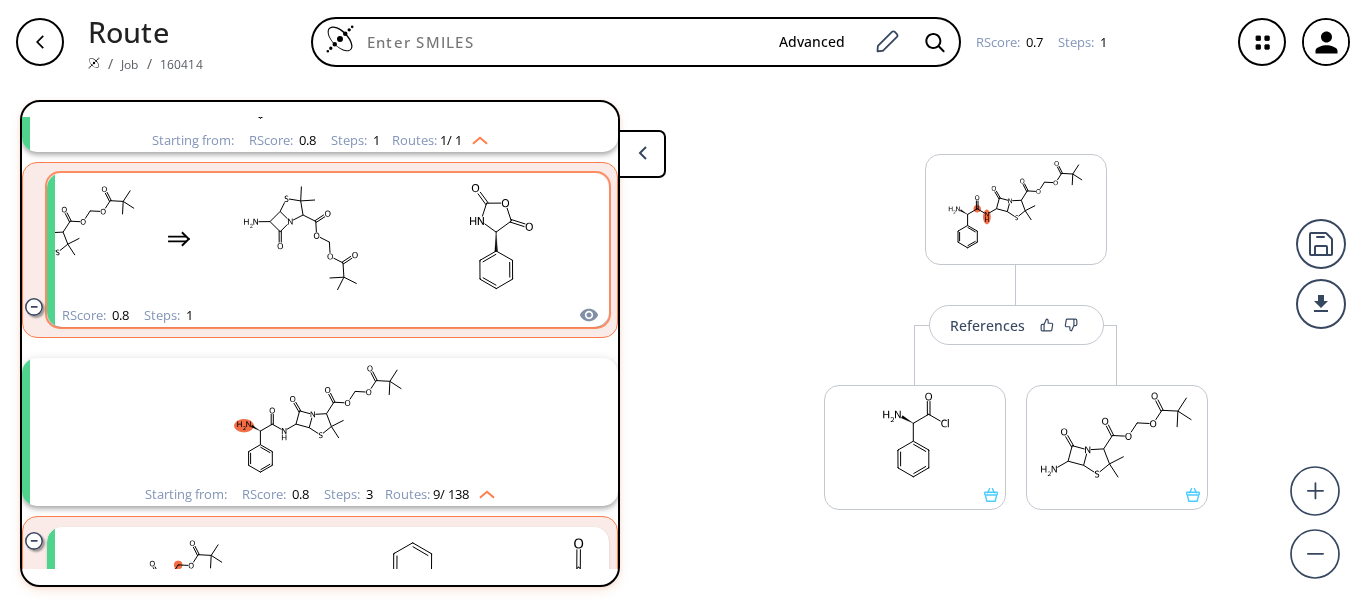 scroll, scrollTop: 0, scrollLeft: 0, axis: both 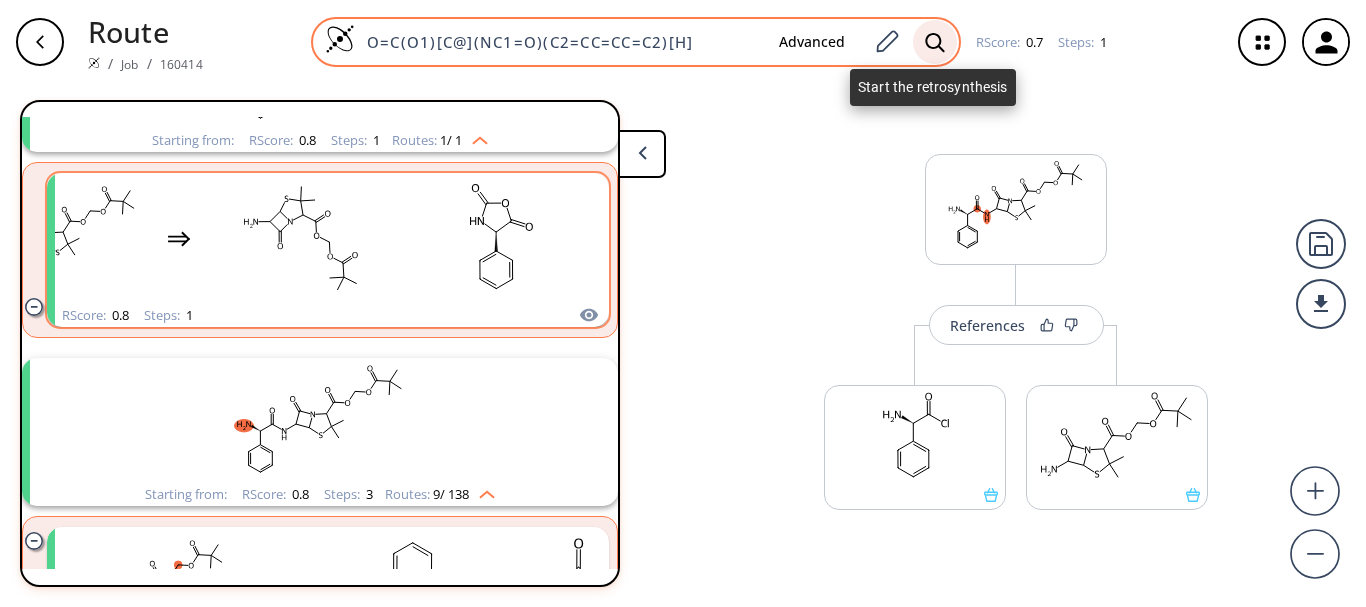 type on "O=C(O1)[C@](NC1=O)(C2=CC=CC=C2)[H]" 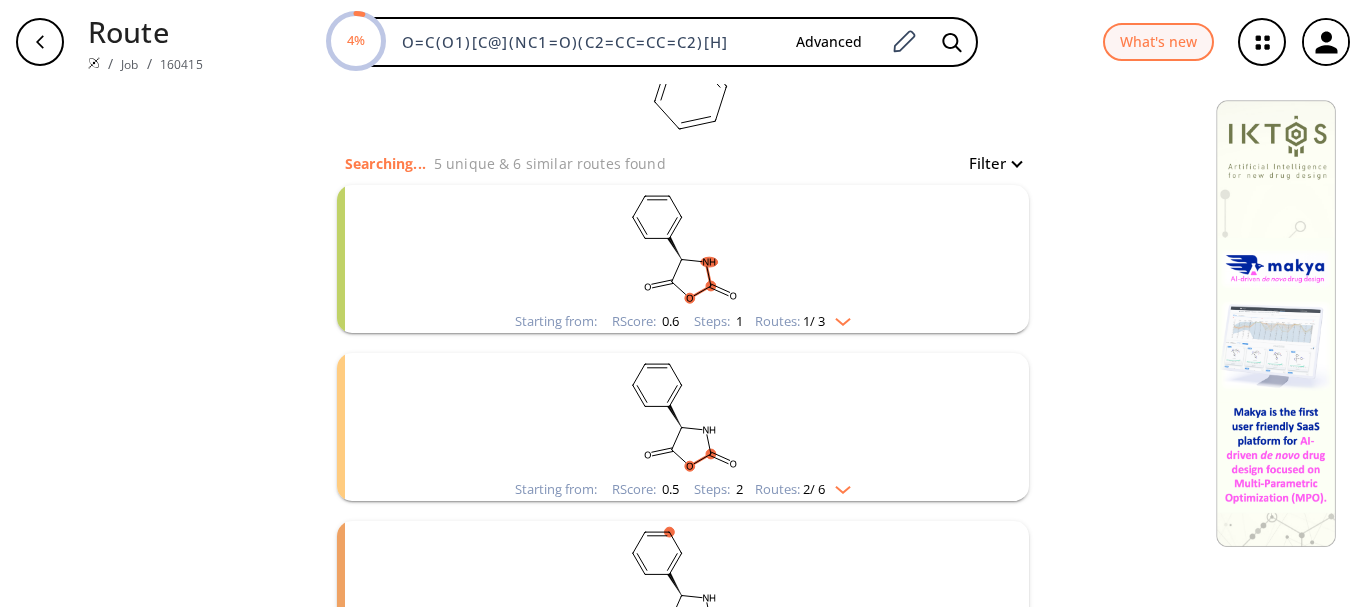 scroll, scrollTop: 200, scrollLeft: 0, axis: vertical 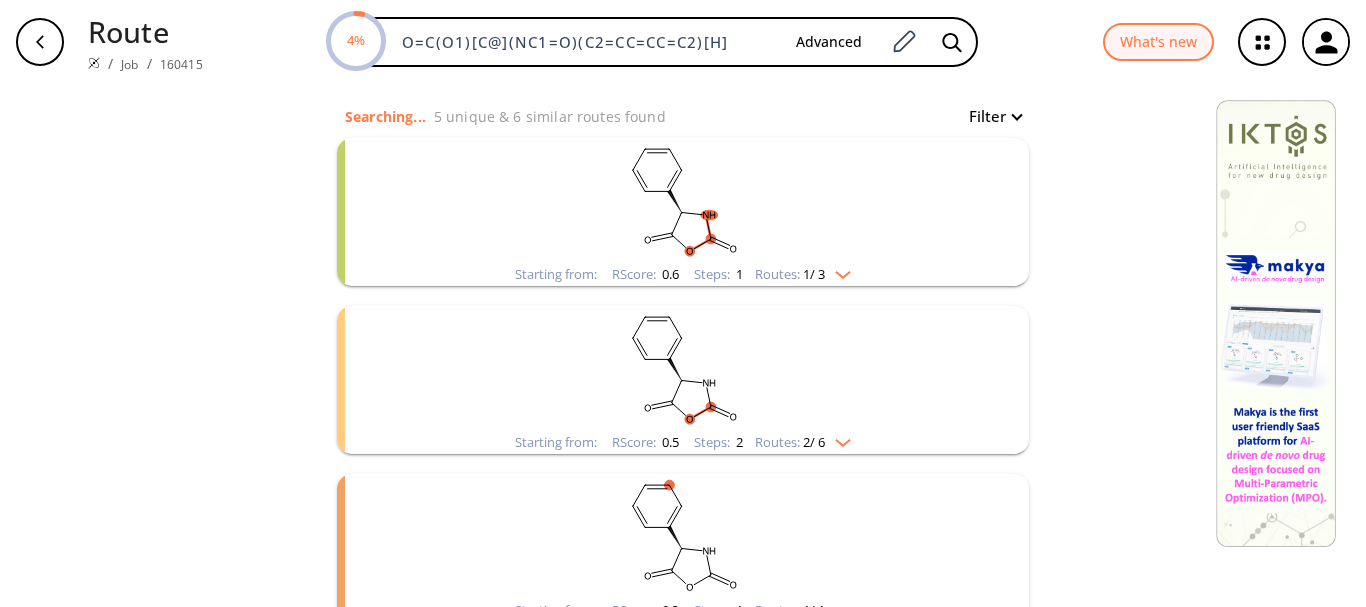 click 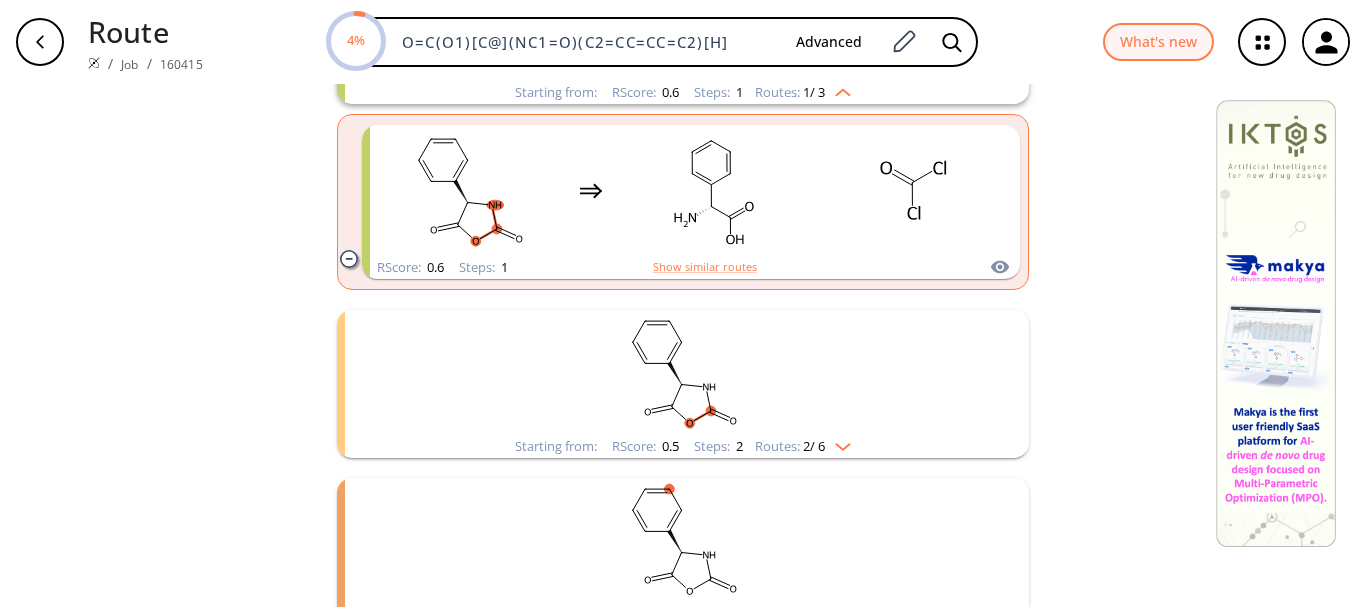 scroll, scrollTop: 400, scrollLeft: 0, axis: vertical 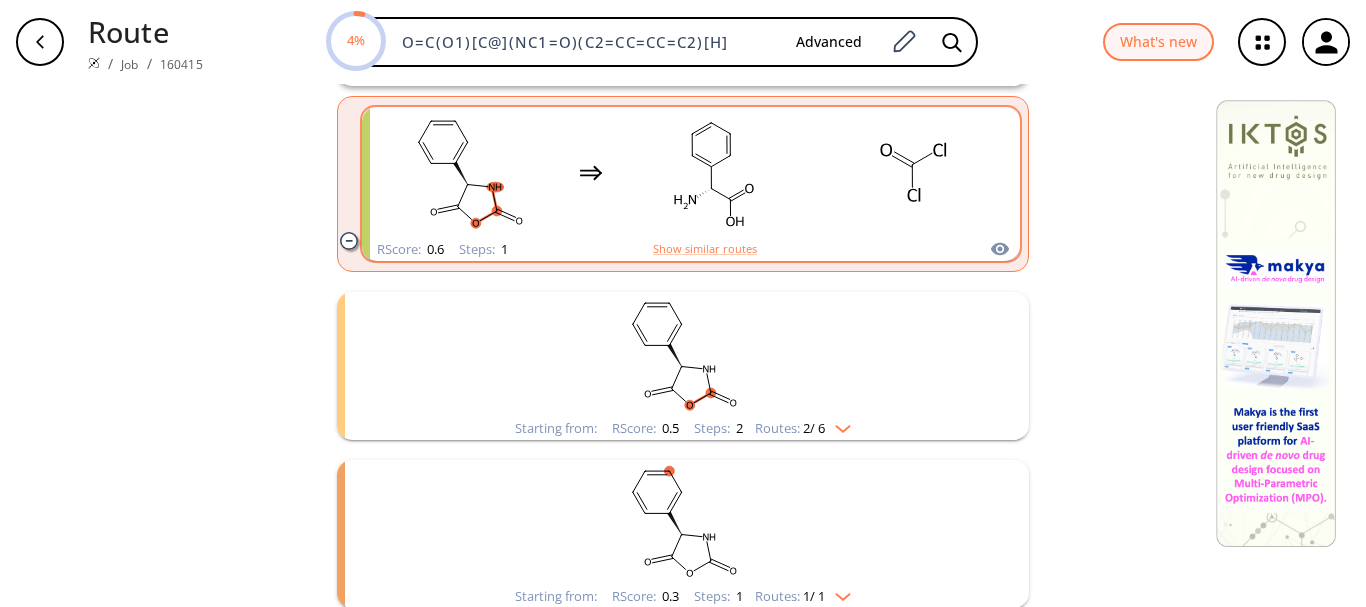 click 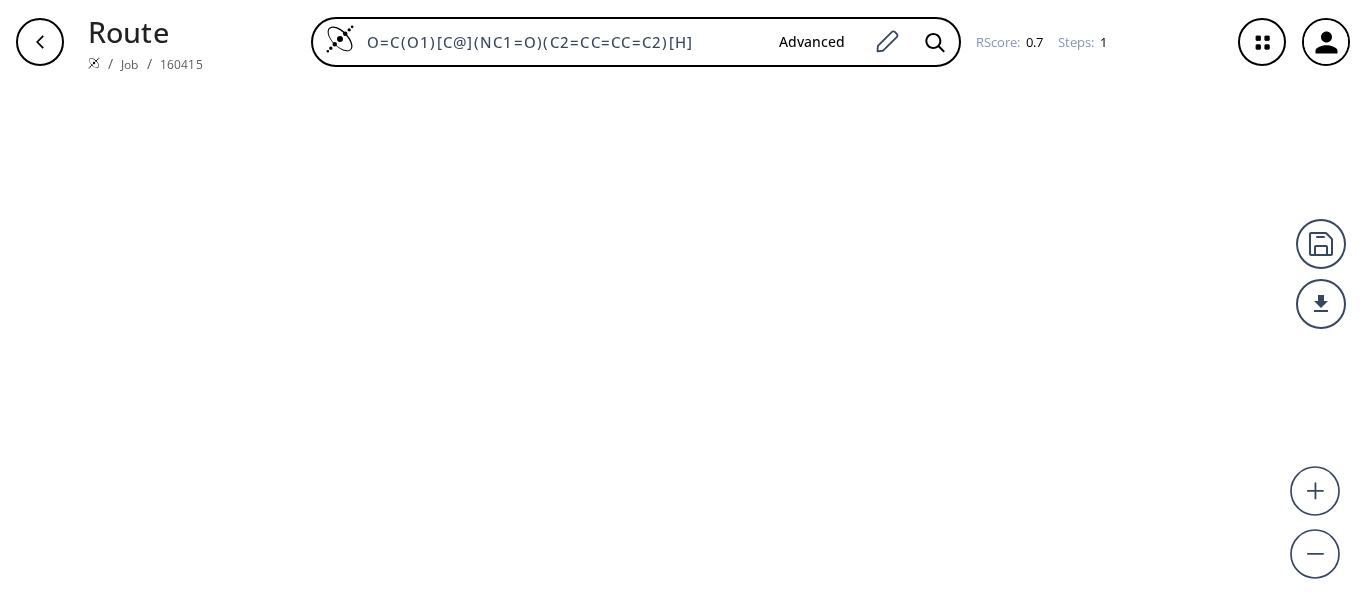 scroll, scrollTop: 0, scrollLeft: 0, axis: both 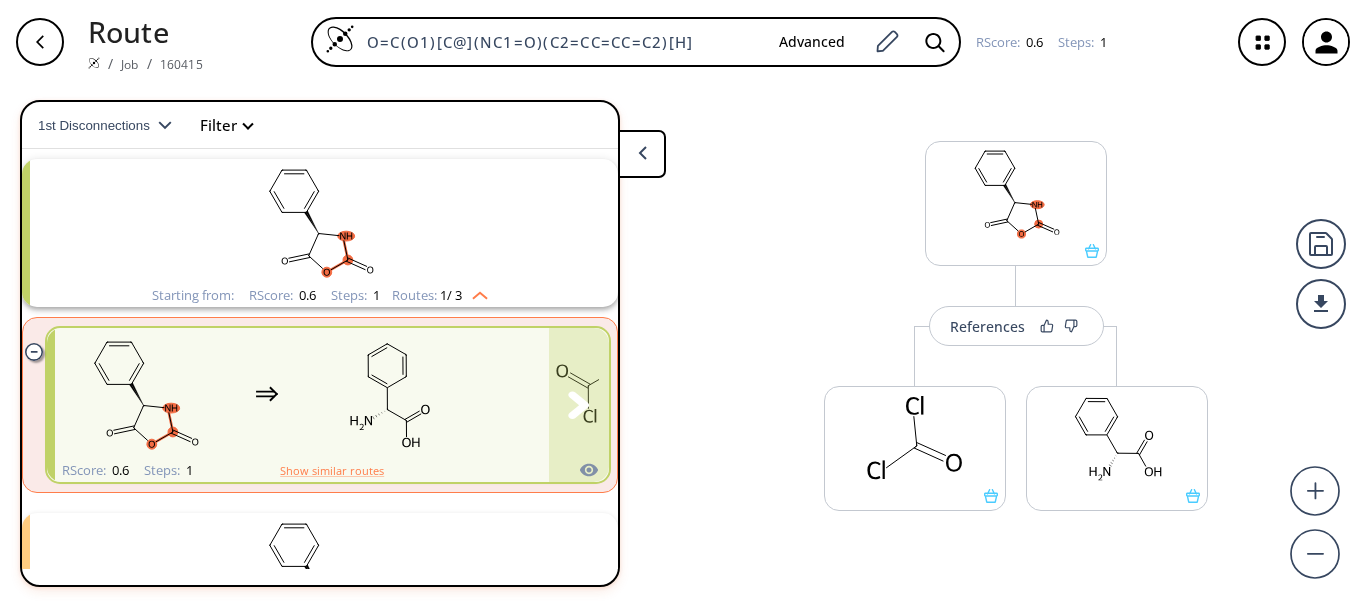 click 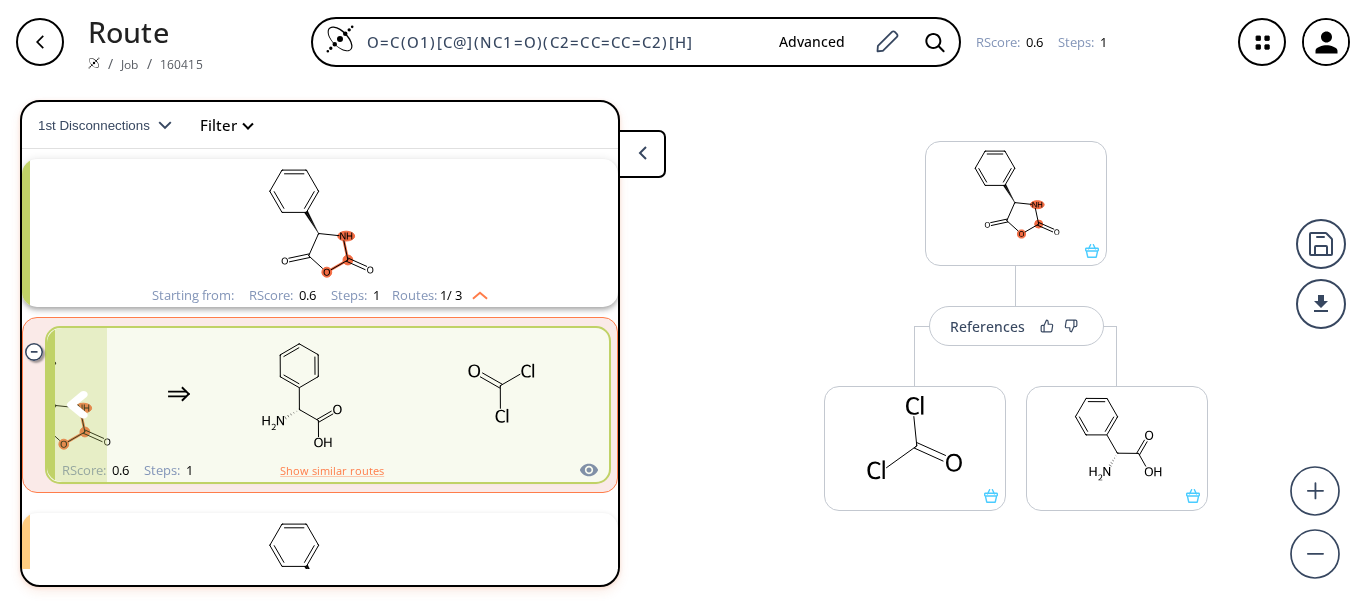 click 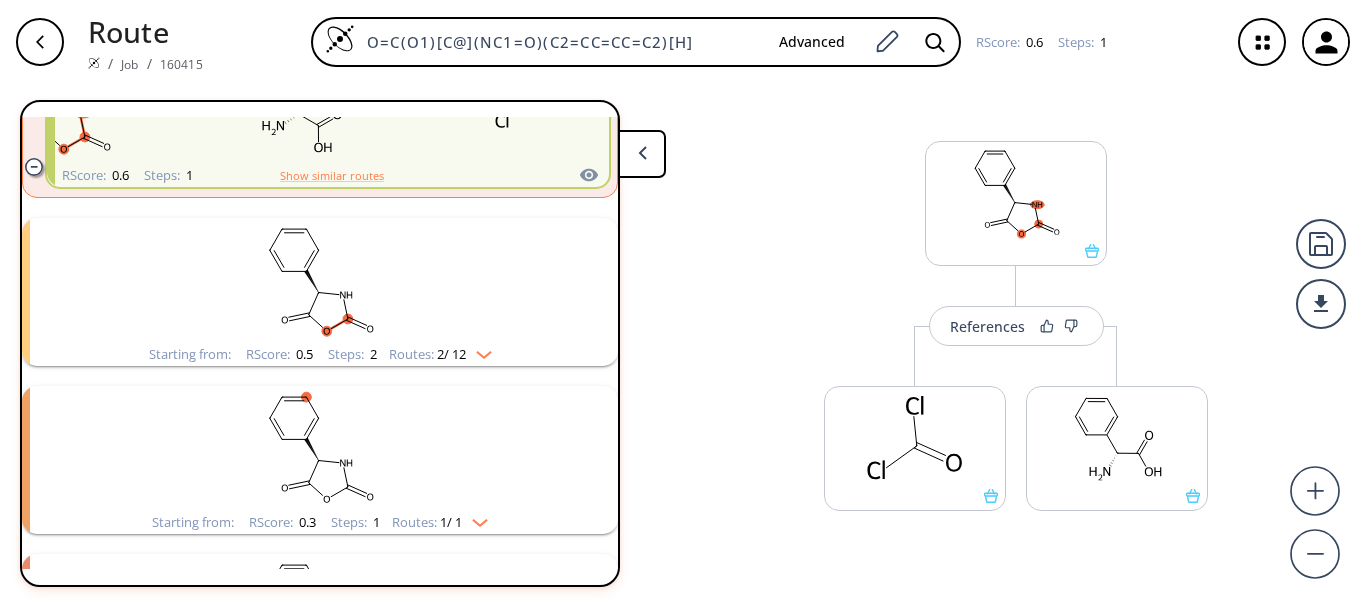 scroll, scrollTop: 424, scrollLeft: 0, axis: vertical 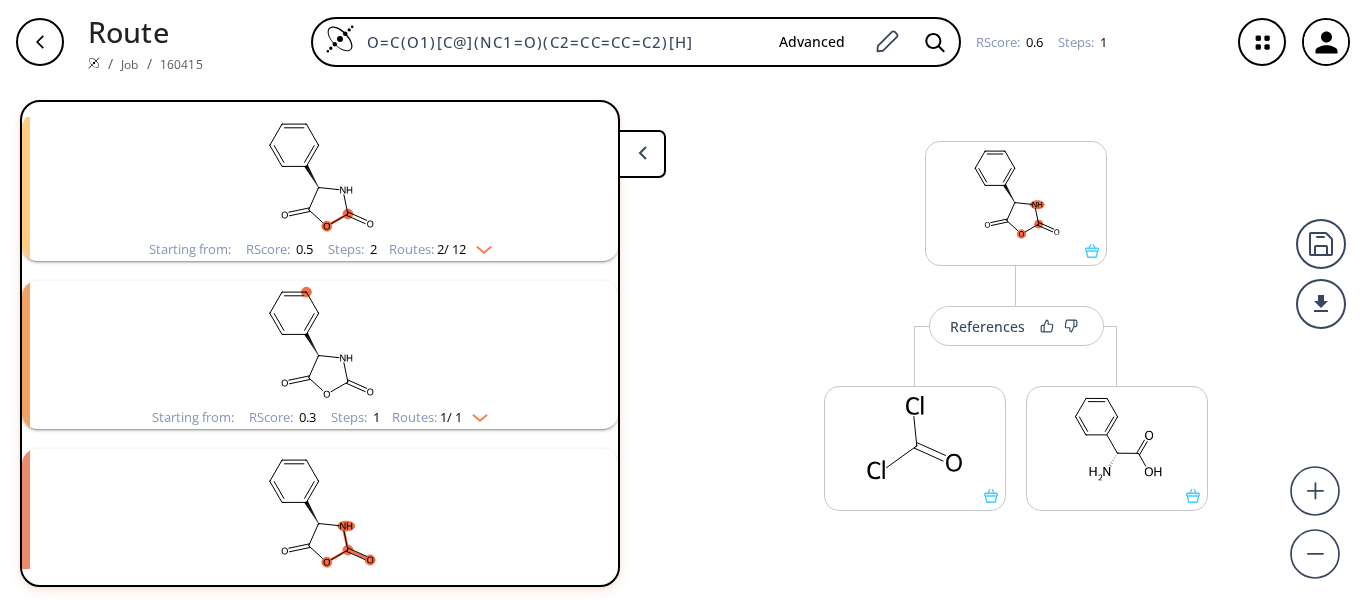 click 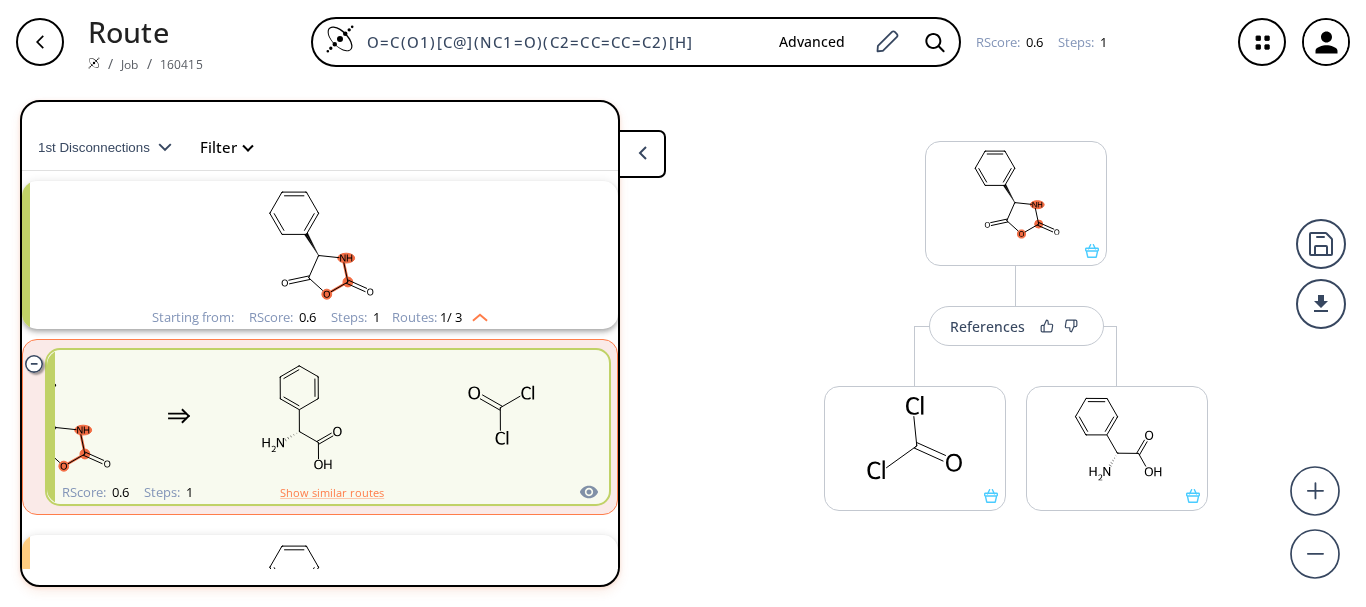 scroll, scrollTop: 0, scrollLeft: 0, axis: both 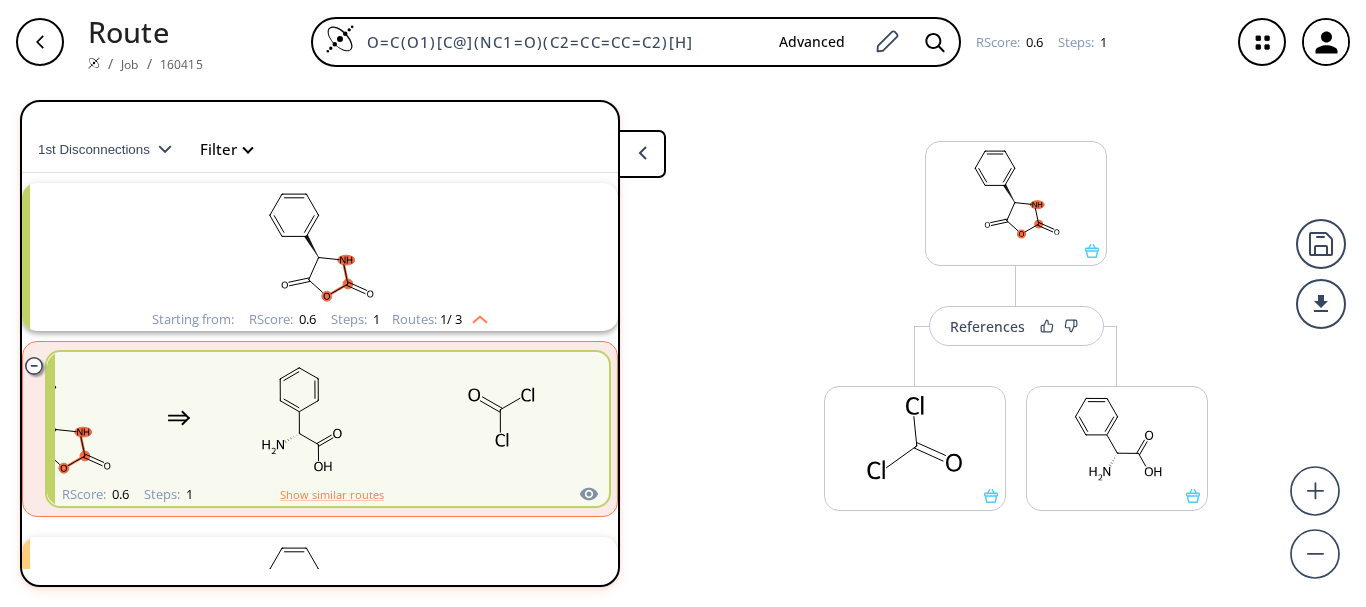 click 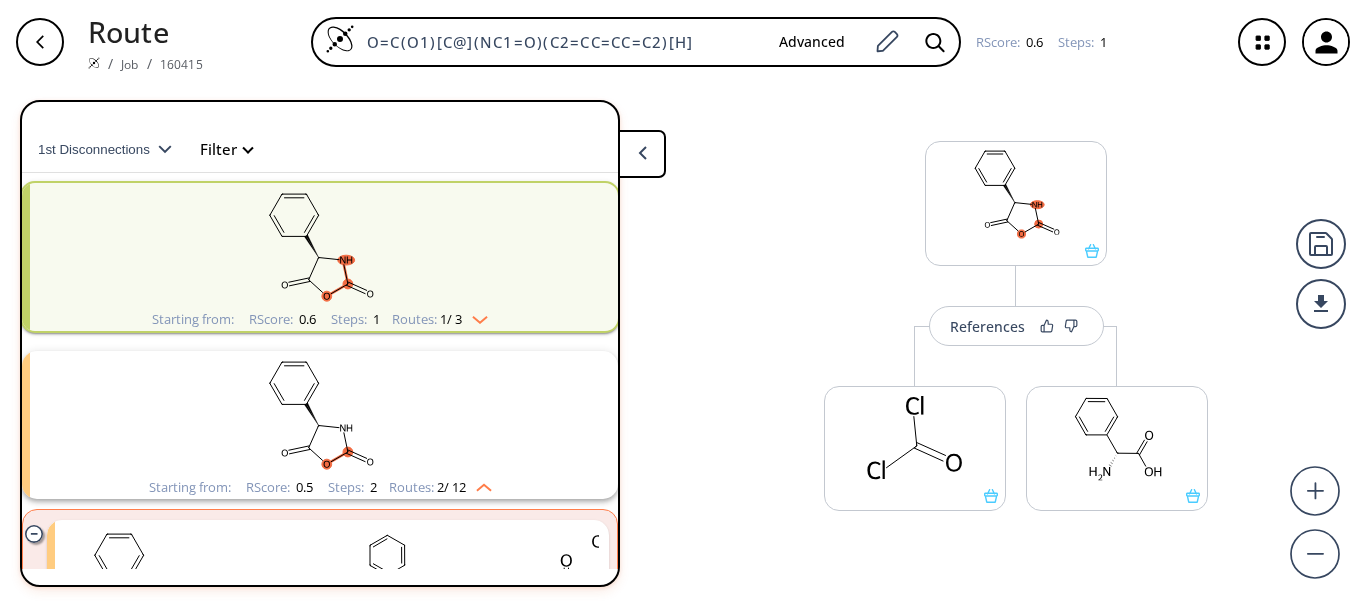 click 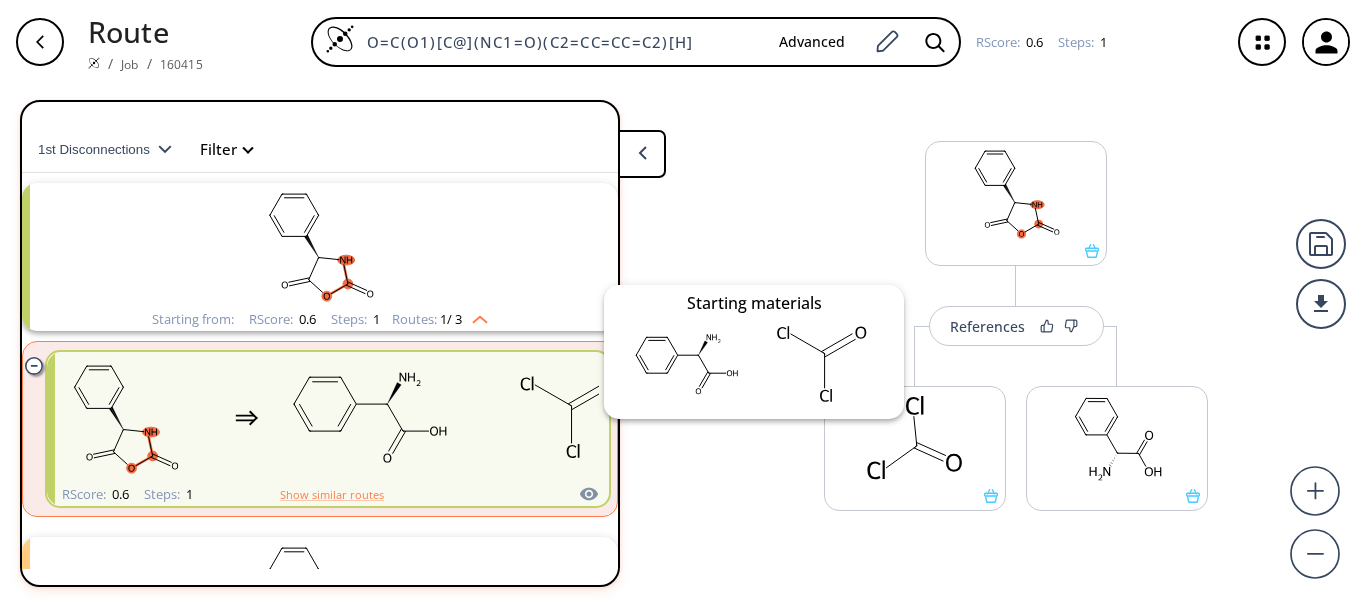 click 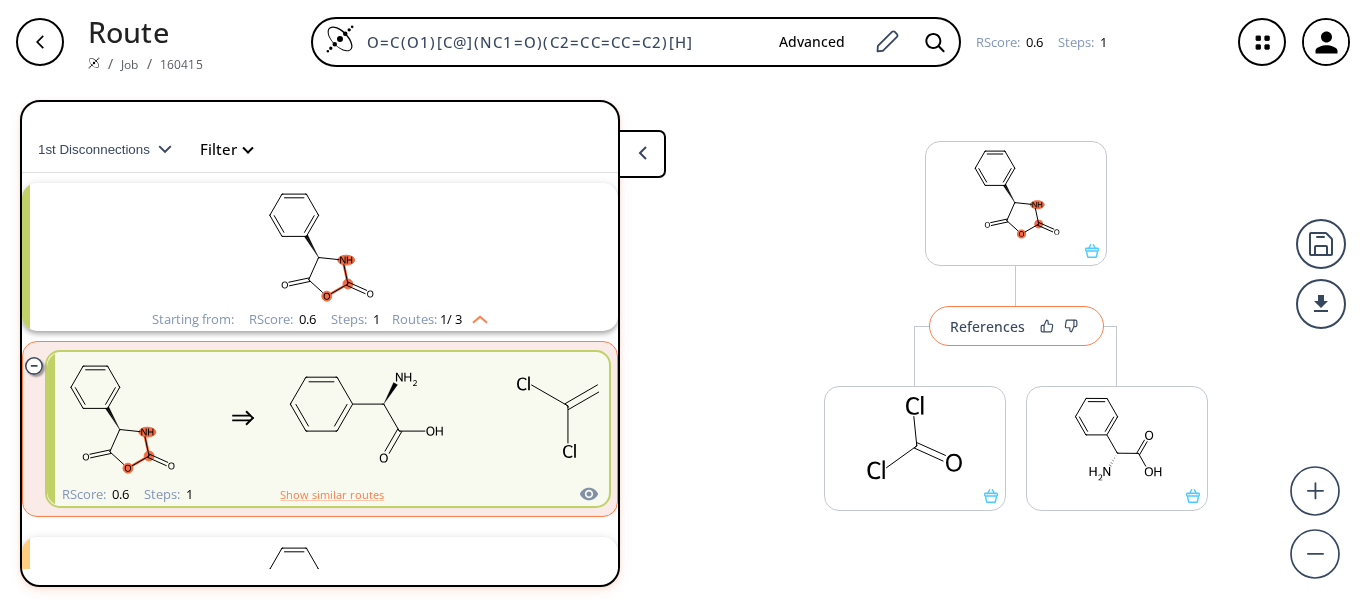 click on "References" at bounding box center (987, 326) 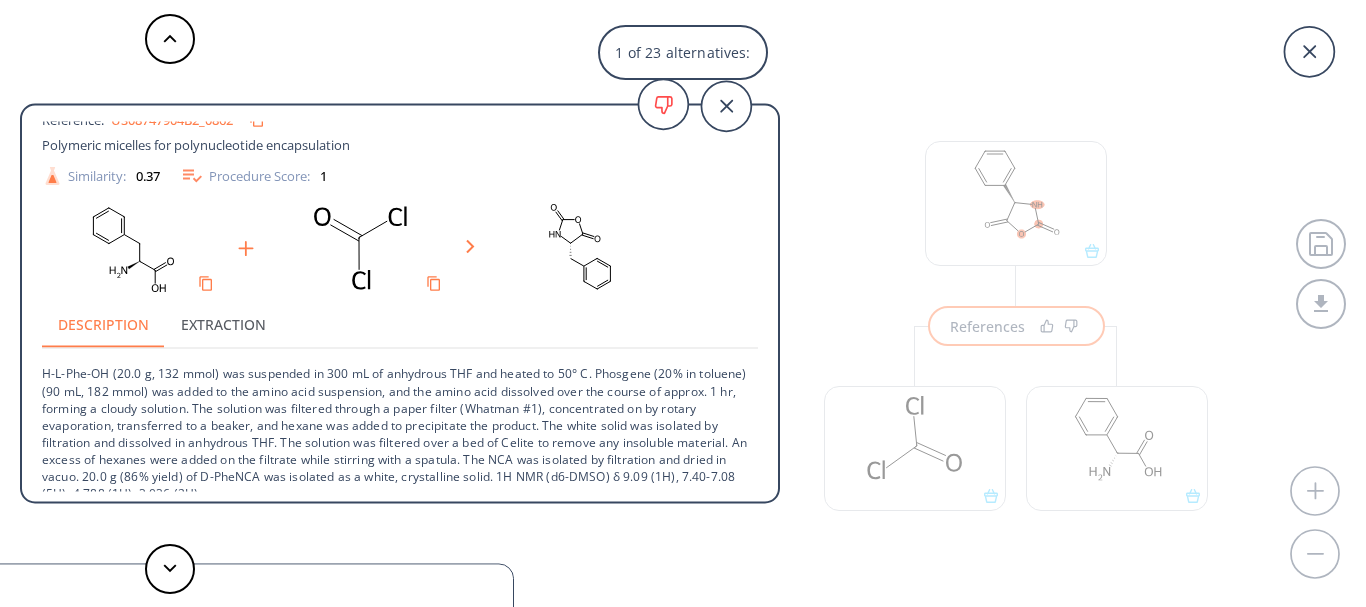 scroll, scrollTop: 55, scrollLeft: 0, axis: vertical 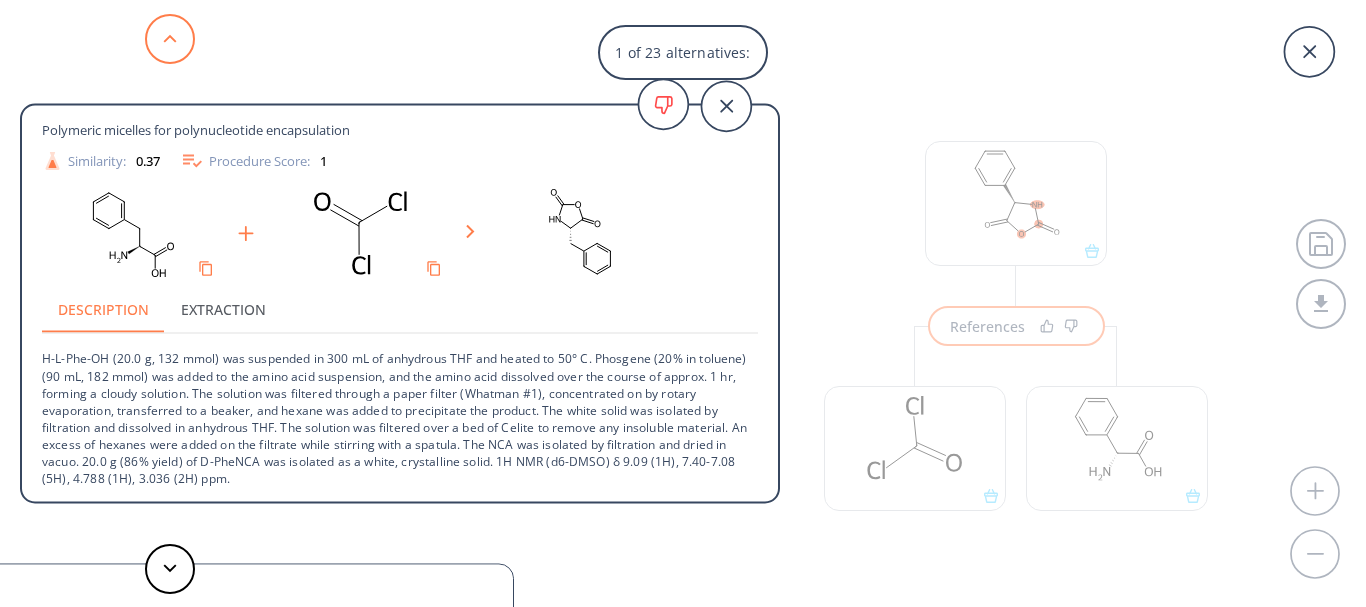 click 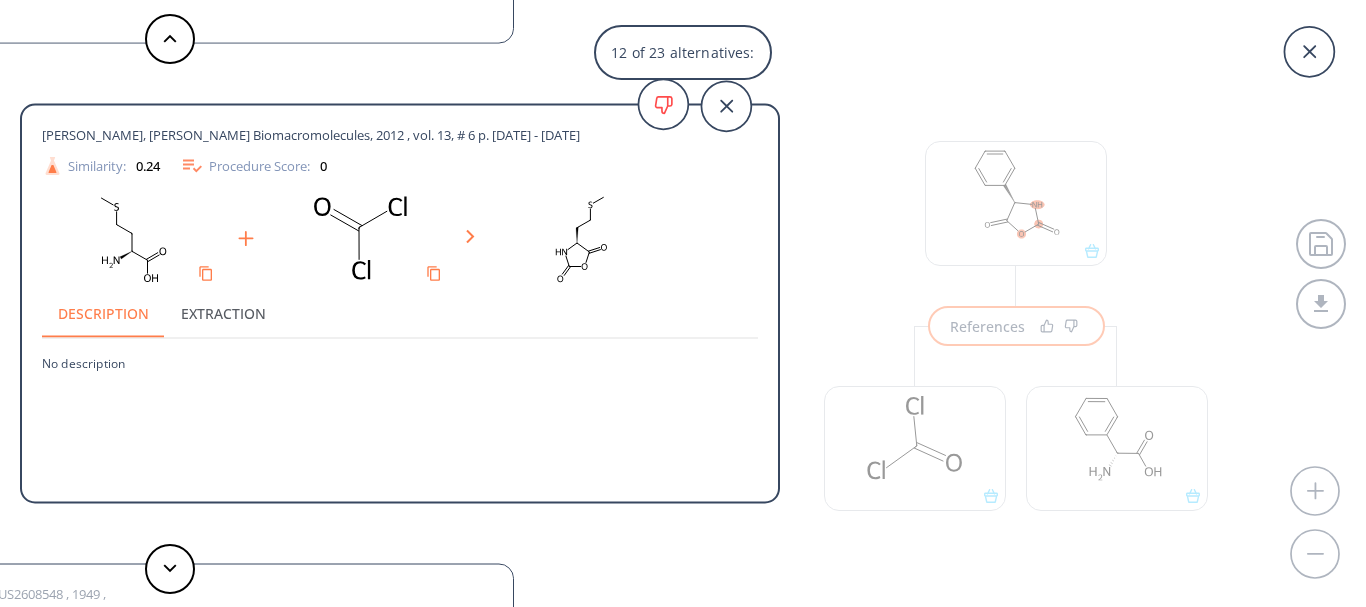 click 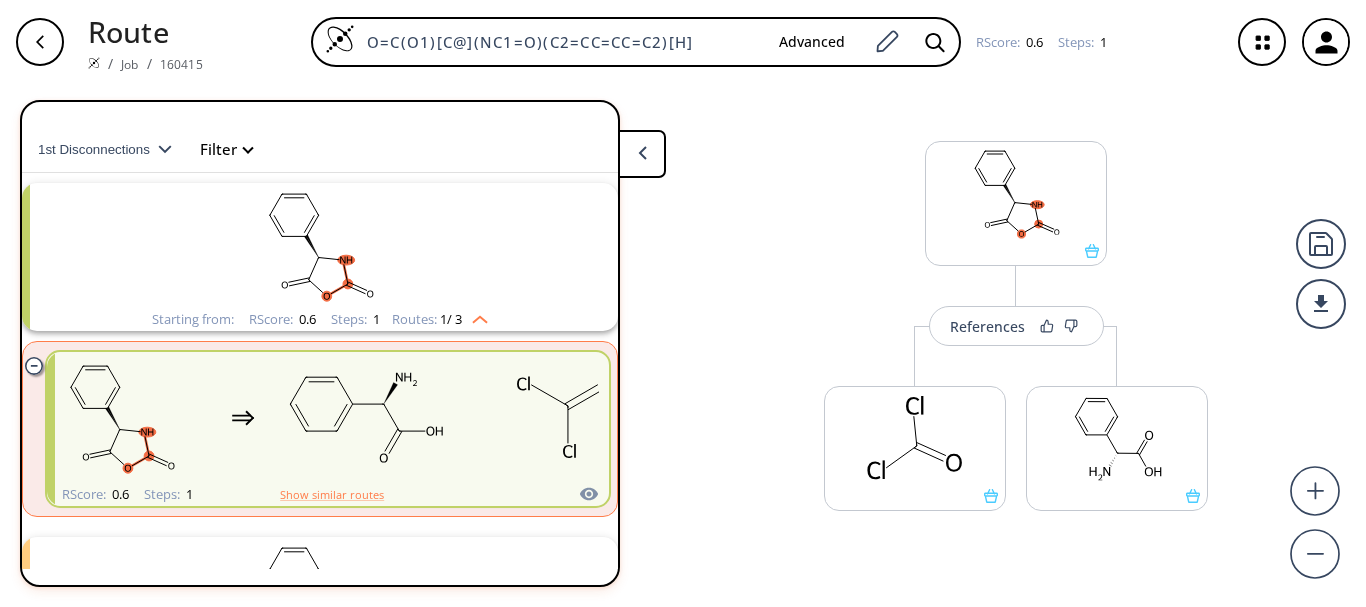 drag, startPoint x: 694, startPoint y: 42, endPoint x: 127, endPoint y: -21, distance: 570.48926 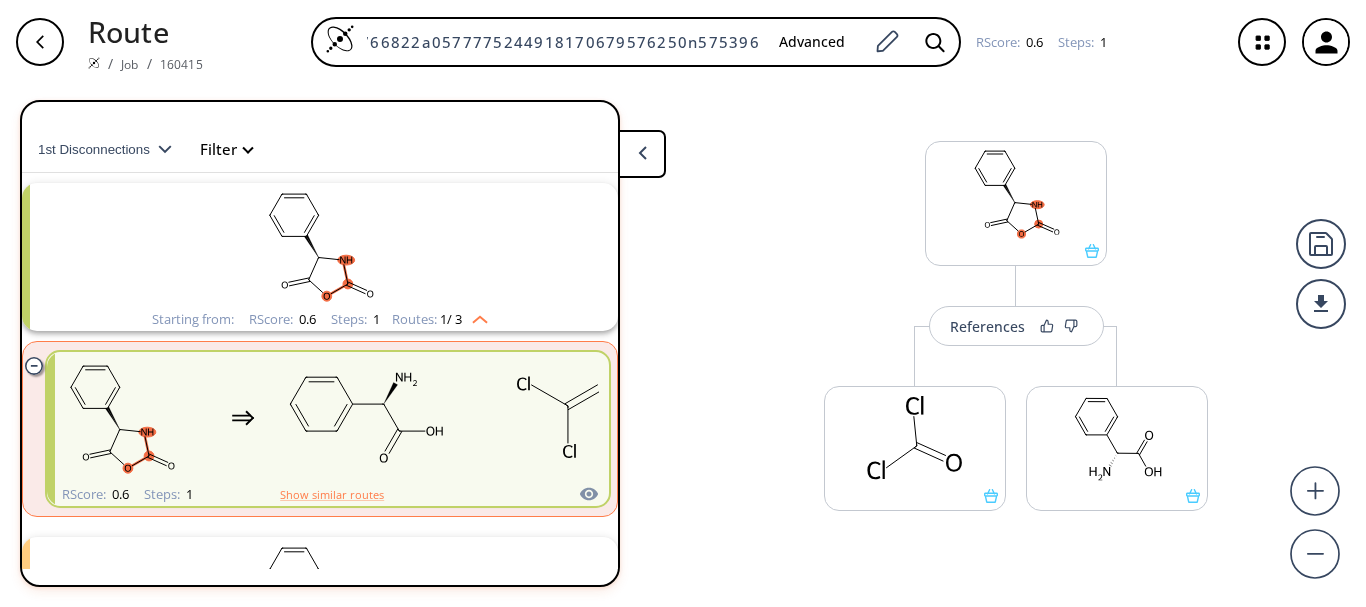 scroll, scrollTop: 0, scrollLeft: 75934, axis: horizontal 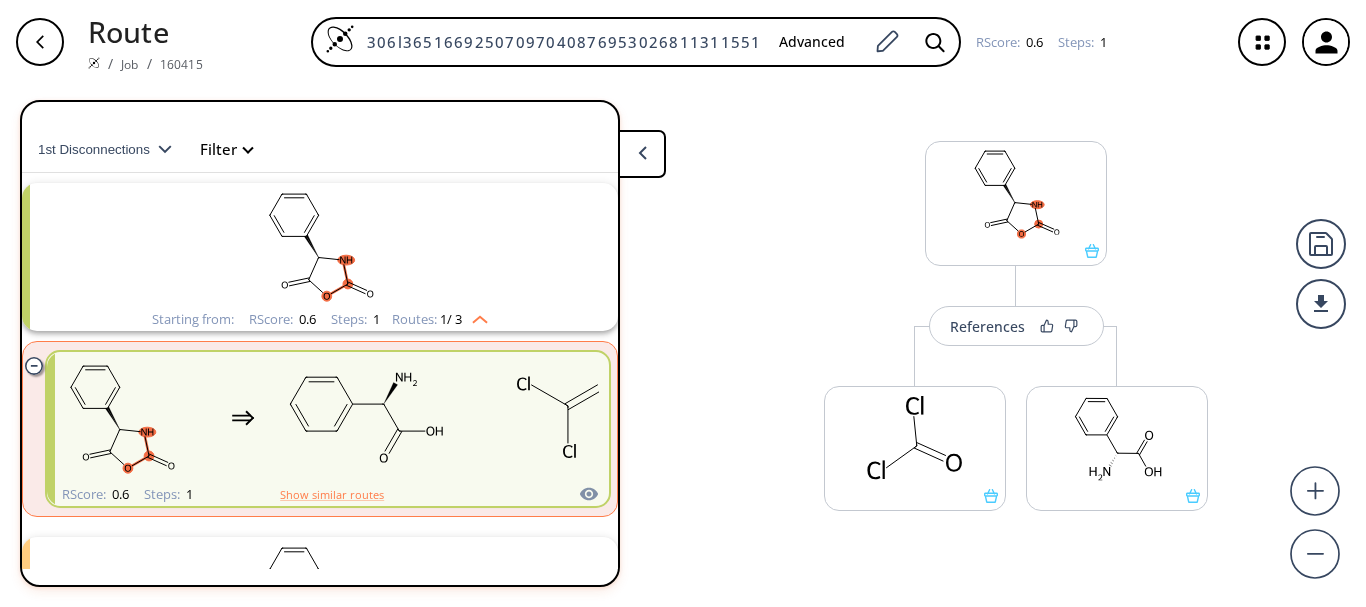 drag, startPoint x: 762, startPoint y: 39, endPoint x: 0, endPoint y: -71, distance: 769.8987 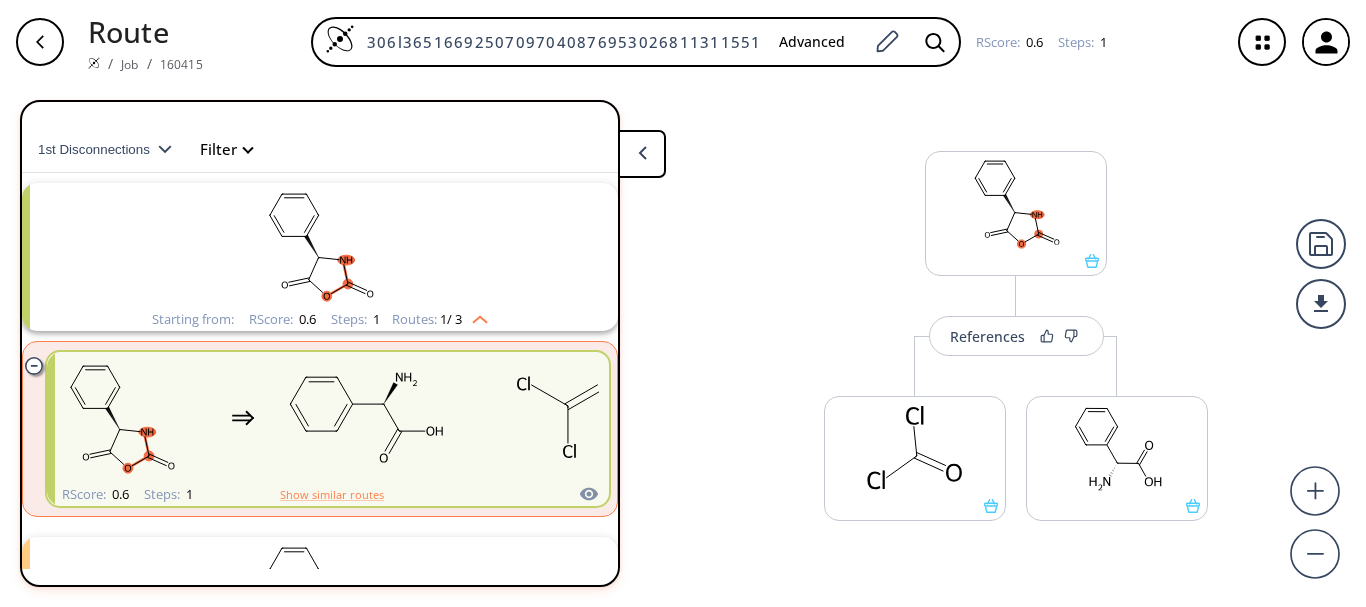 scroll, scrollTop: 0, scrollLeft: 0, axis: both 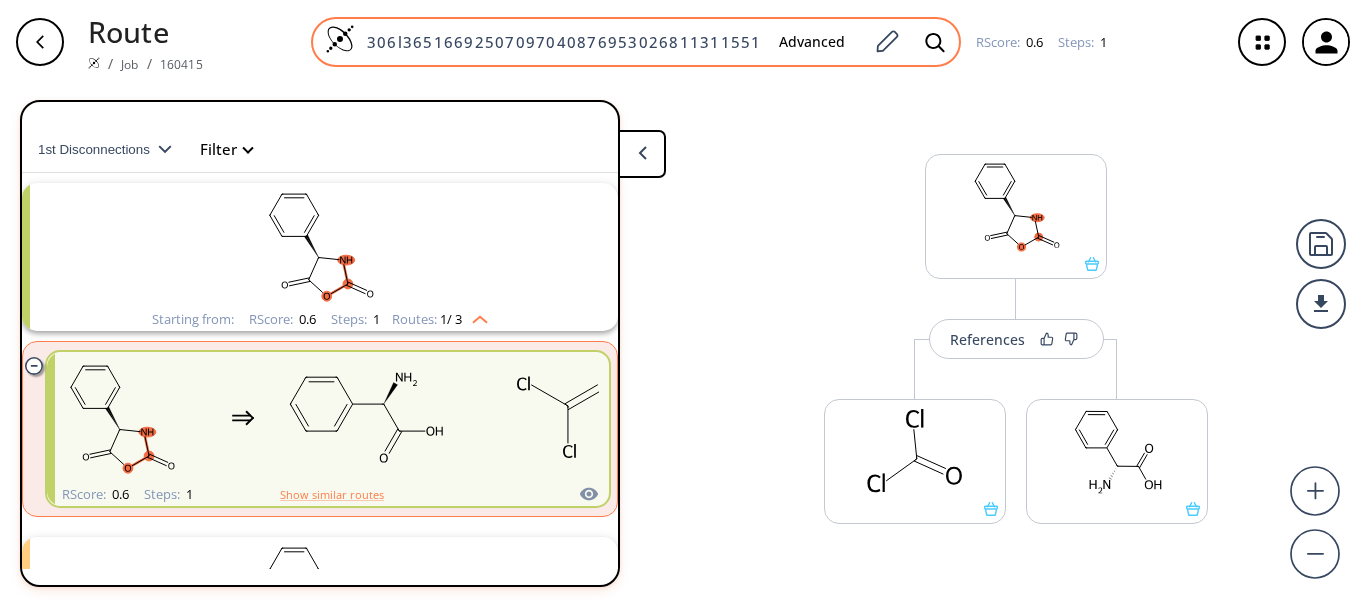 click on "Advanced" at bounding box center (812, 42) 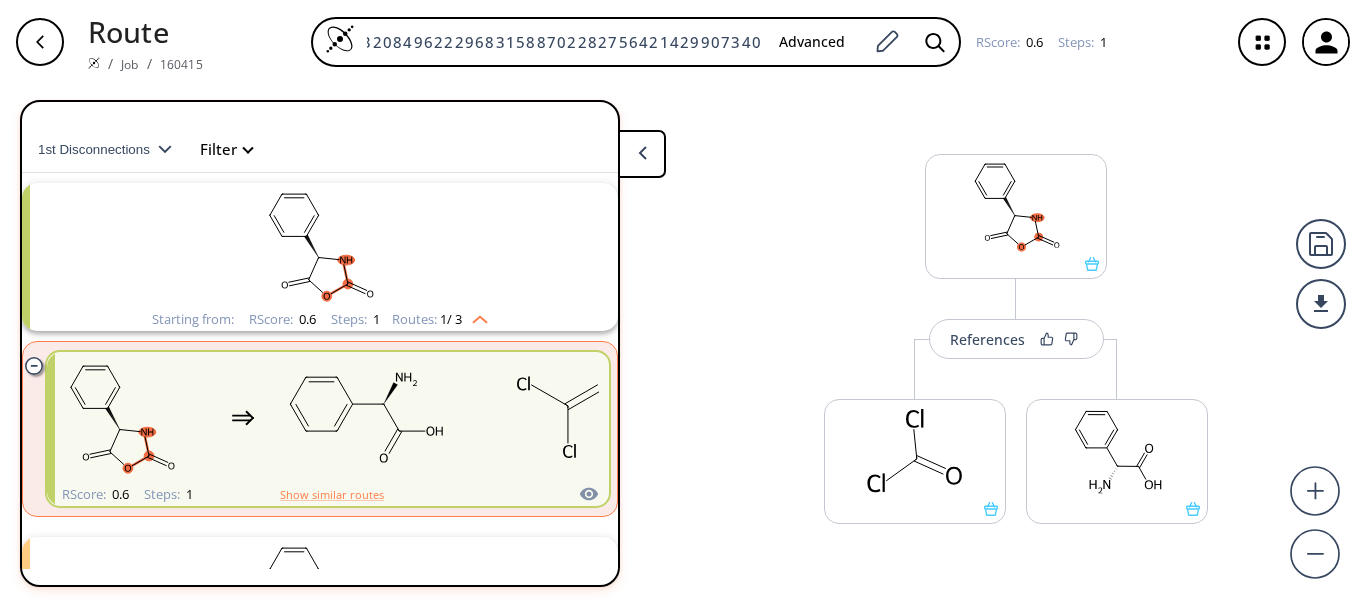 scroll, scrollTop: 0, scrollLeft: 0, axis: both 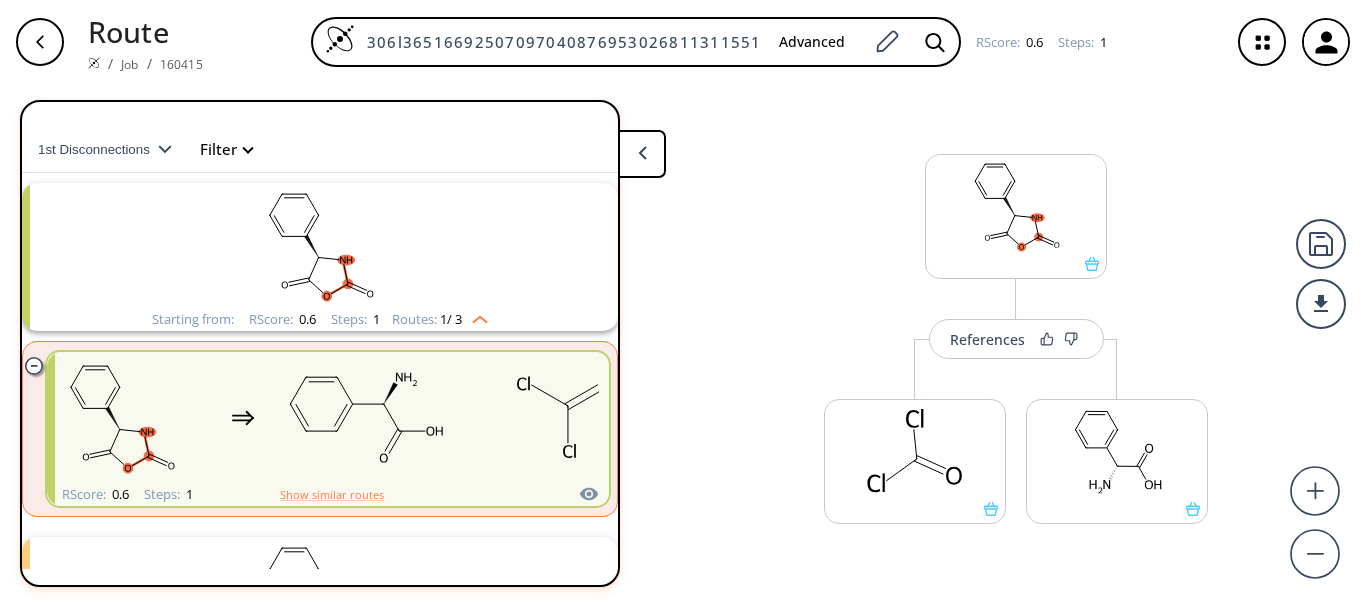 drag, startPoint x: 756, startPoint y: 40, endPoint x: 0, endPoint y: 54, distance: 756.12964 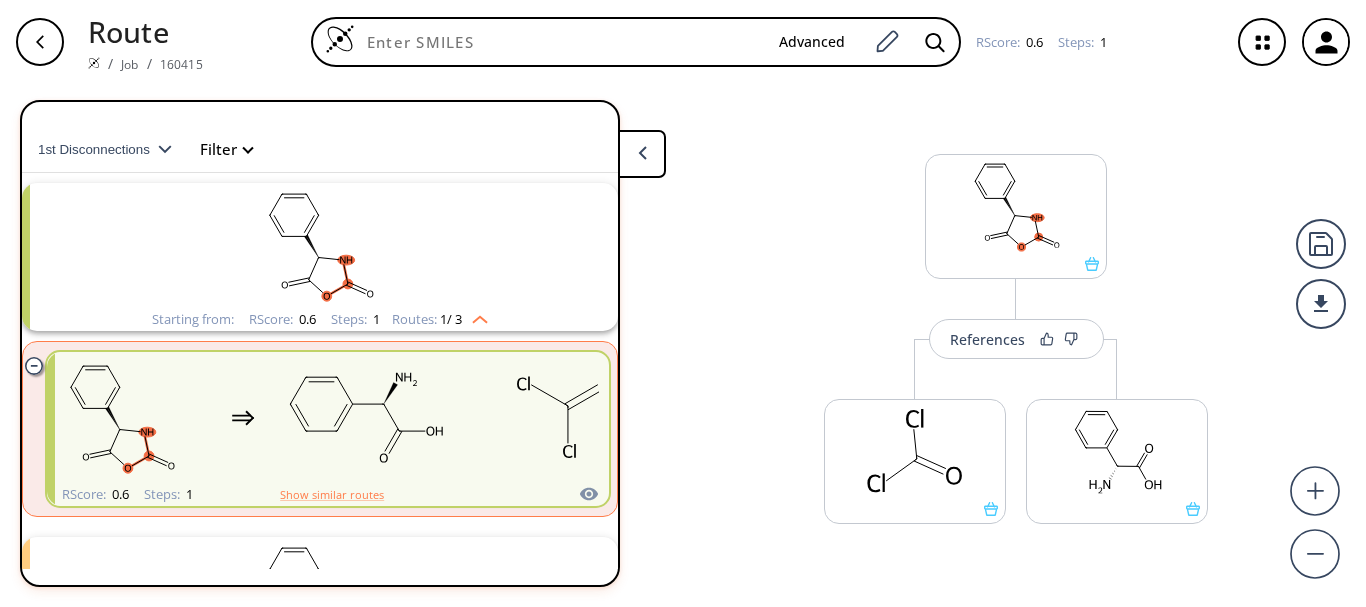 paste on "O=C1C(NC([C@](N)(C2=CC=CC=C2)[H])=O)C3N1C(C(OCOC(C(C)(C)C)=O)=O)C(C)(C)S3" 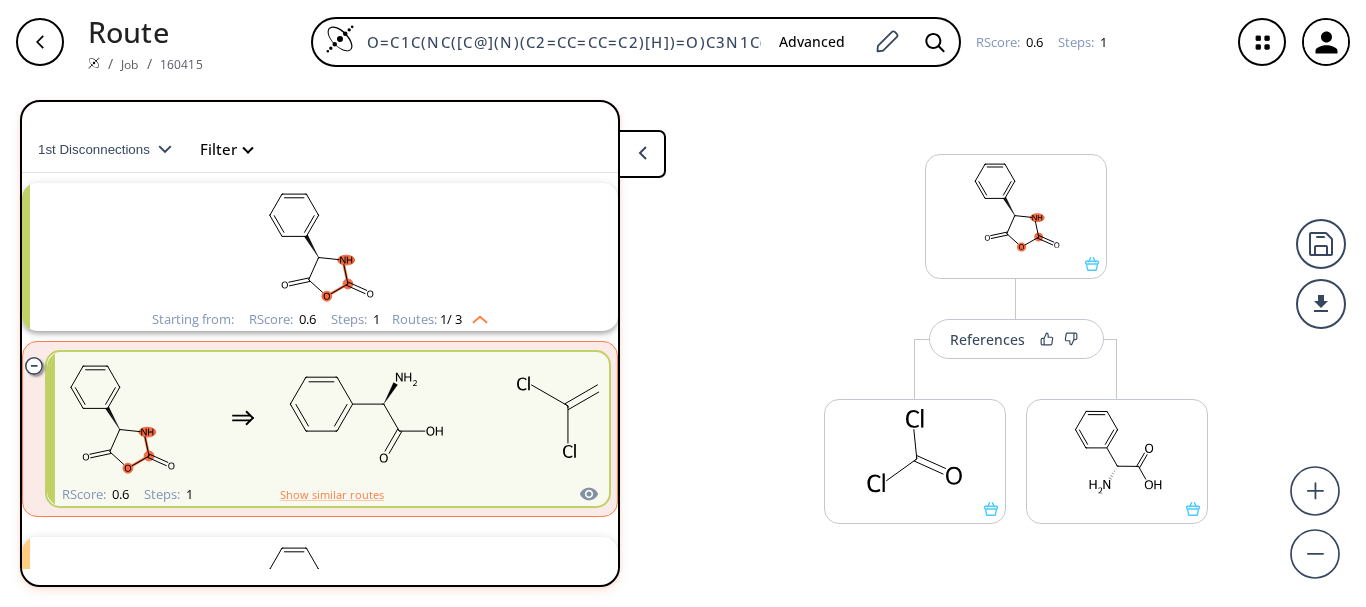 scroll, scrollTop: 0, scrollLeft: 274, axis: horizontal 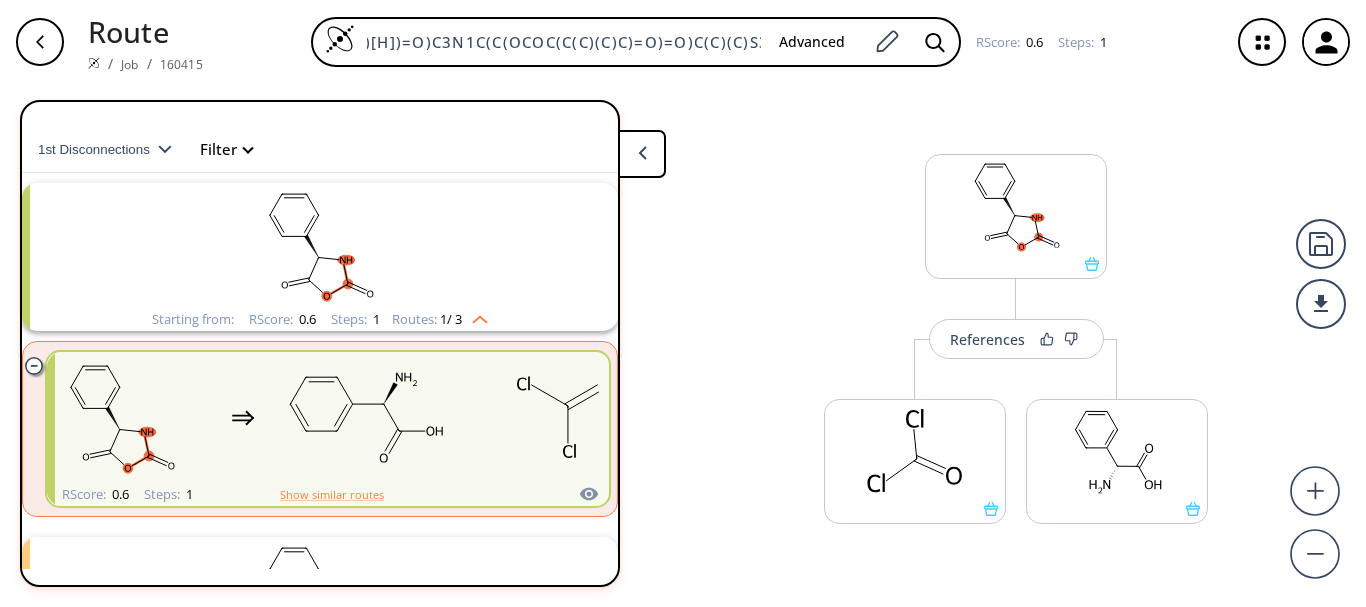 type on "O=C1C(NC([C@](N)(C2=CC=CC=C2)[H])=O)C3N1C(C(OCOC(C(C)(C)C)=O)=O)C(C)(C)S3" 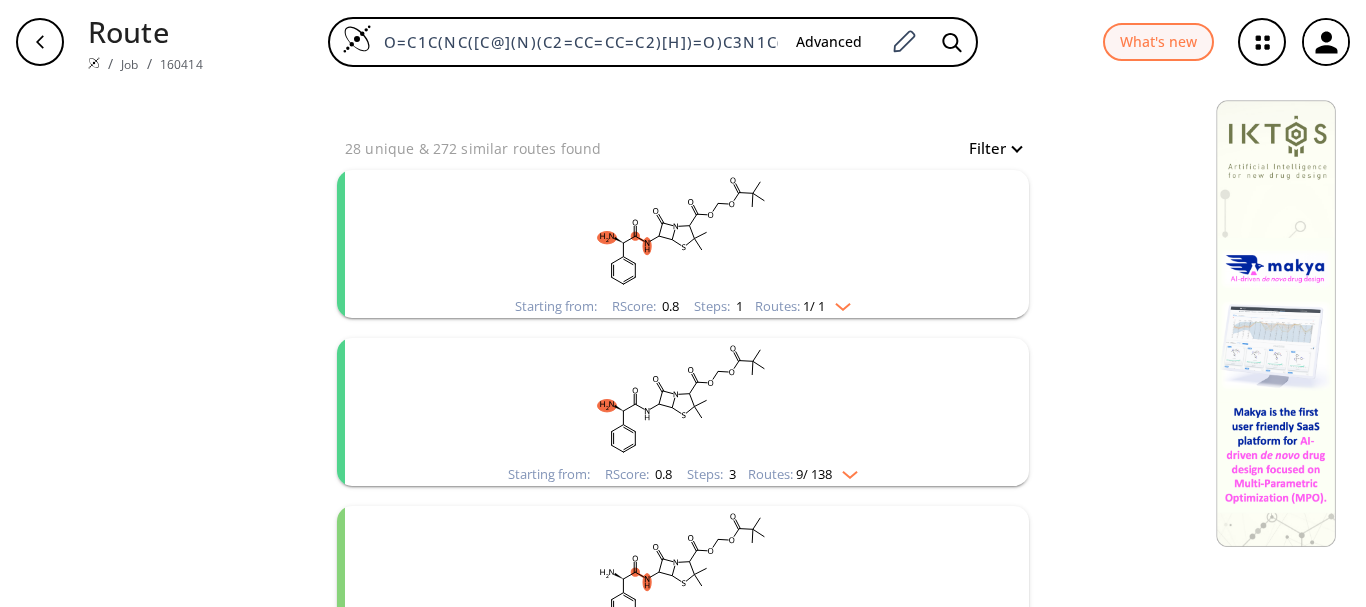 scroll, scrollTop: 200, scrollLeft: 0, axis: vertical 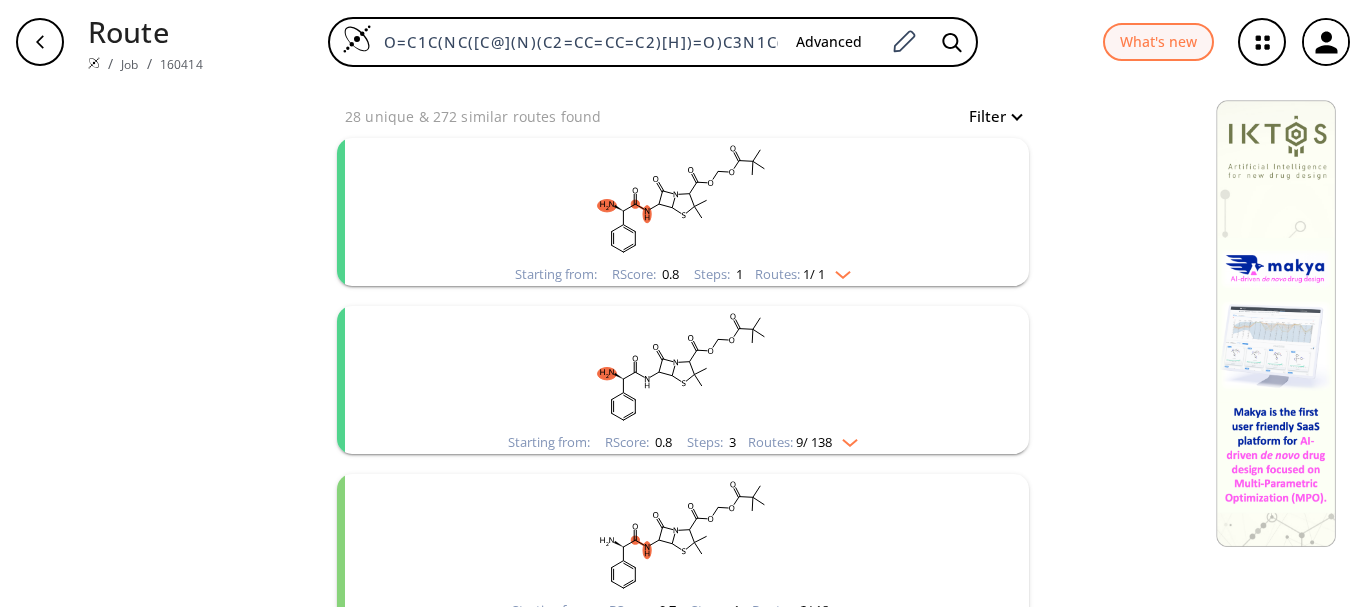 click 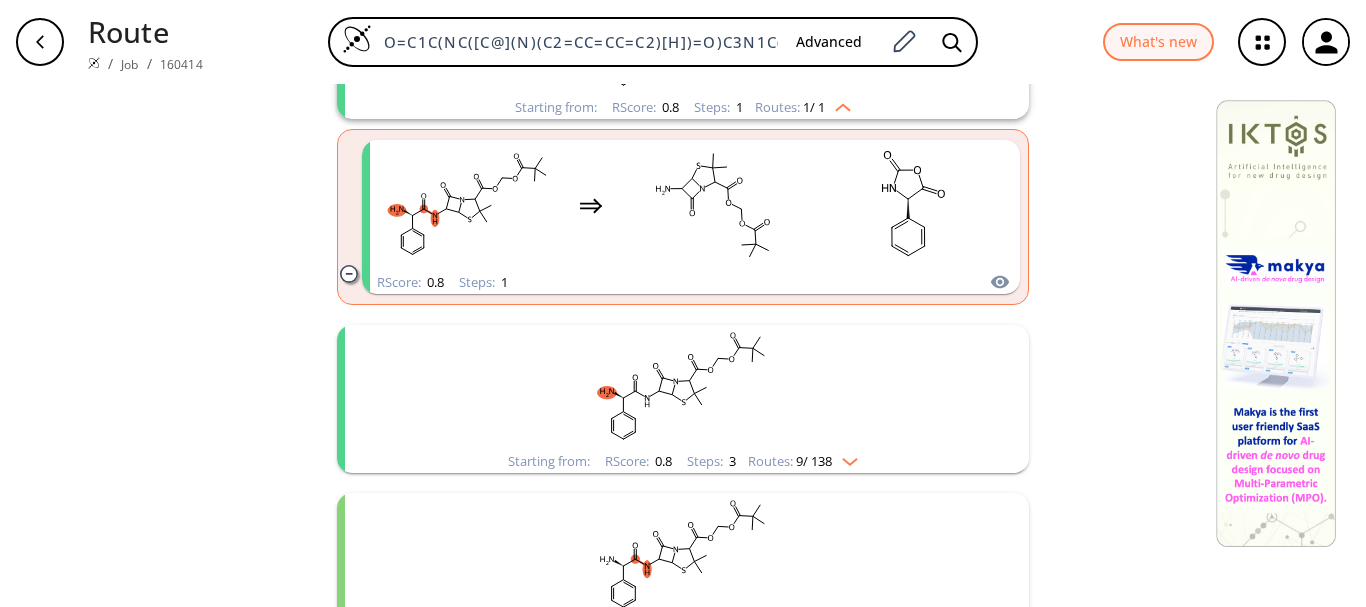 scroll, scrollTop: 400, scrollLeft: 0, axis: vertical 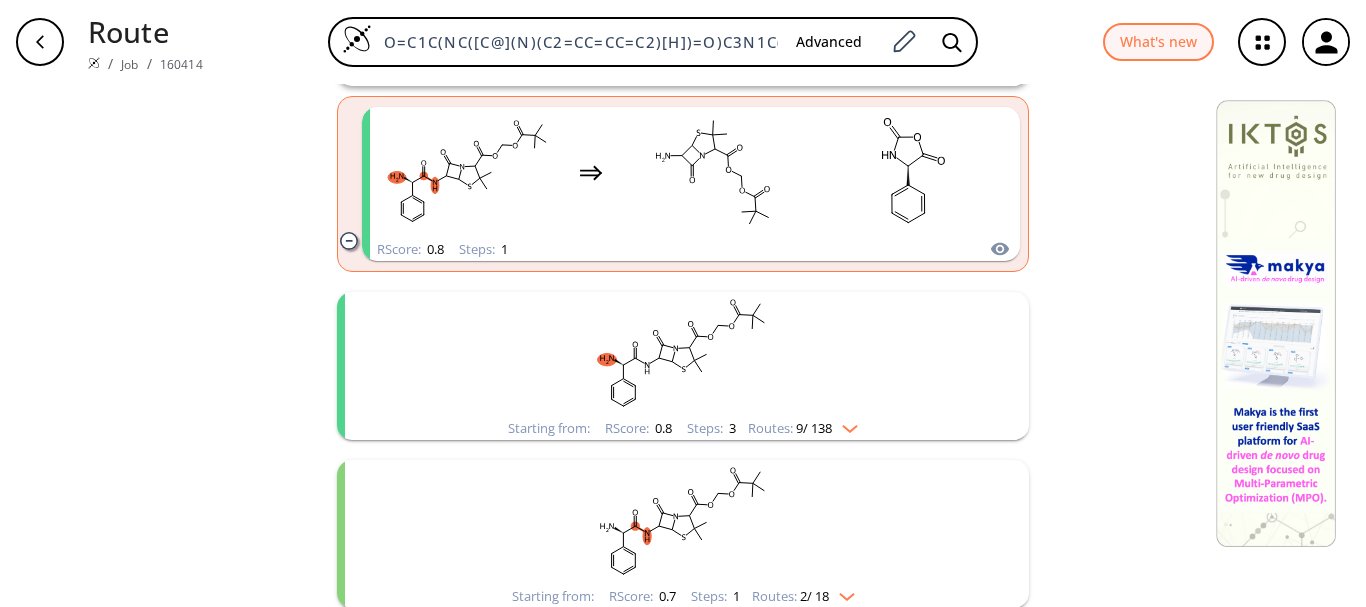 click 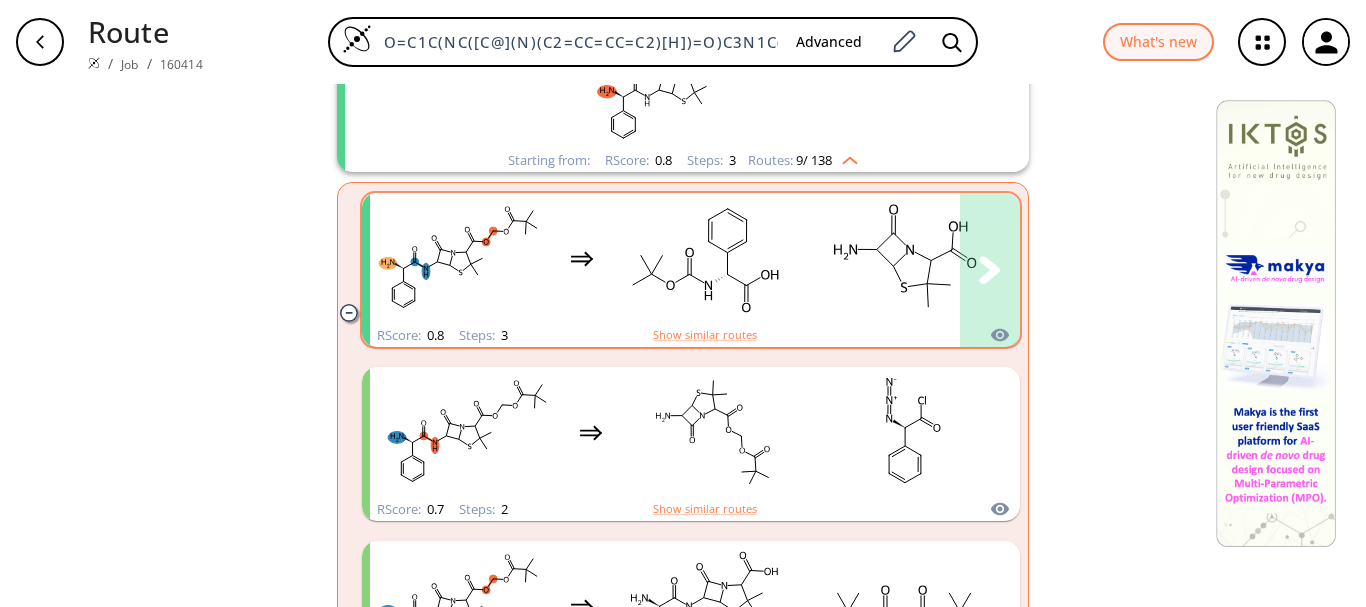 scroll, scrollTop: 700, scrollLeft: 0, axis: vertical 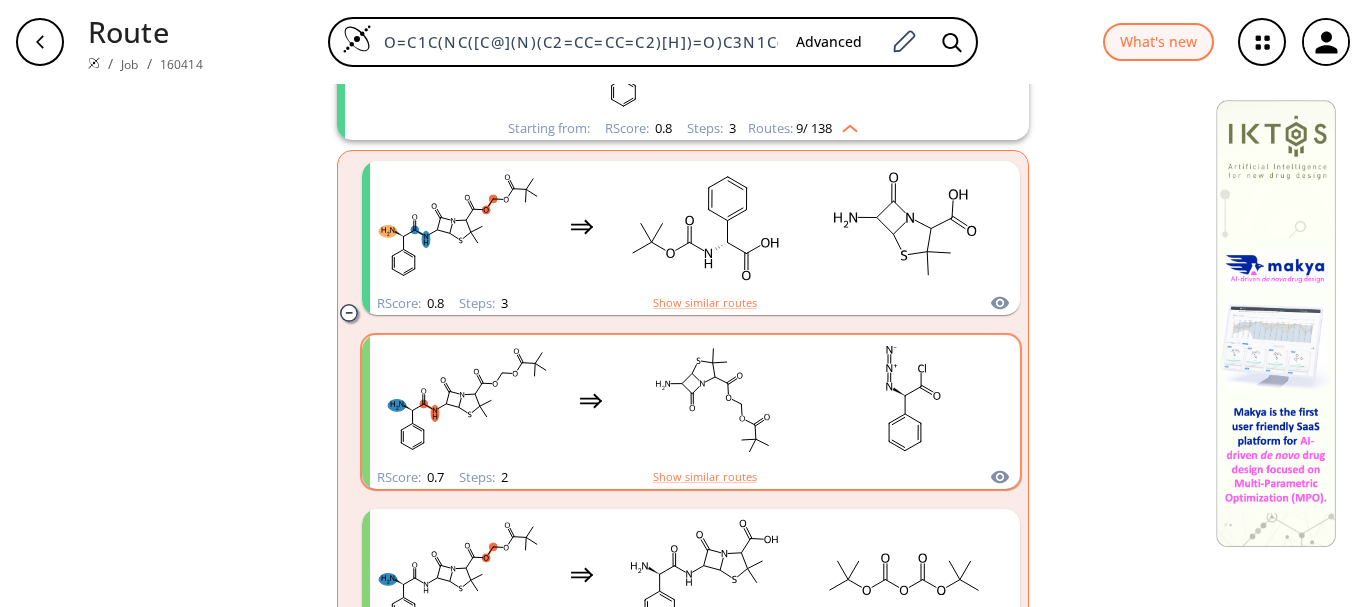 click at bounding box center (691, 400) 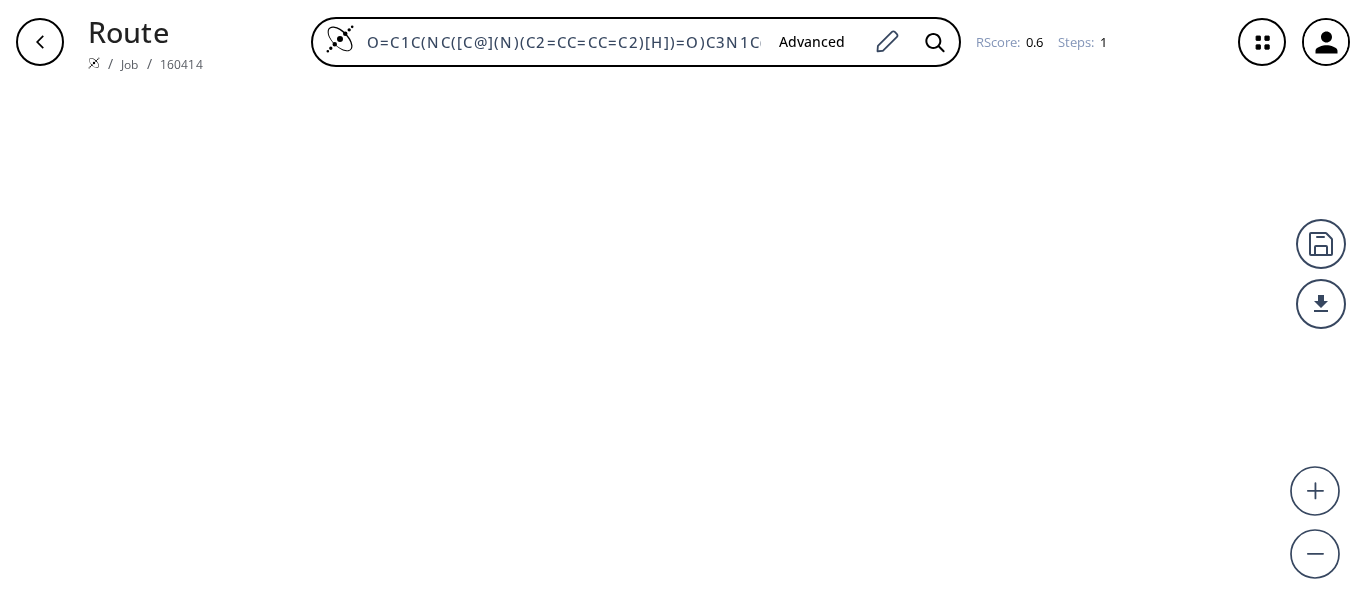 scroll, scrollTop: 0, scrollLeft: 0, axis: both 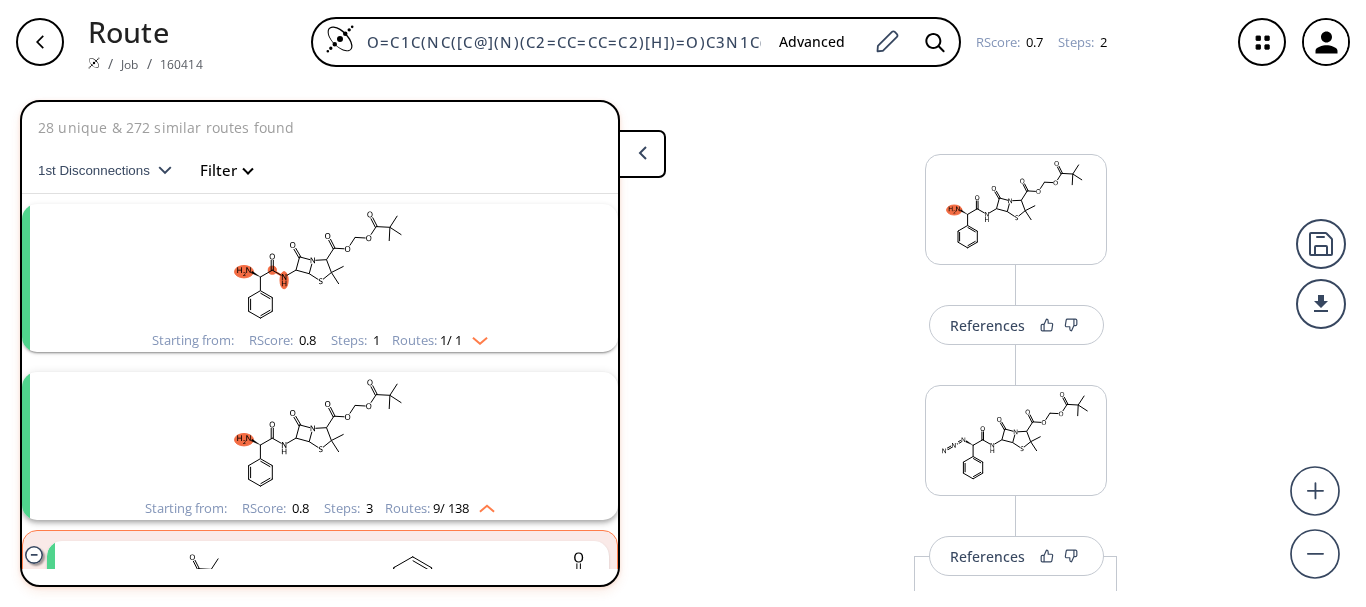 click at bounding box center [642, 154] 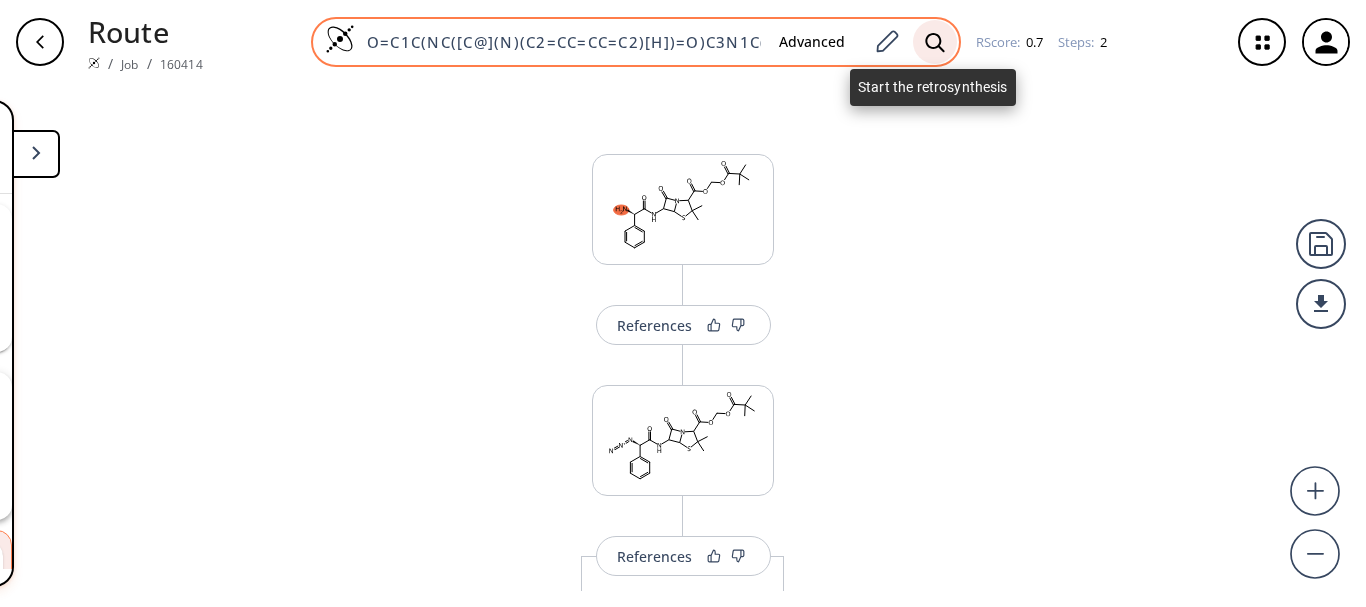 click 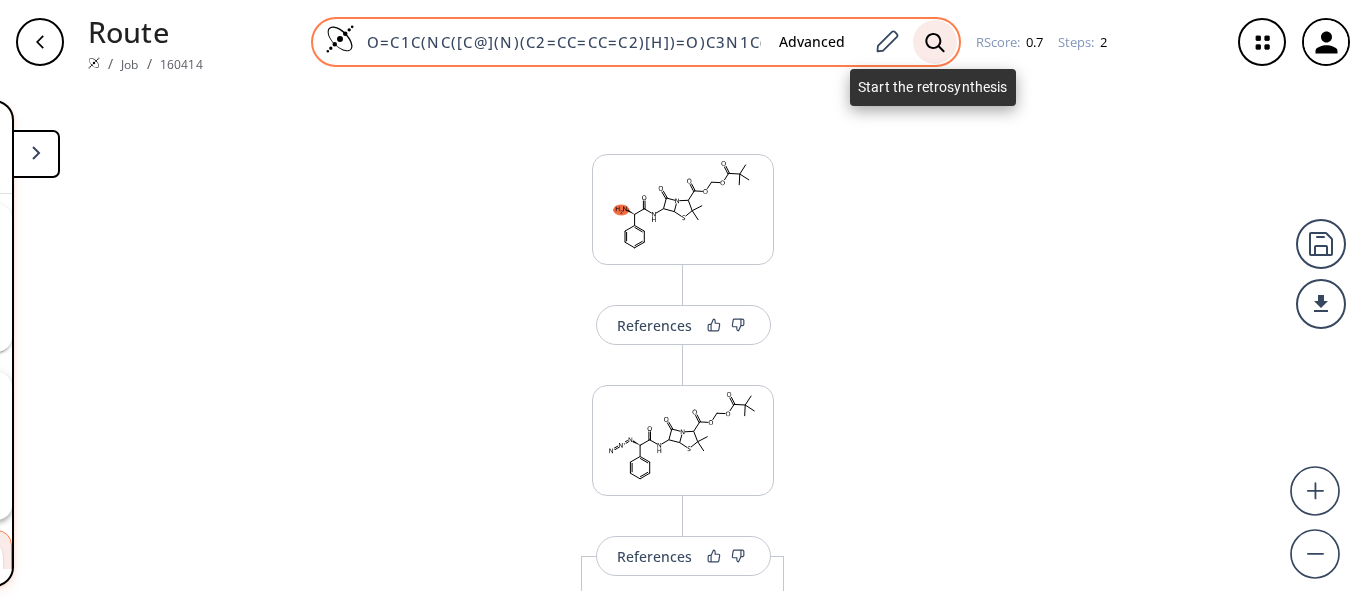 scroll, scrollTop: 0, scrollLeft: 0, axis: both 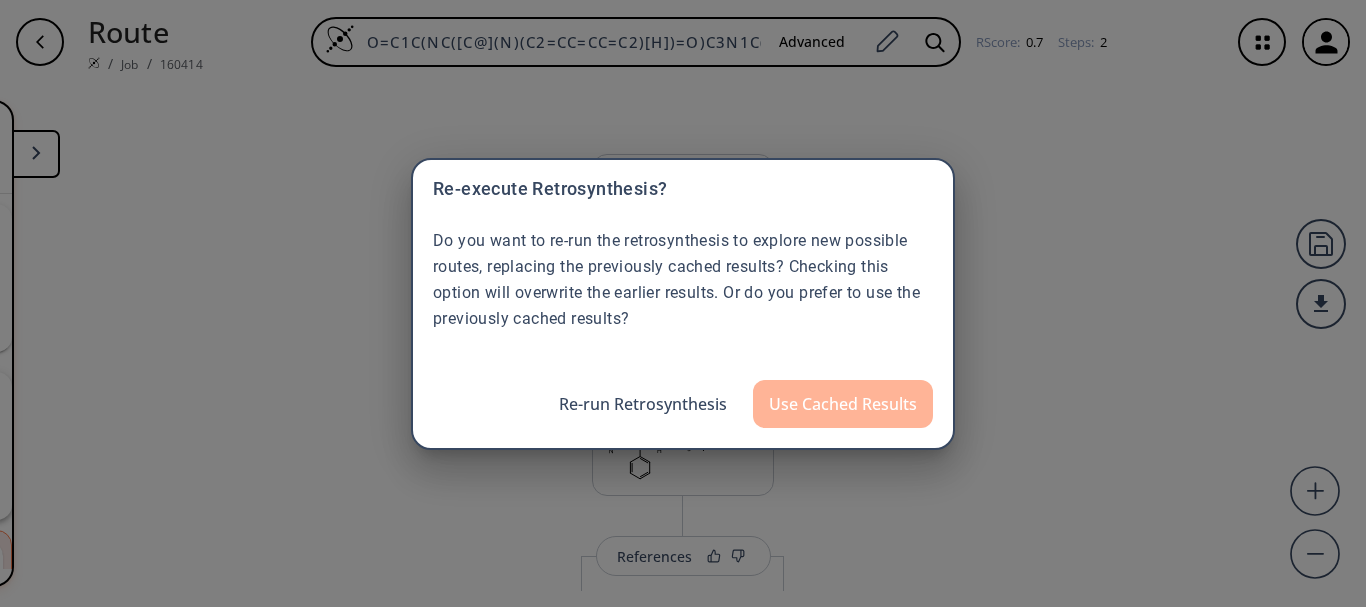 click on "Use Cached Results" at bounding box center [843, 404] 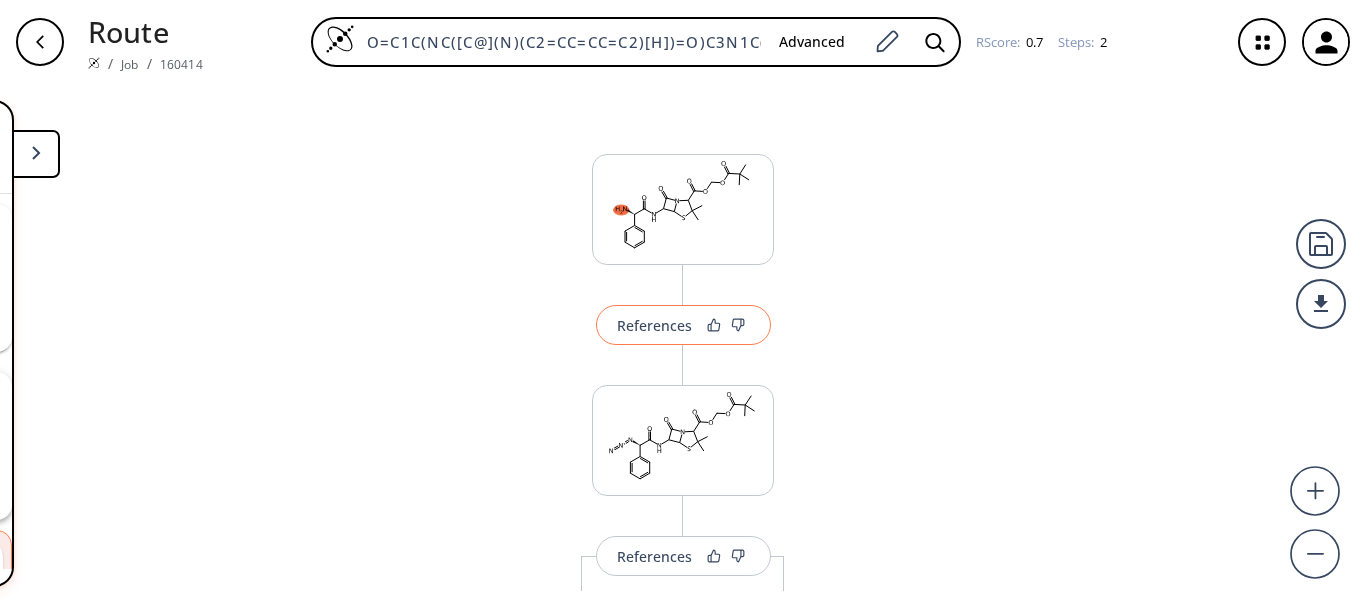 scroll, scrollTop: 0, scrollLeft: 275, axis: horizontal 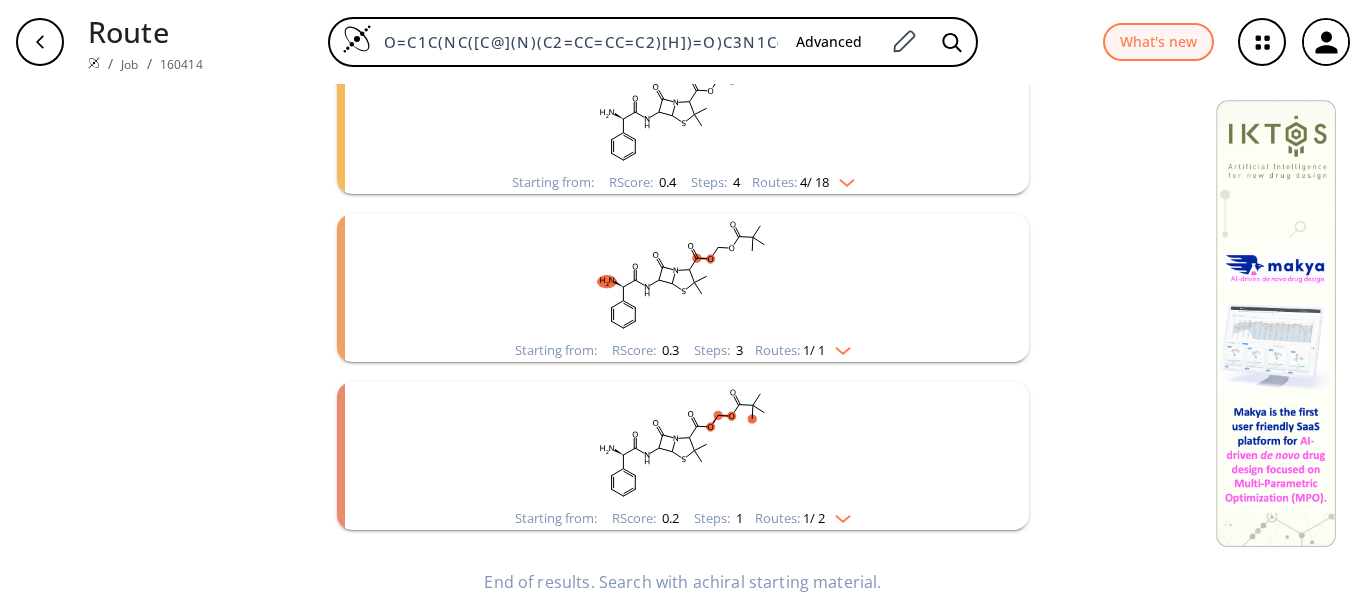 click 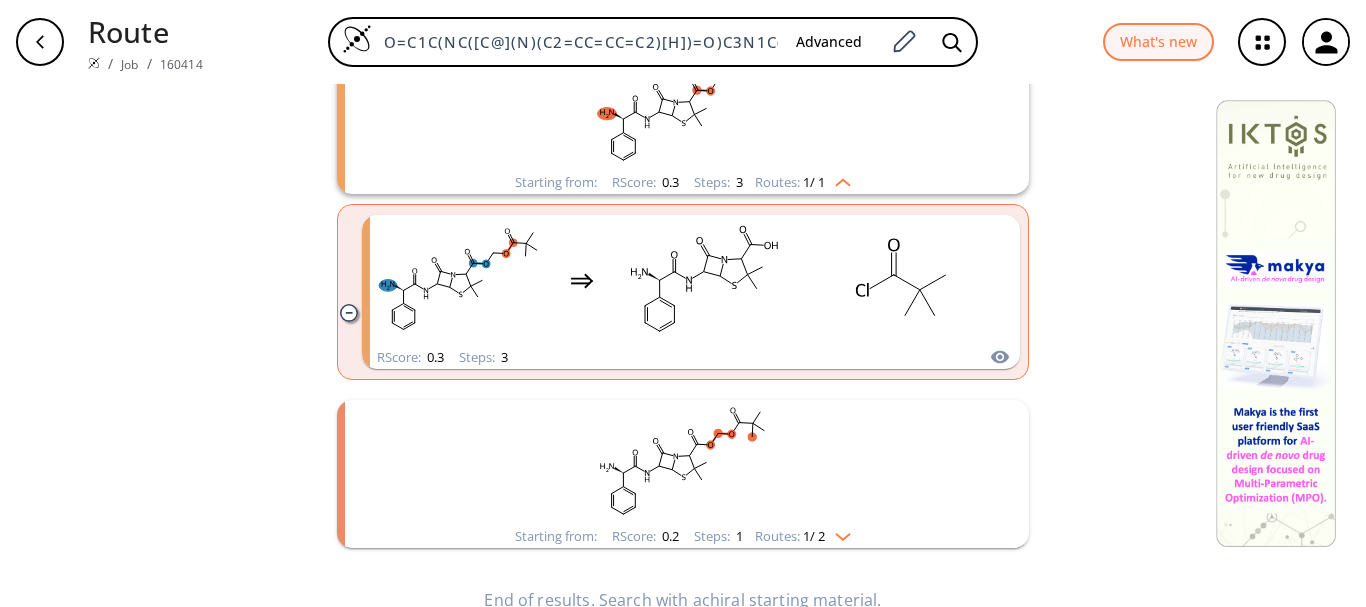 scroll, scrollTop: 1500, scrollLeft: 0, axis: vertical 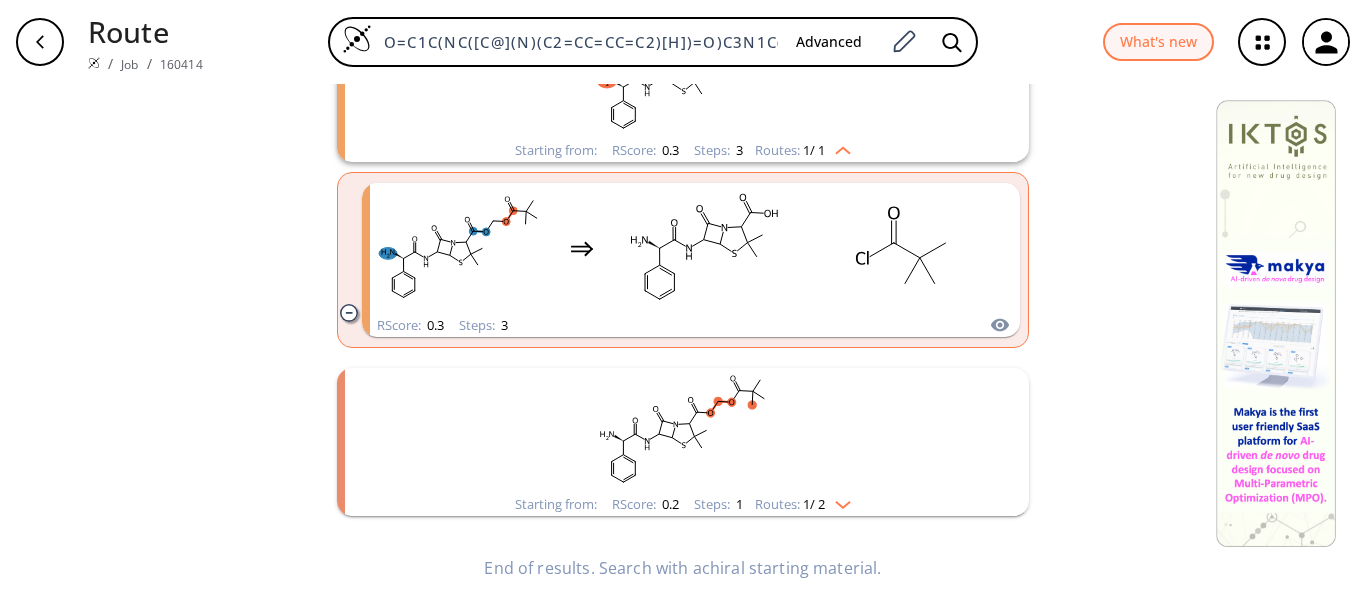 click 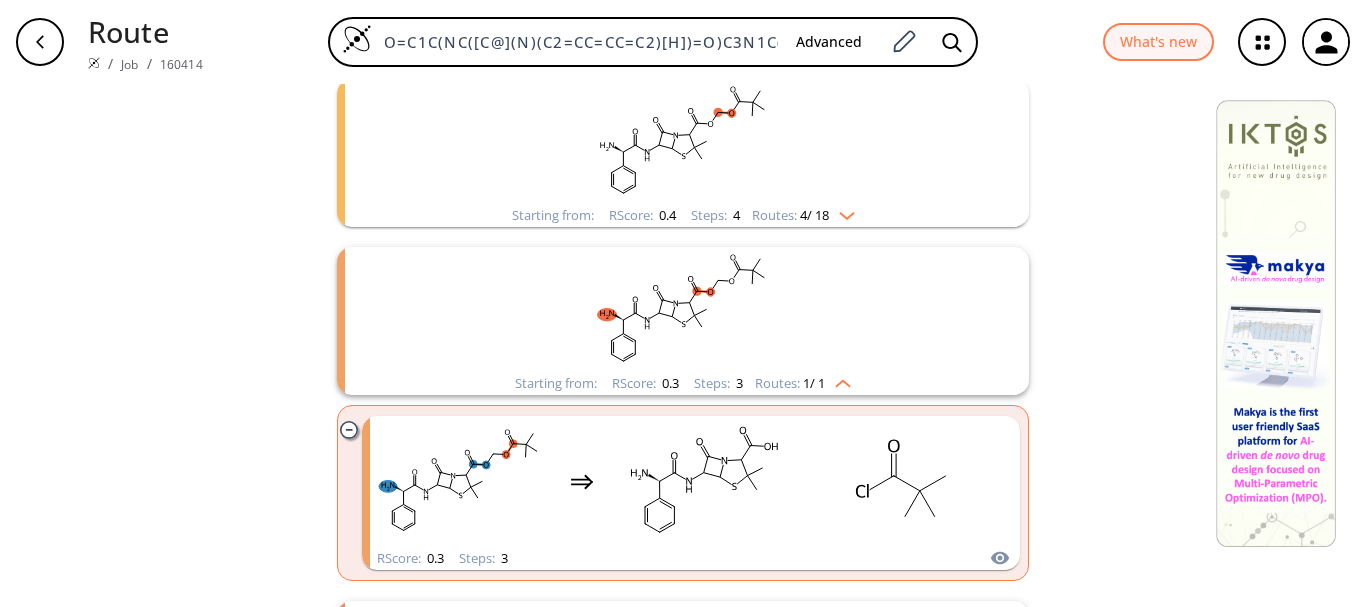 scroll, scrollTop: 1167, scrollLeft: 0, axis: vertical 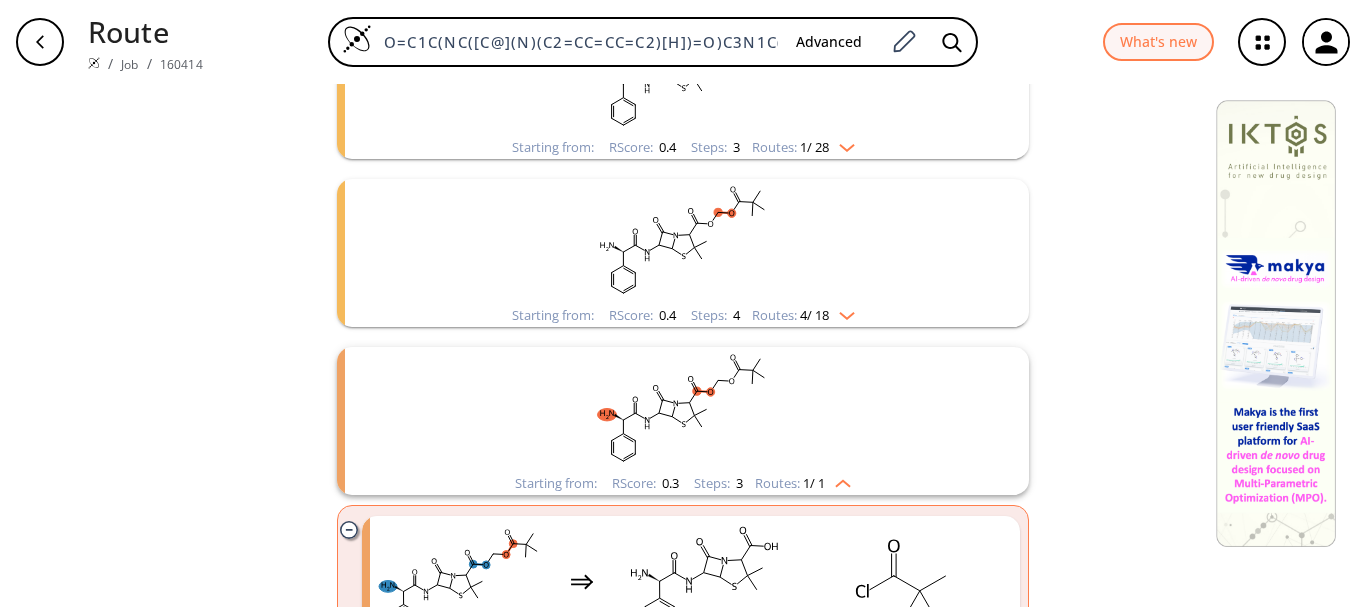 click 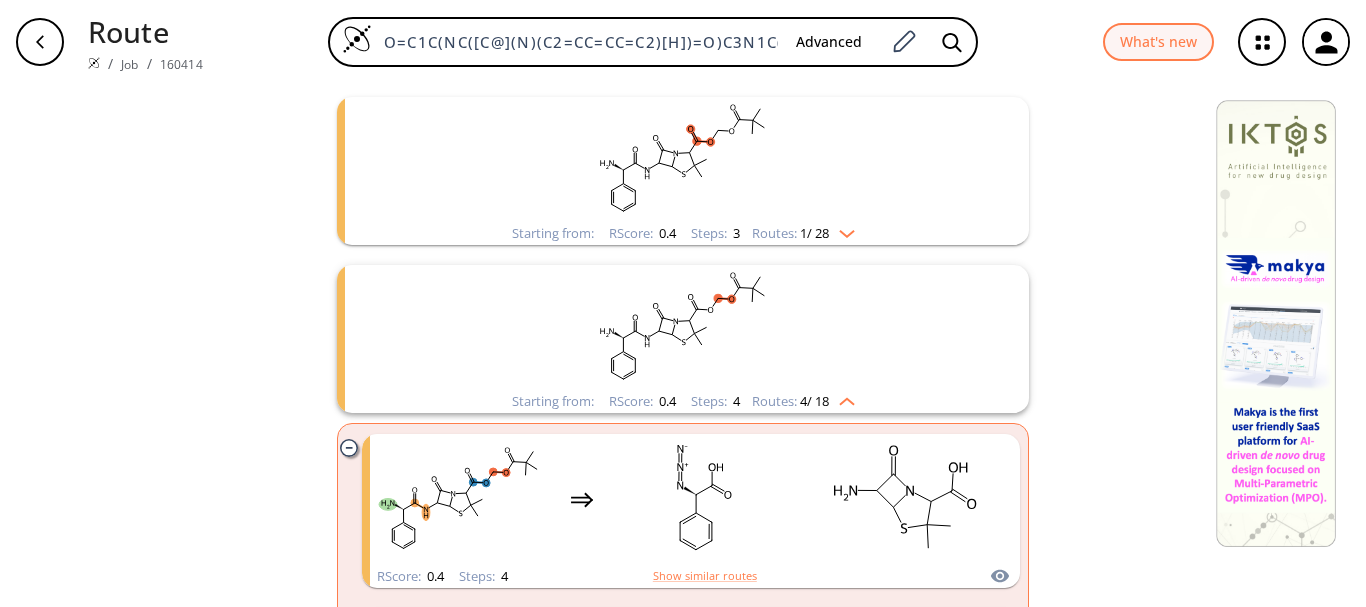 scroll, scrollTop: 1067, scrollLeft: 0, axis: vertical 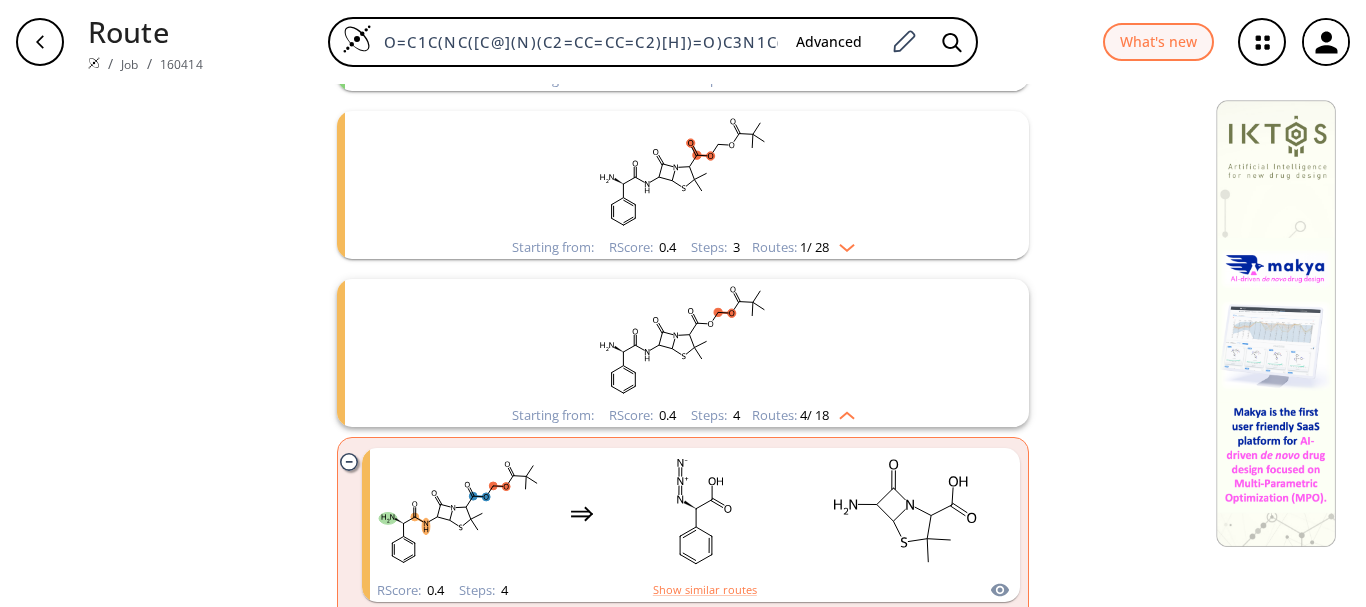 click 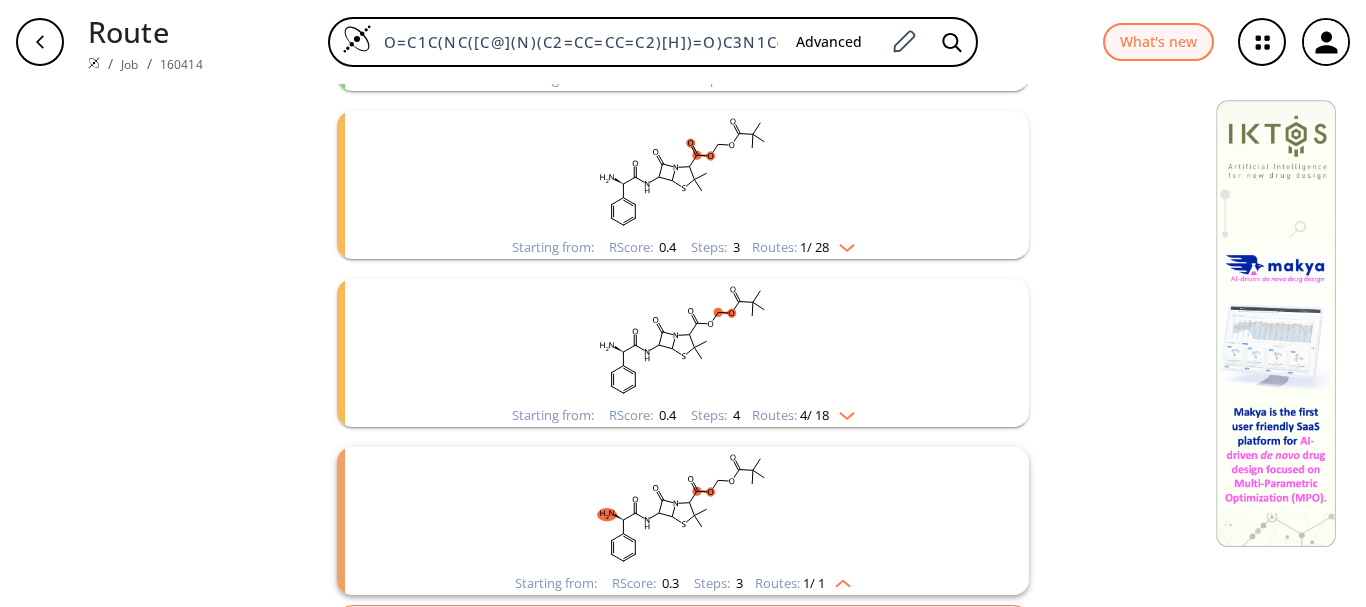 click at bounding box center (842, 244) 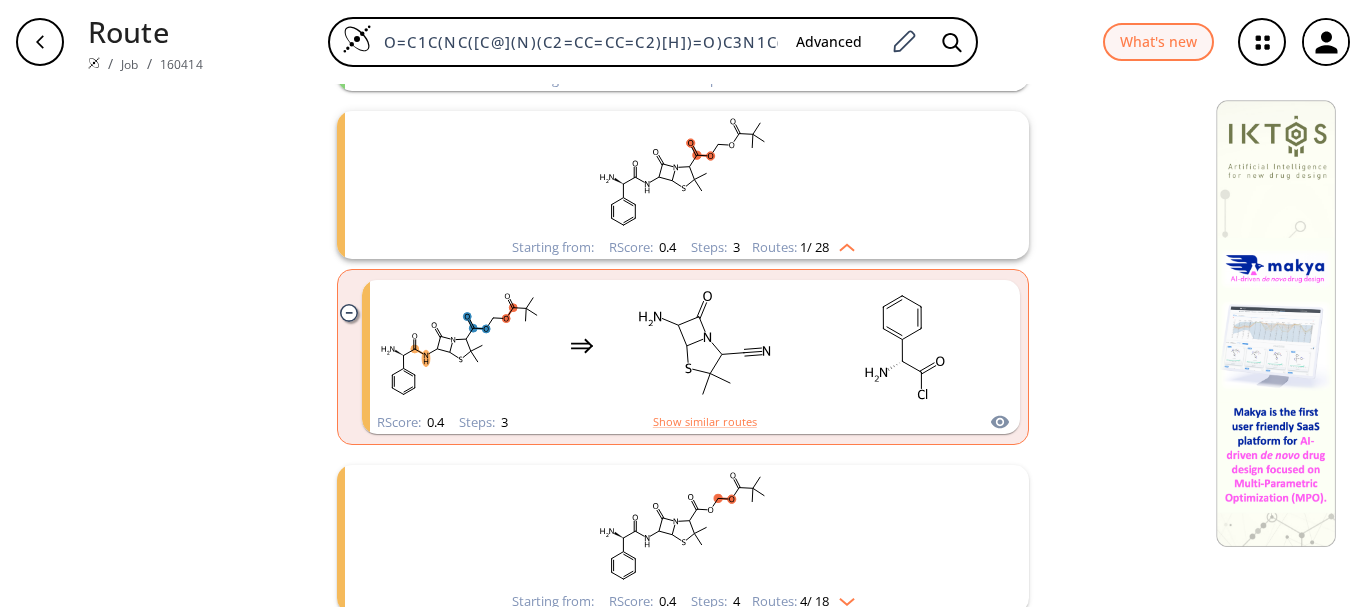 click at bounding box center [842, 244] 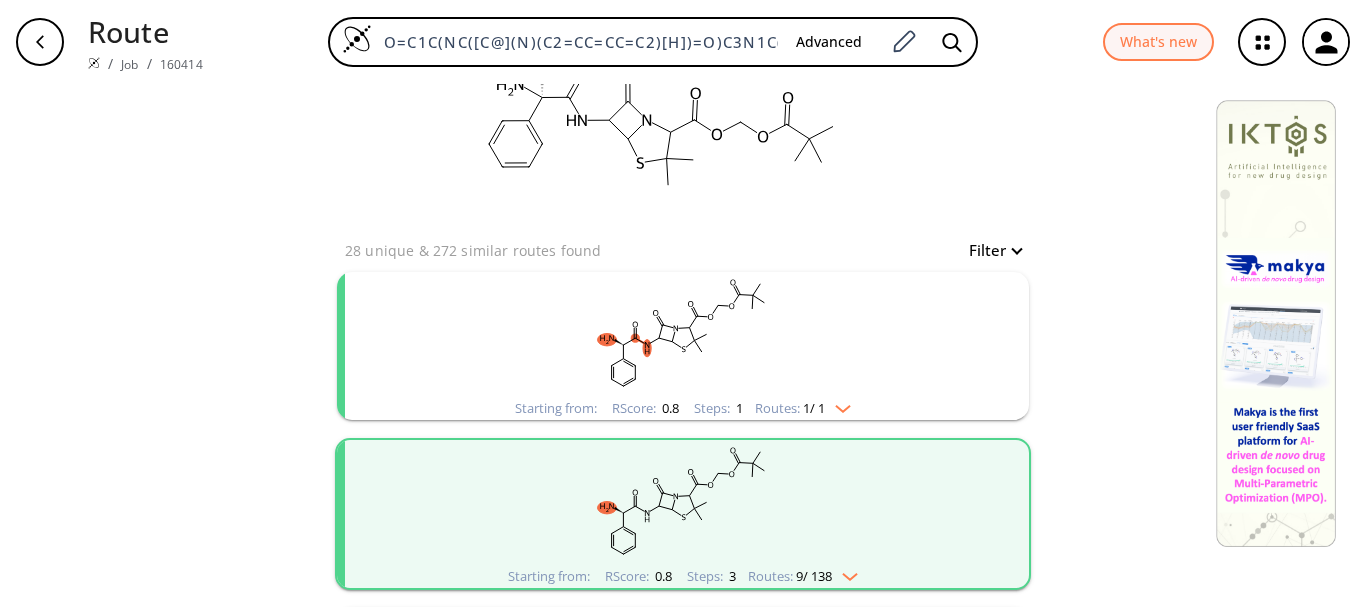 scroll, scrollTop: 100, scrollLeft: 0, axis: vertical 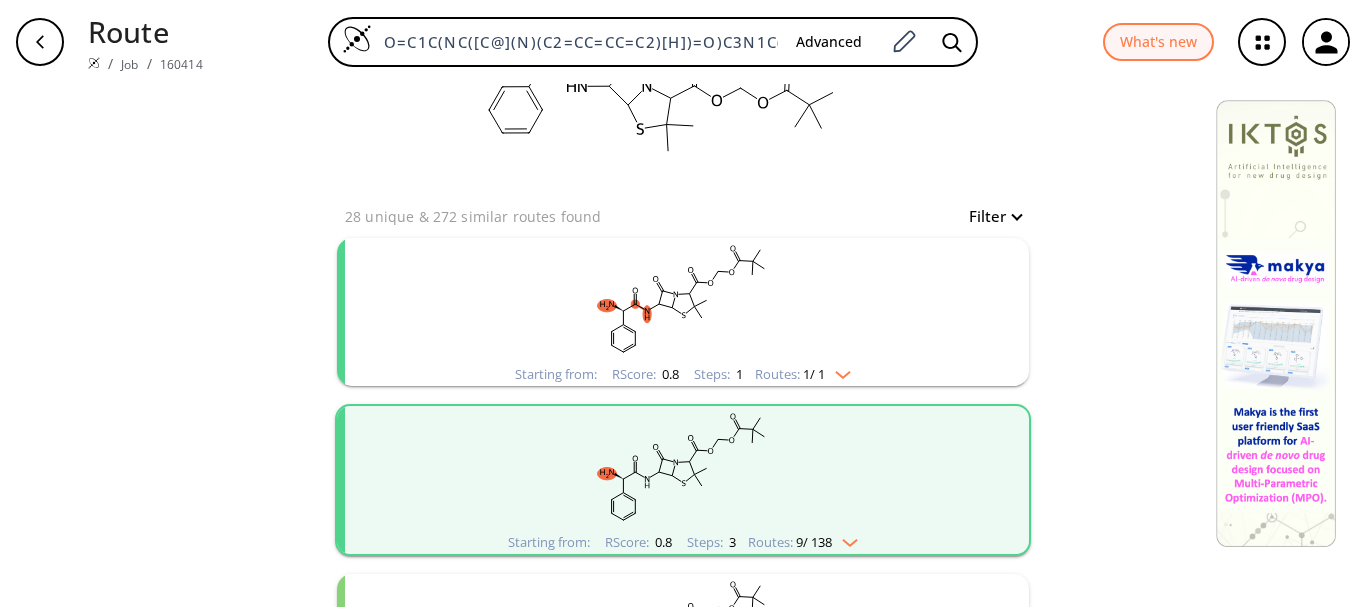 click at bounding box center (838, 371) 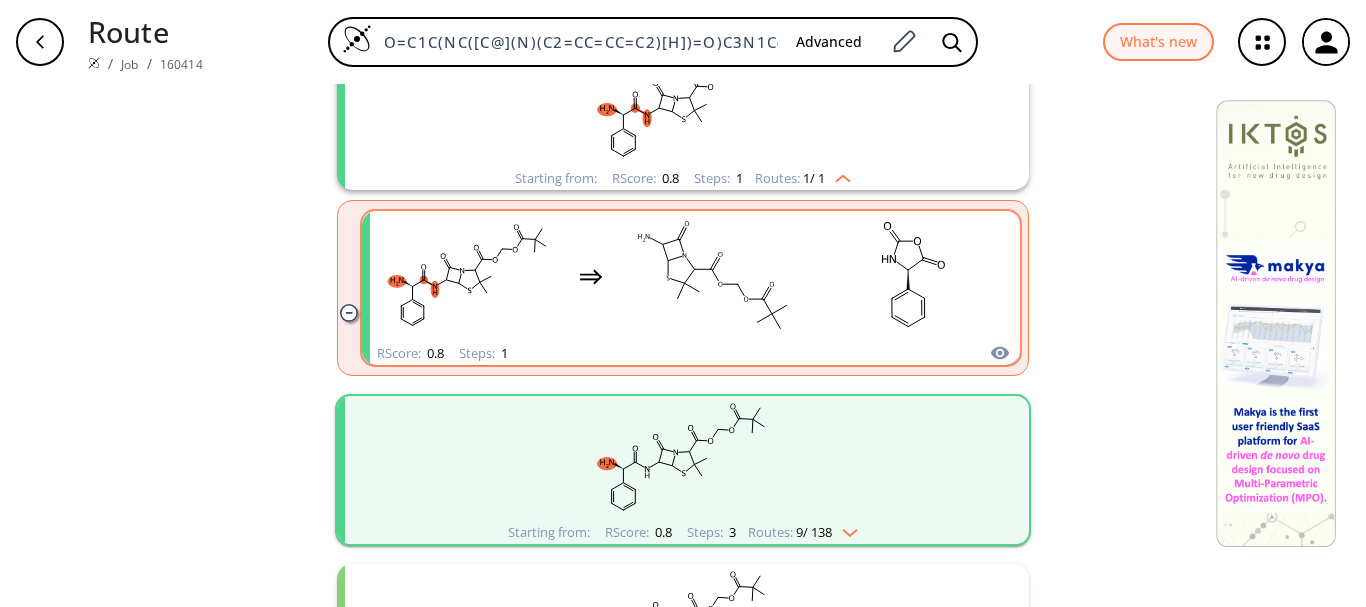 scroll, scrollTop: 300, scrollLeft: 0, axis: vertical 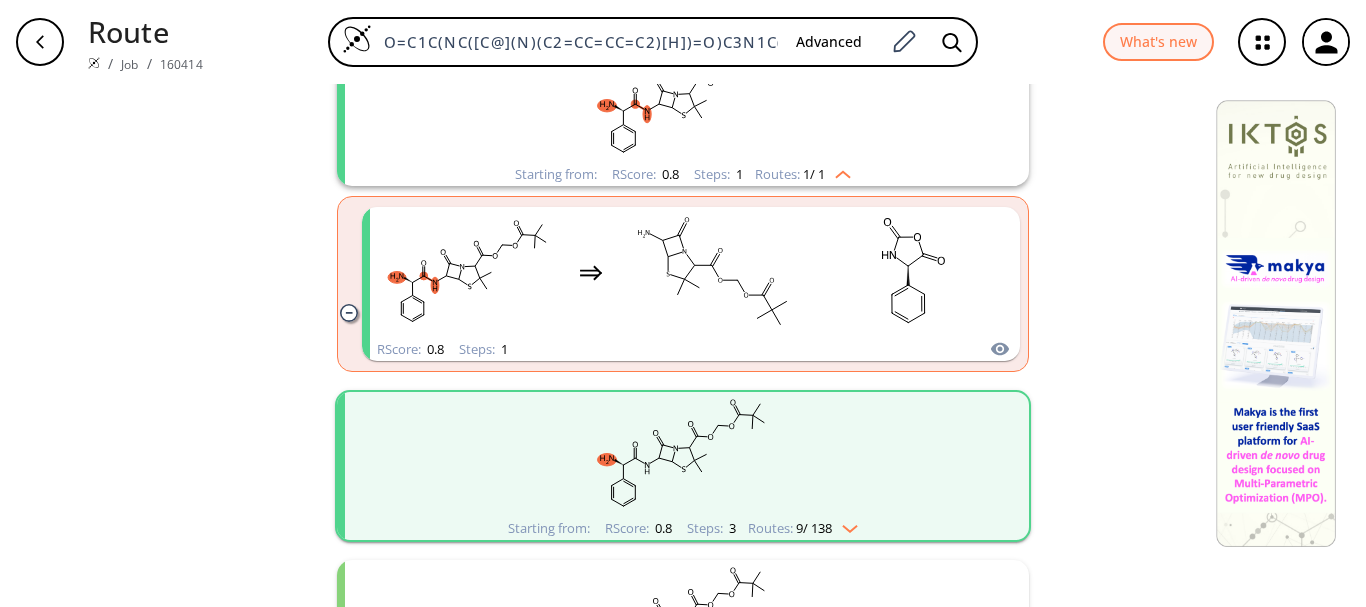 click at bounding box center (845, 525) 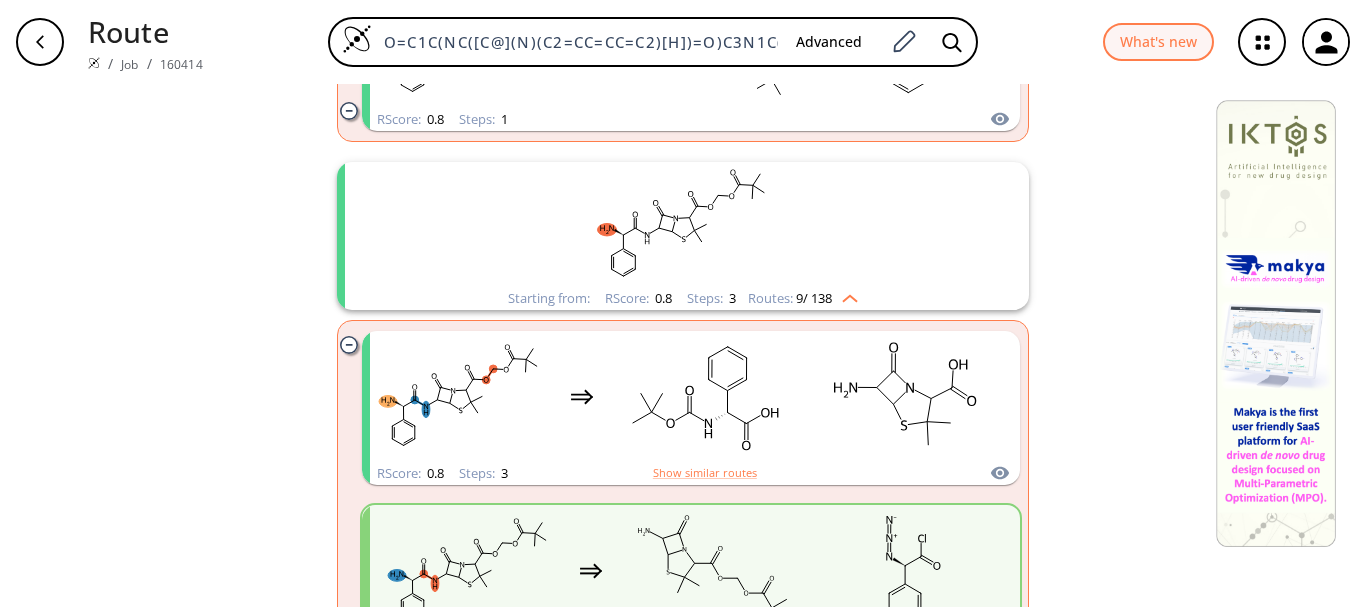 scroll, scrollTop: 500, scrollLeft: 0, axis: vertical 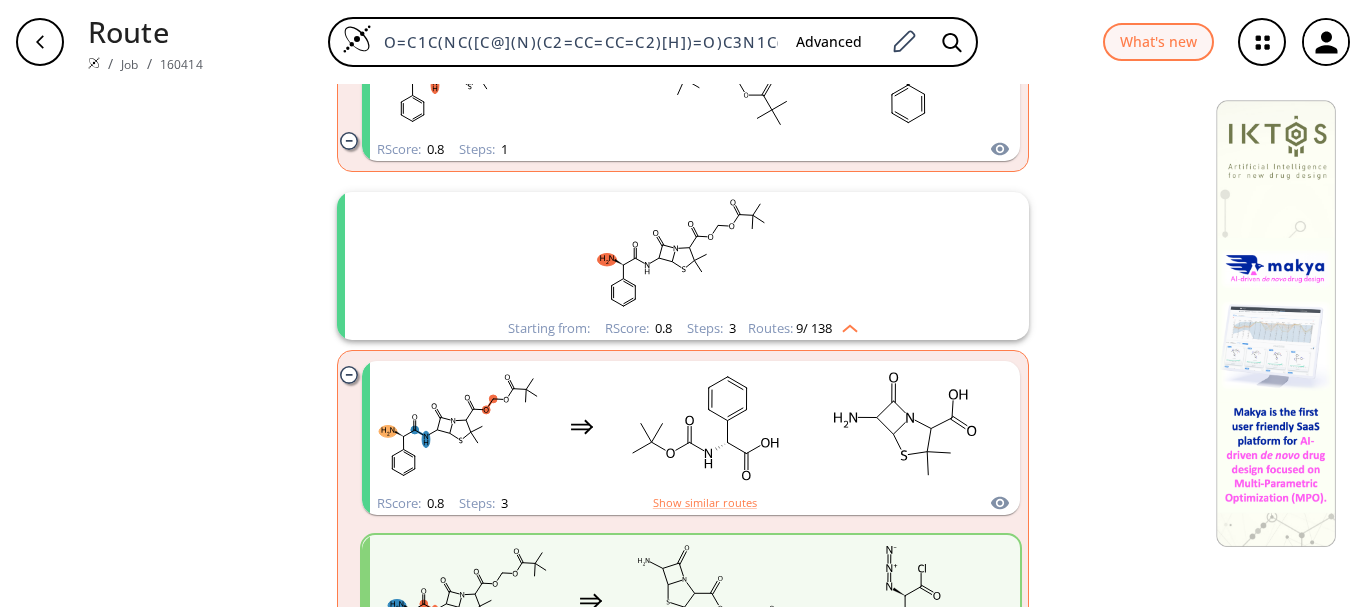 click at bounding box center (845, 325) 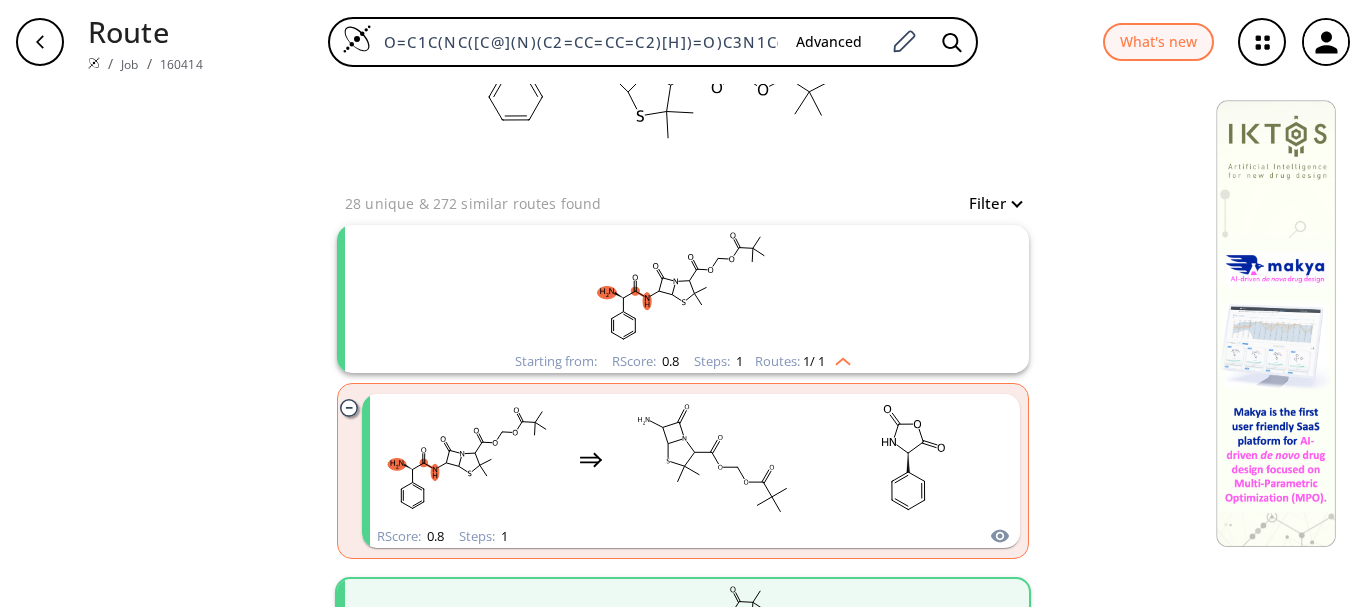 scroll, scrollTop: 100, scrollLeft: 0, axis: vertical 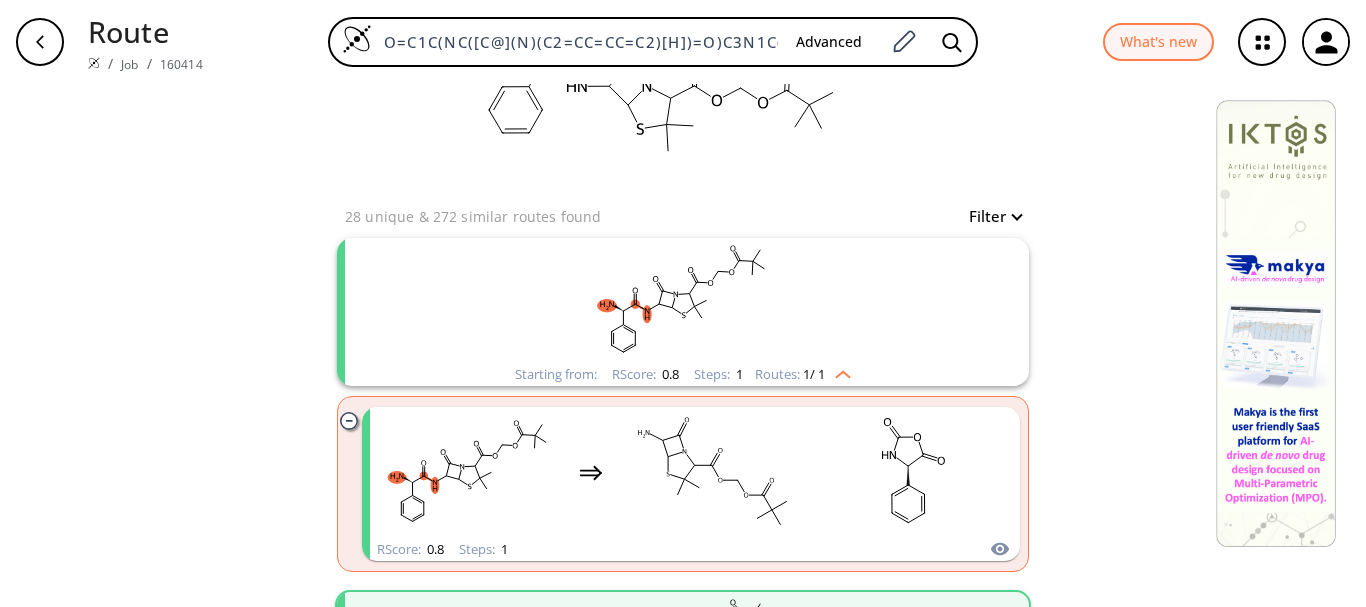 click 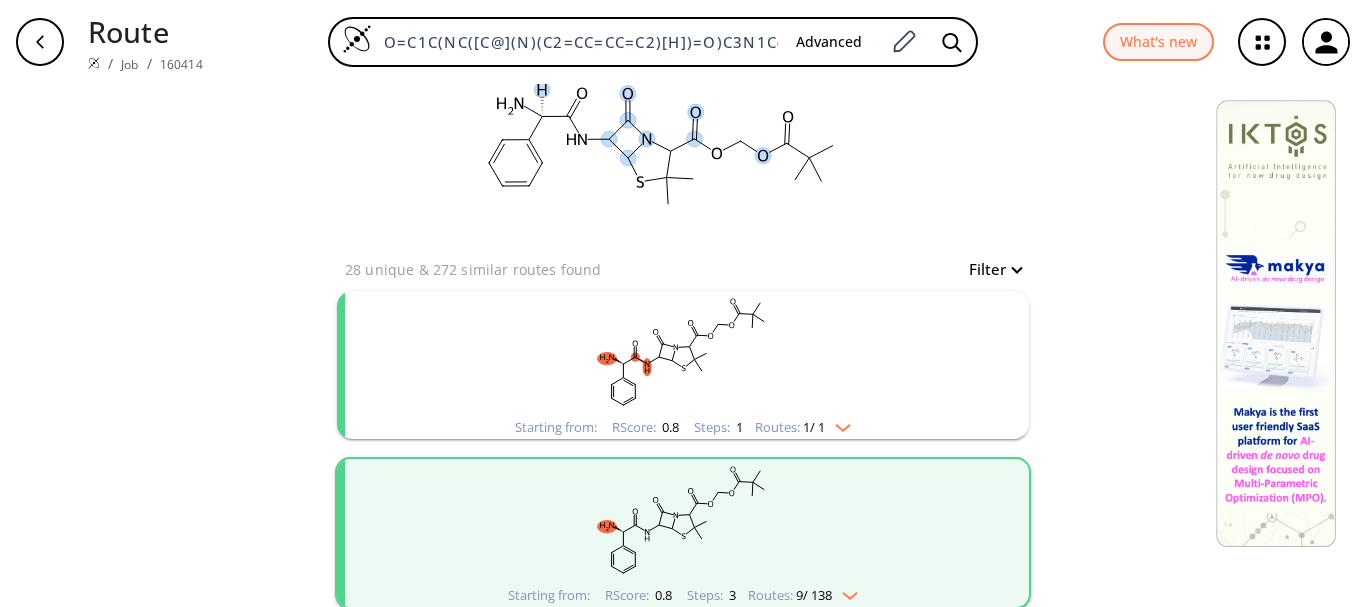 scroll, scrollTop: 0, scrollLeft: 0, axis: both 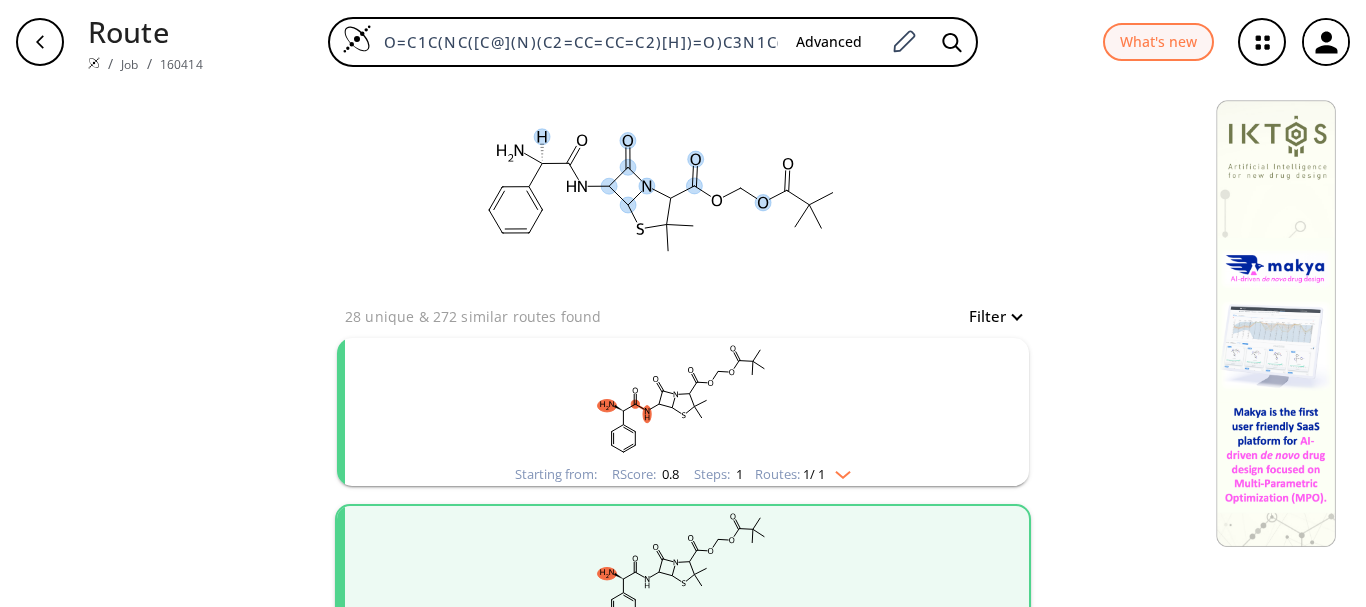 click 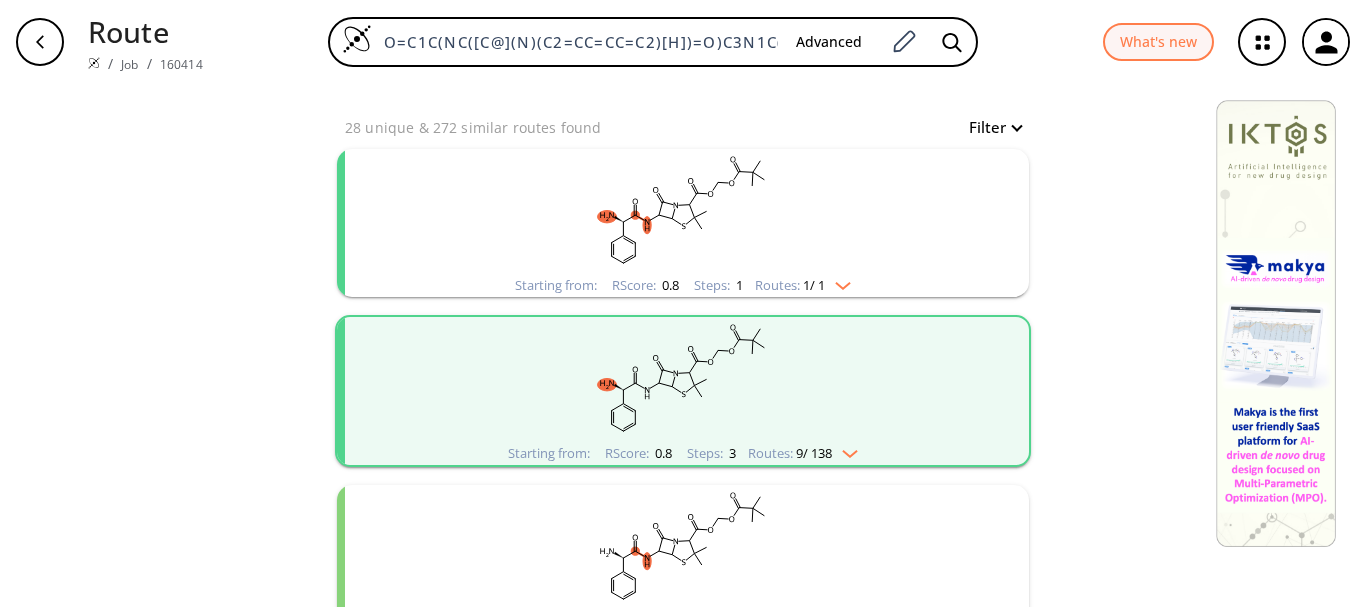 scroll, scrollTop: 200, scrollLeft: 0, axis: vertical 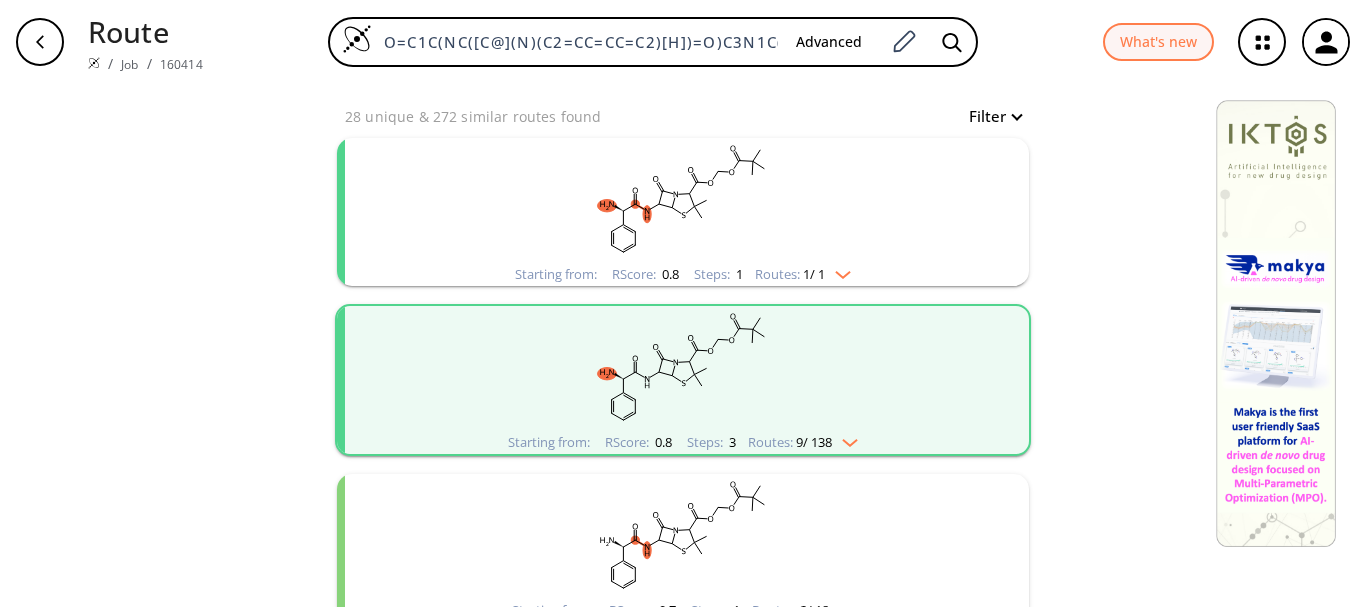 click at bounding box center (838, 271) 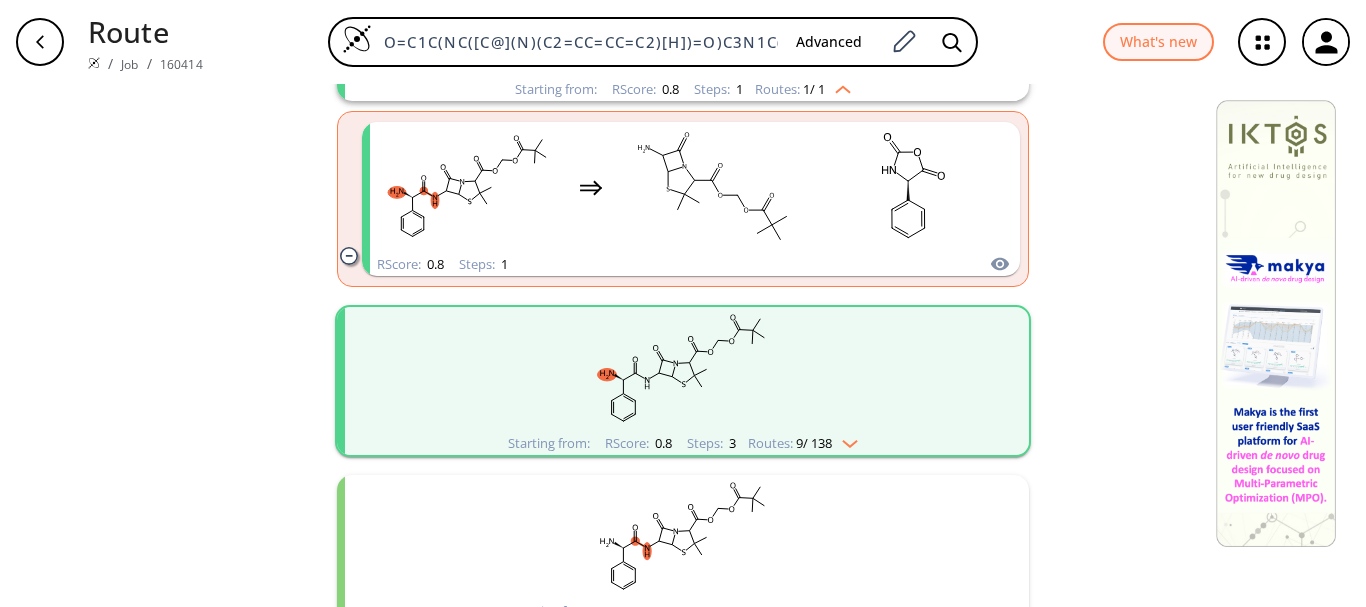 scroll, scrollTop: 400, scrollLeft: 0, axis: vertical 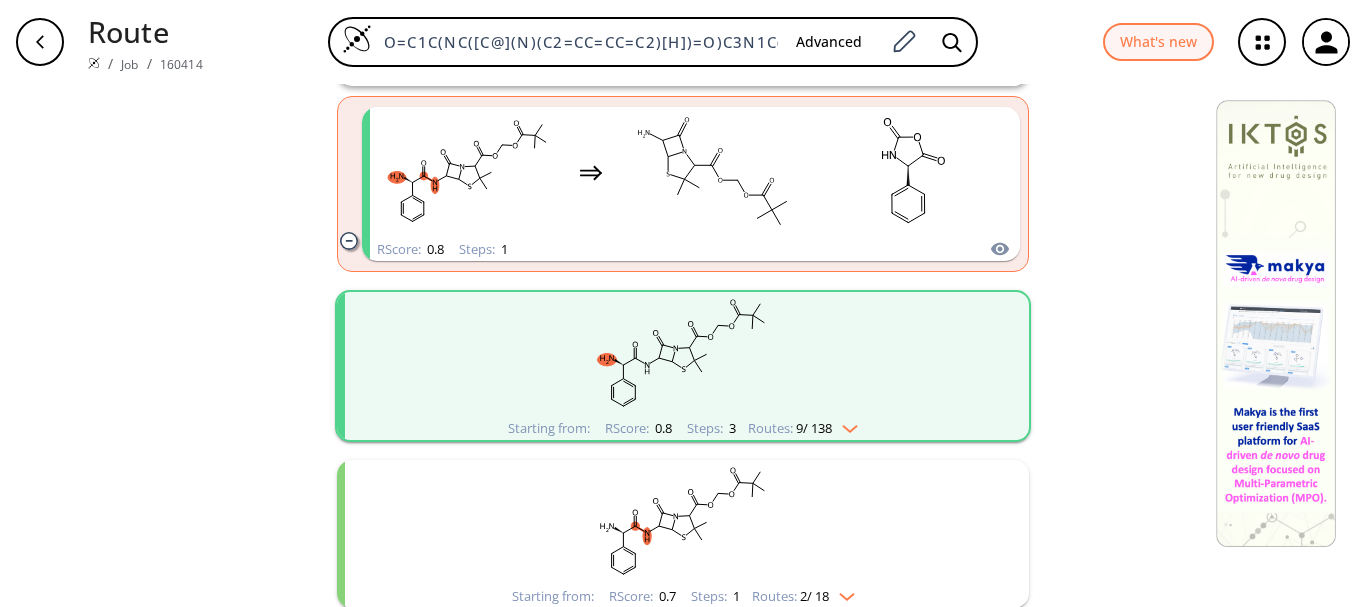 click at bounding box center [845, 425] 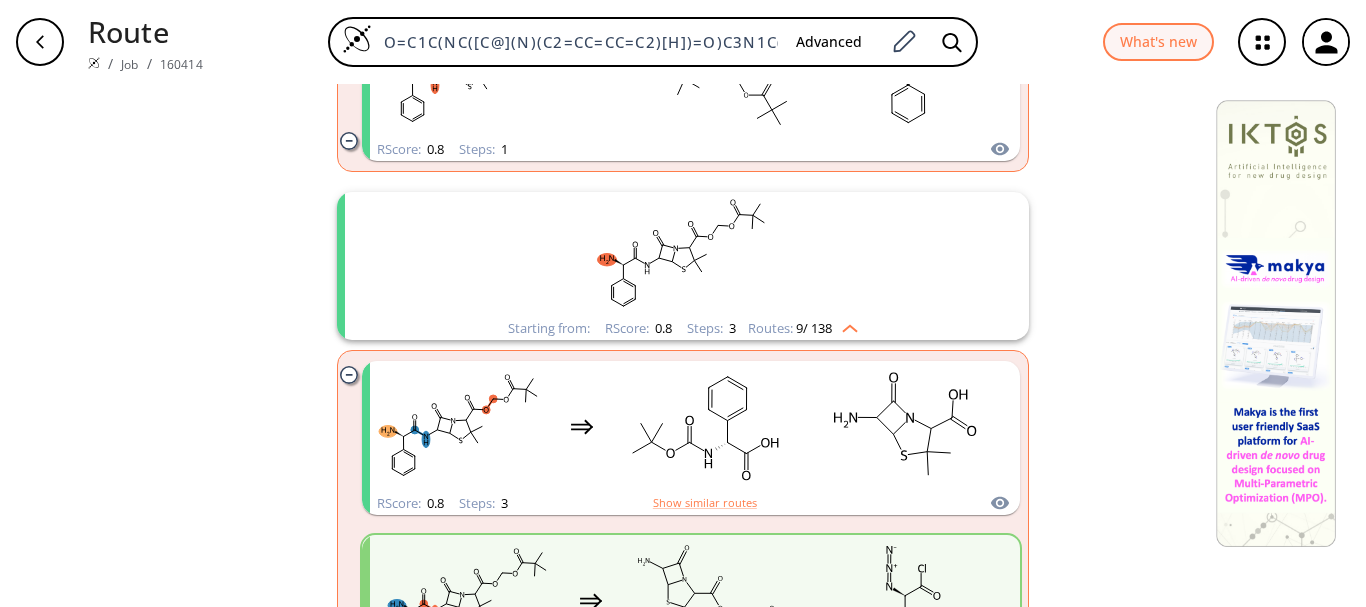 scroll, scrollTop: 300, scrollLeft: 0, axis: vertical 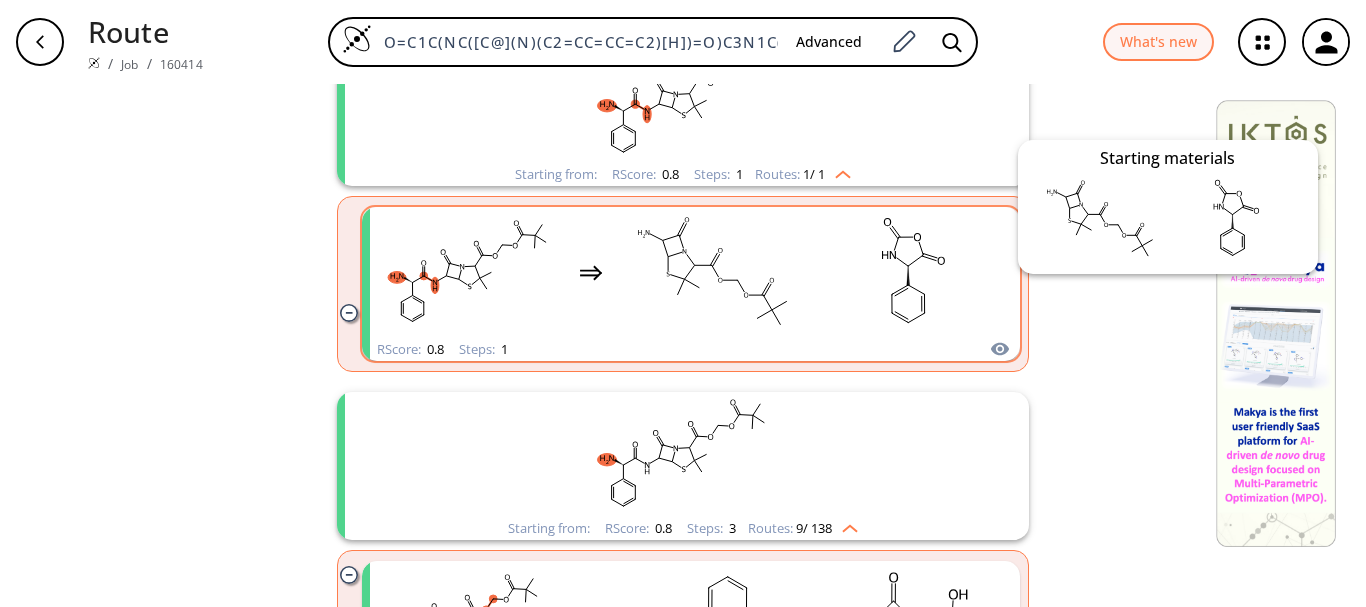 click 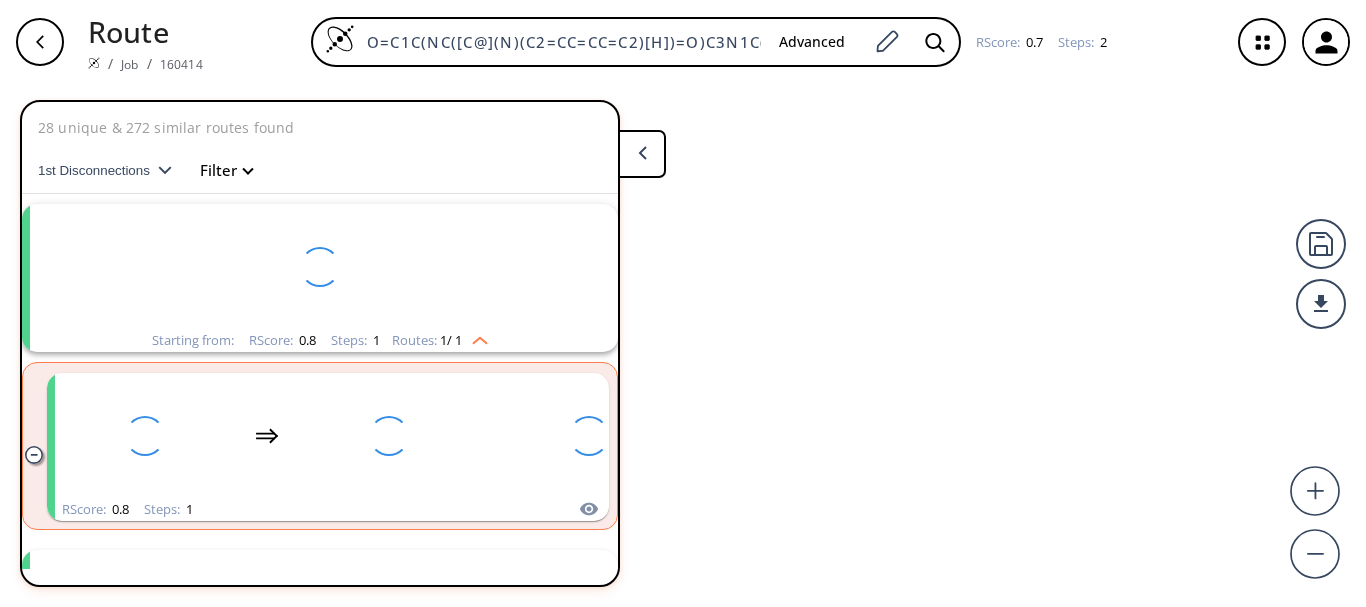 scroll, scrollTop: 45, scrollLeft: 0, axis: vertical 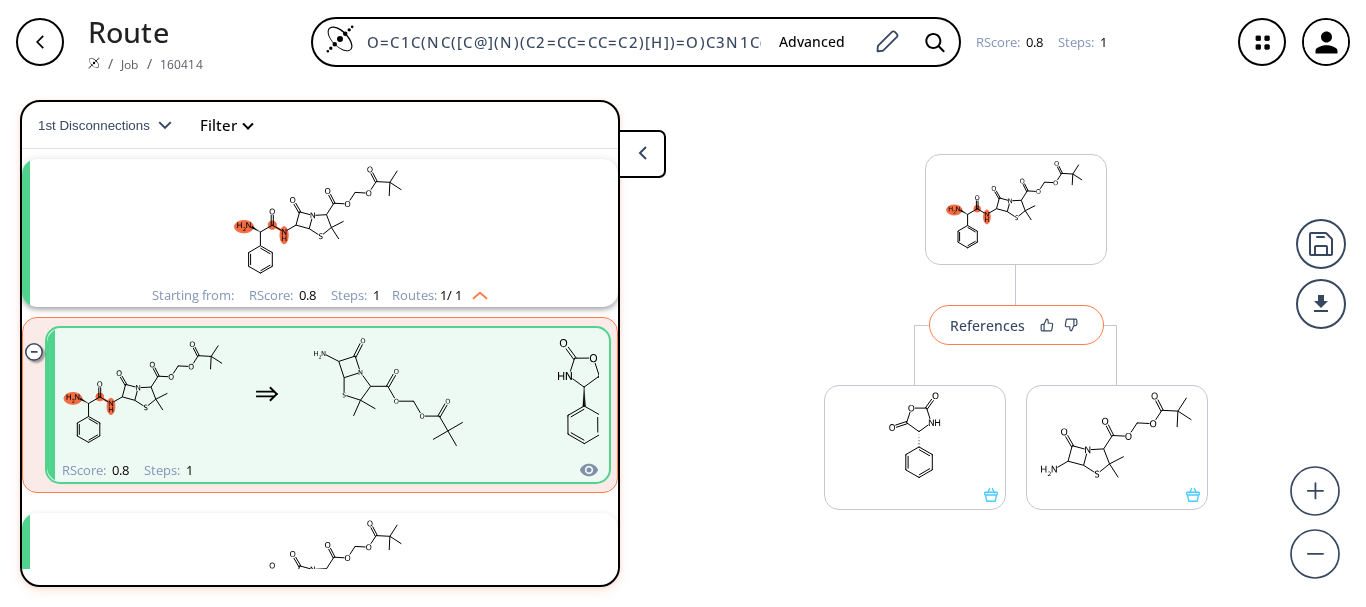 click on "References" at bounding box center [987, 325] 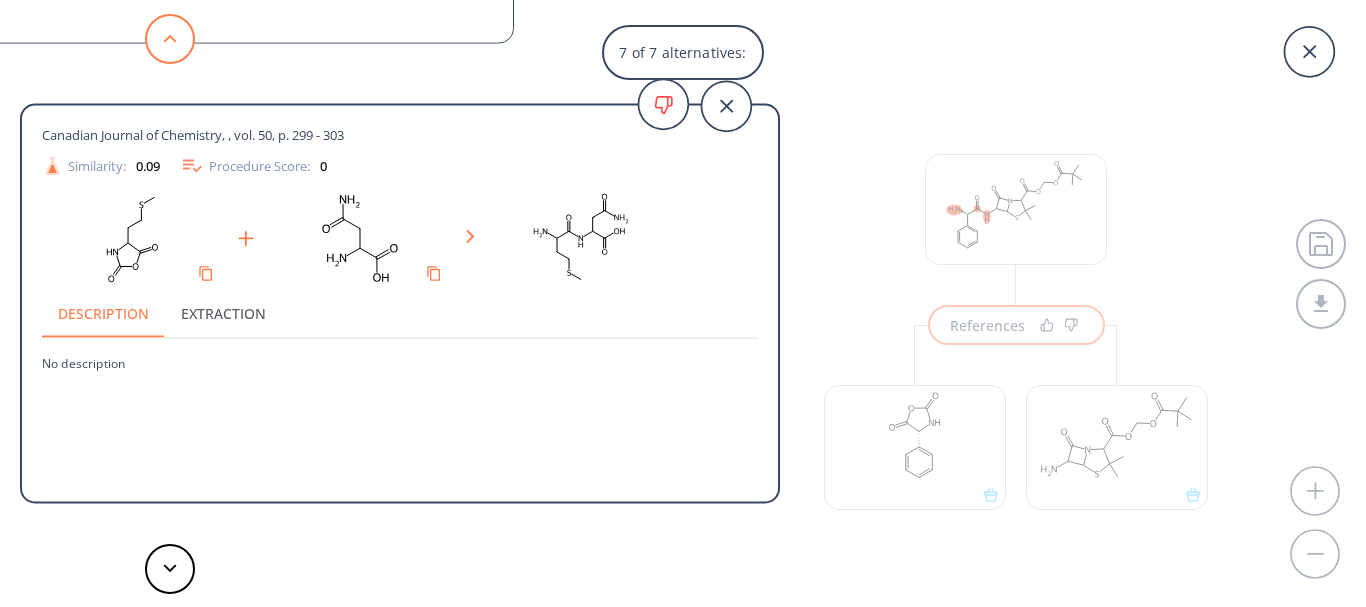 click 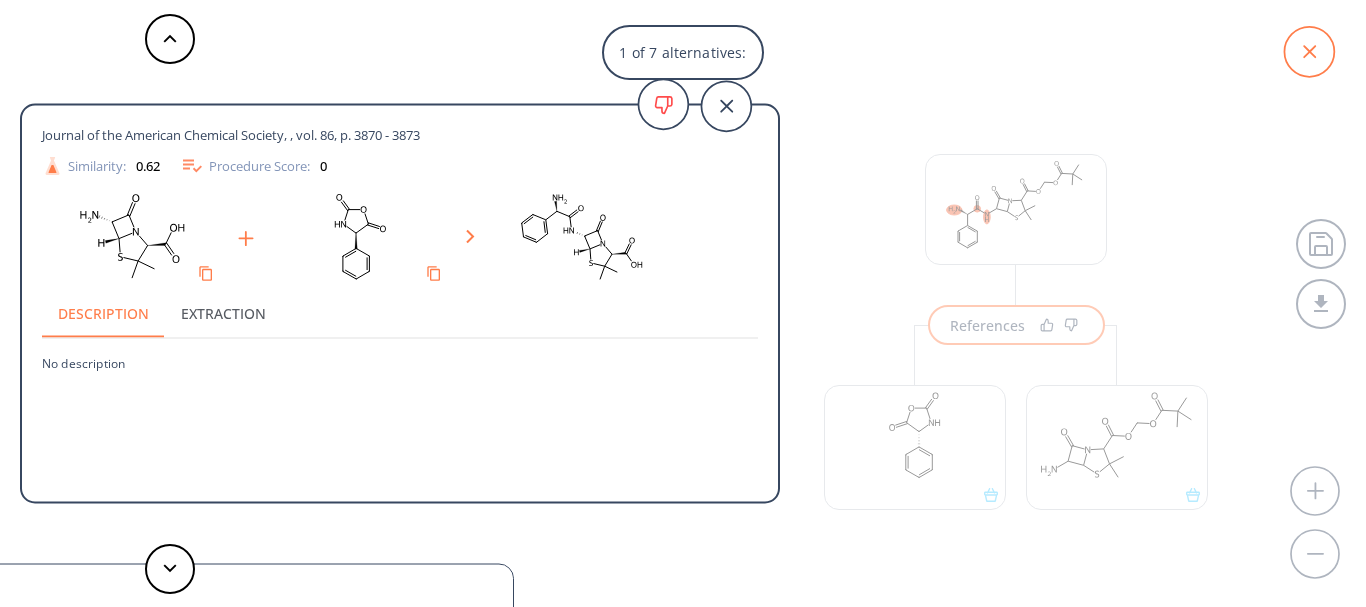 click 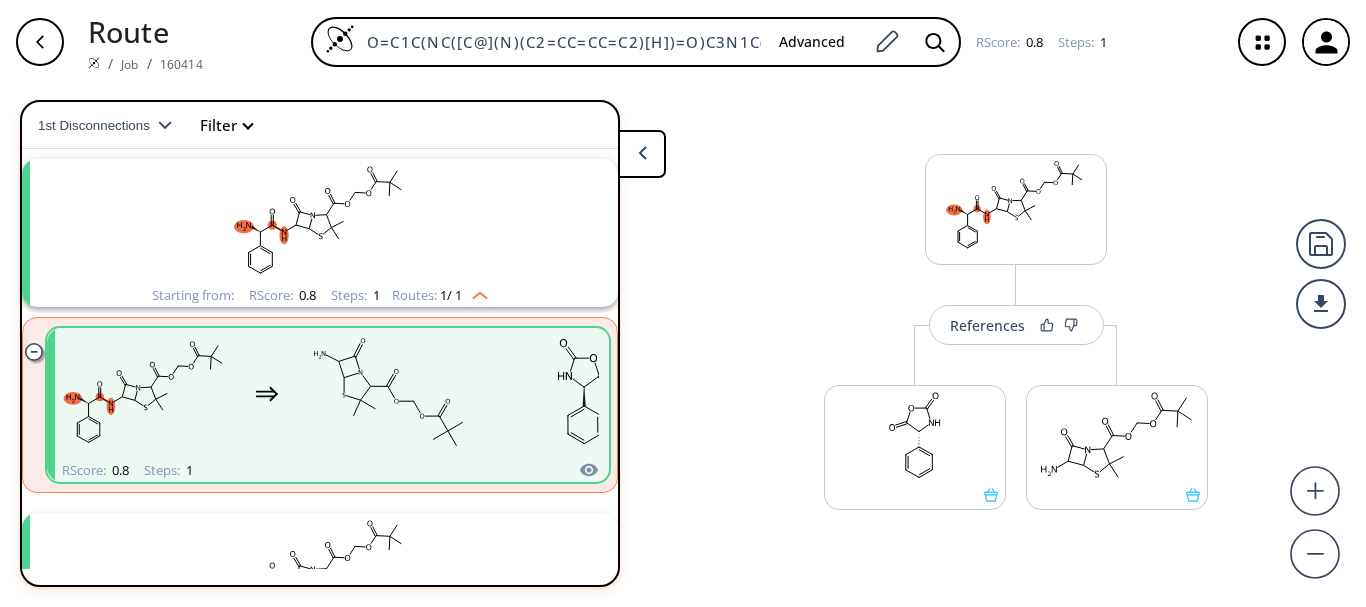 click at bounding box center (40, 42) 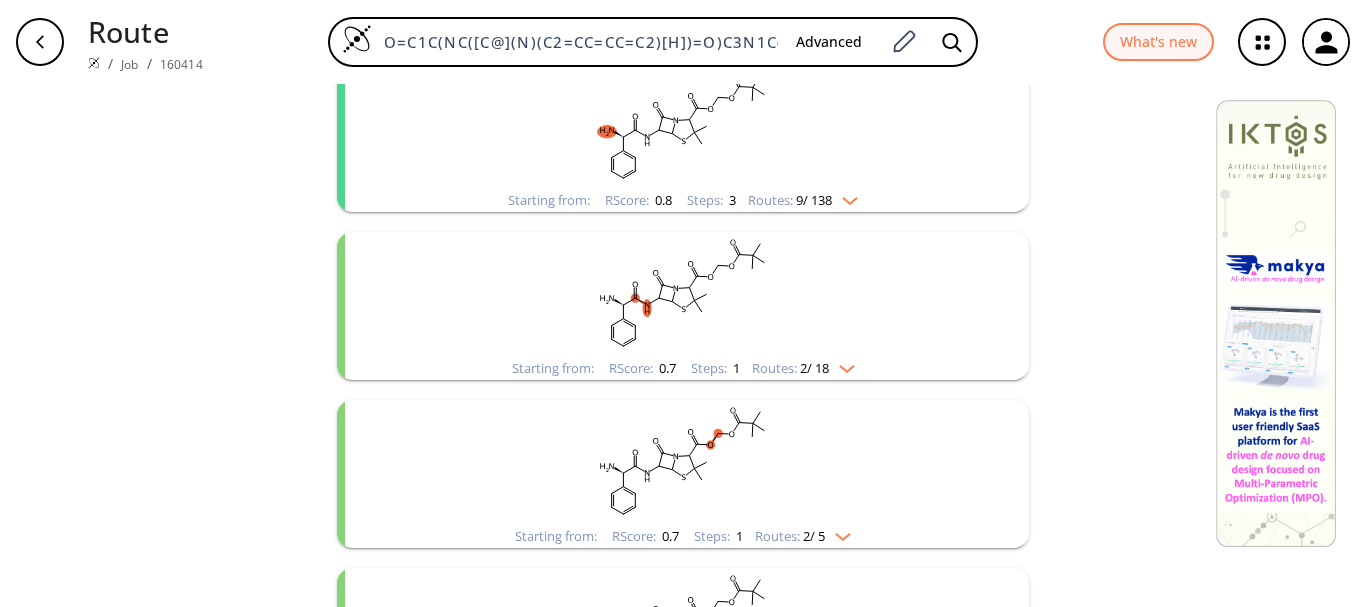 scroll, scrollTop: 500, scrollLeft: 0, axis: vertical 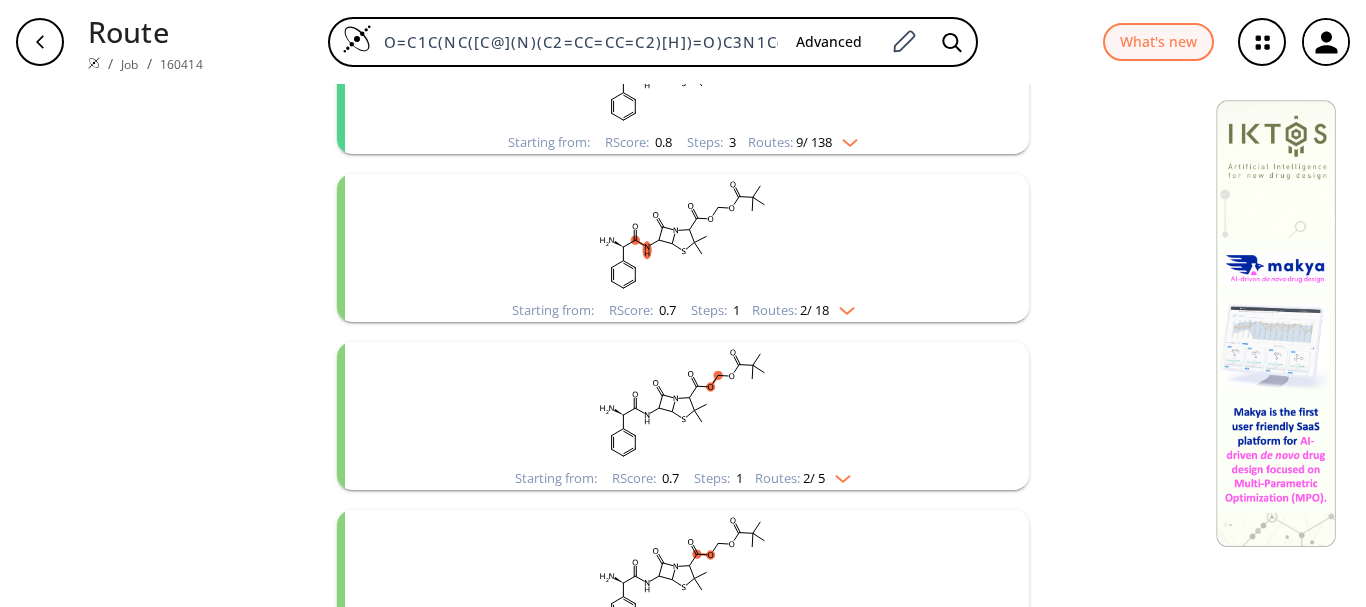 click at bounding box center (842, 307) 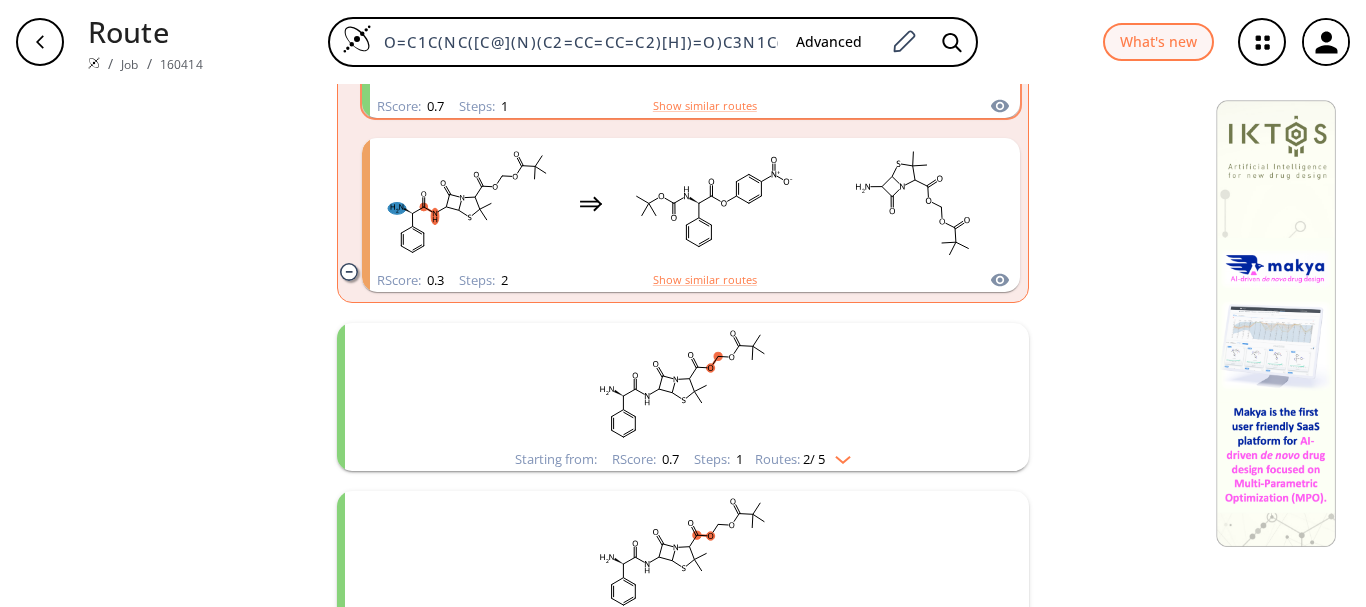 scroll, scrollTop: 1000, scrollLeft: 0, axis: vertical 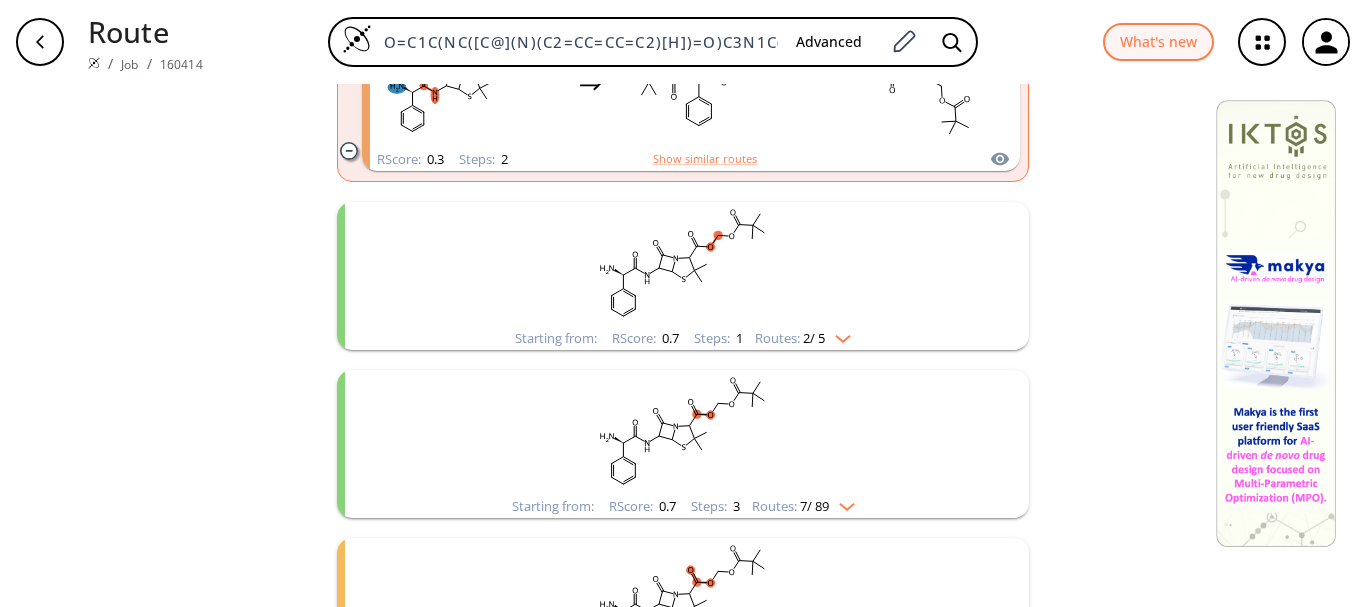 click at bounding box center (838, 335) 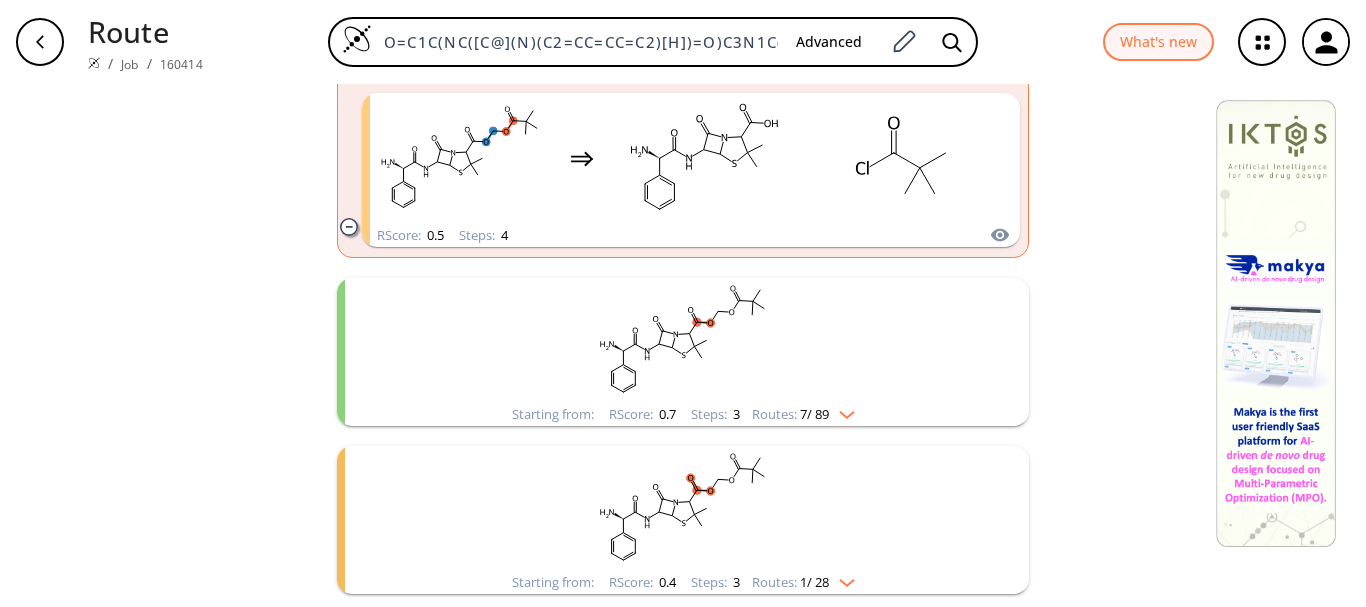 scroll, scrollTop: 1500, scrollLeft: 0, axis: vertical 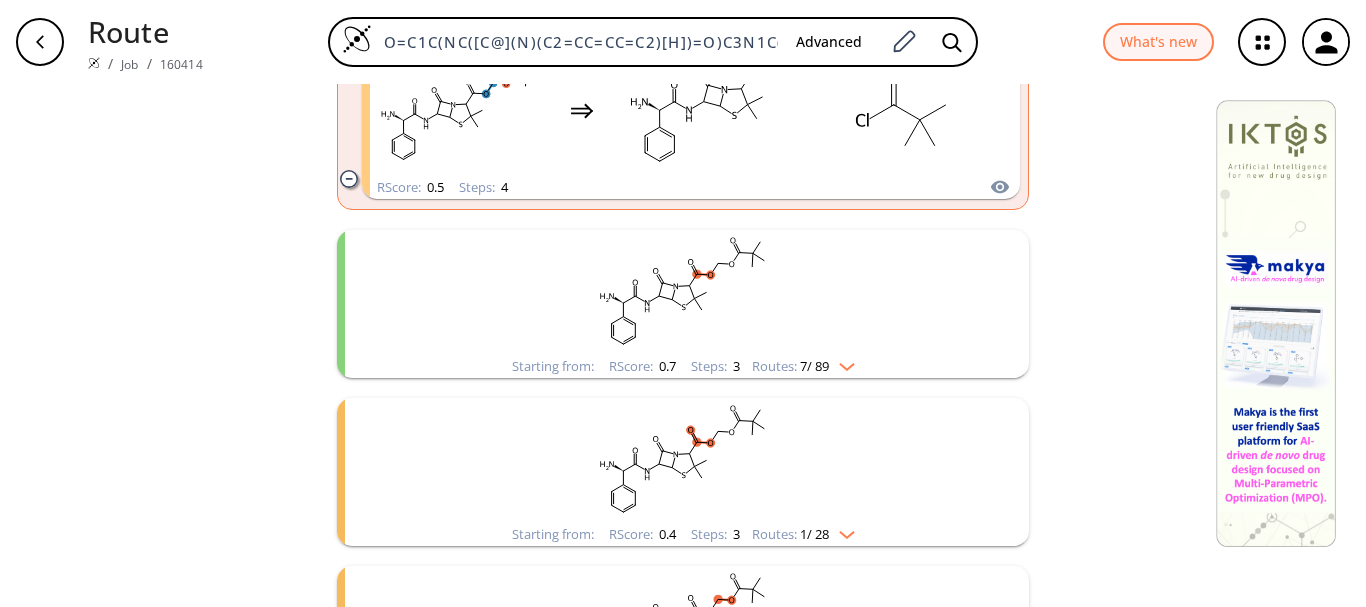 click at bounding box center (842, 363) 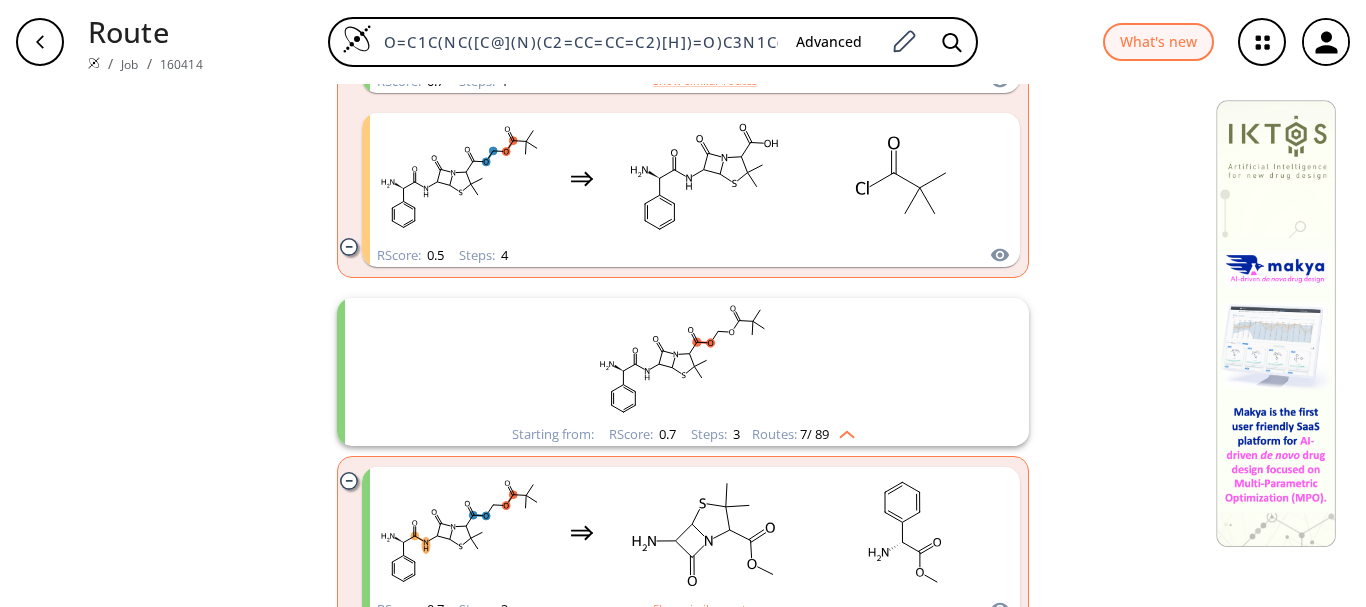 scroll, scrollTop: 1400, scrollLeft: 0, axis: vertical 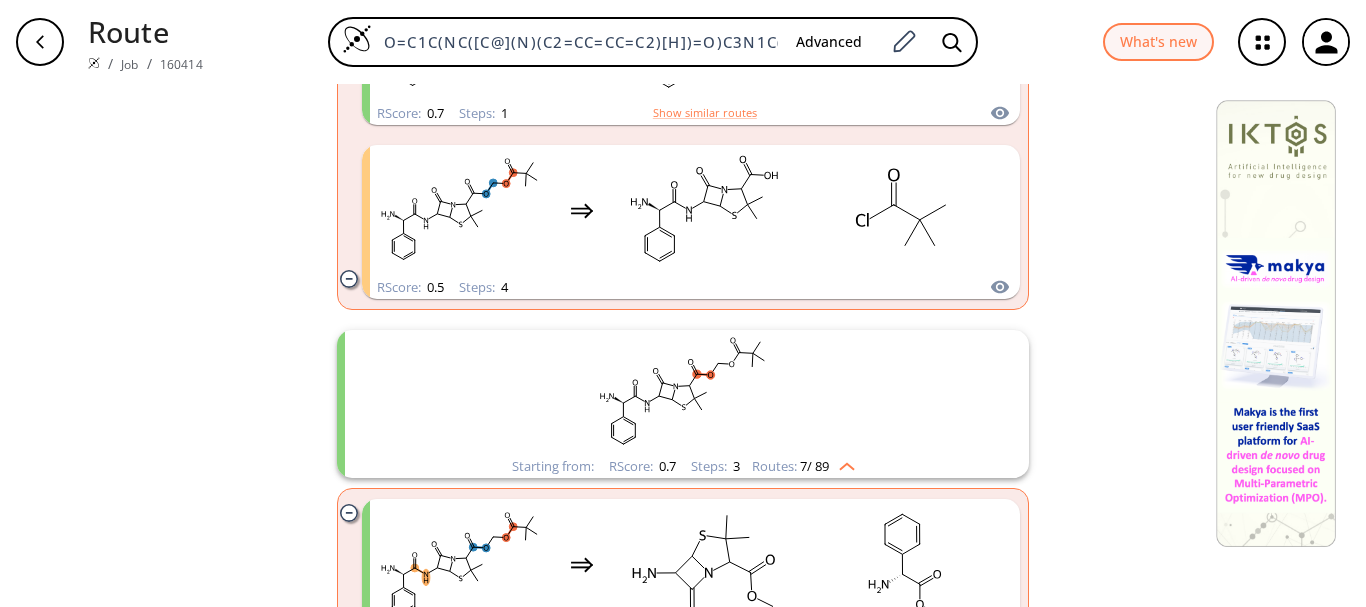 click 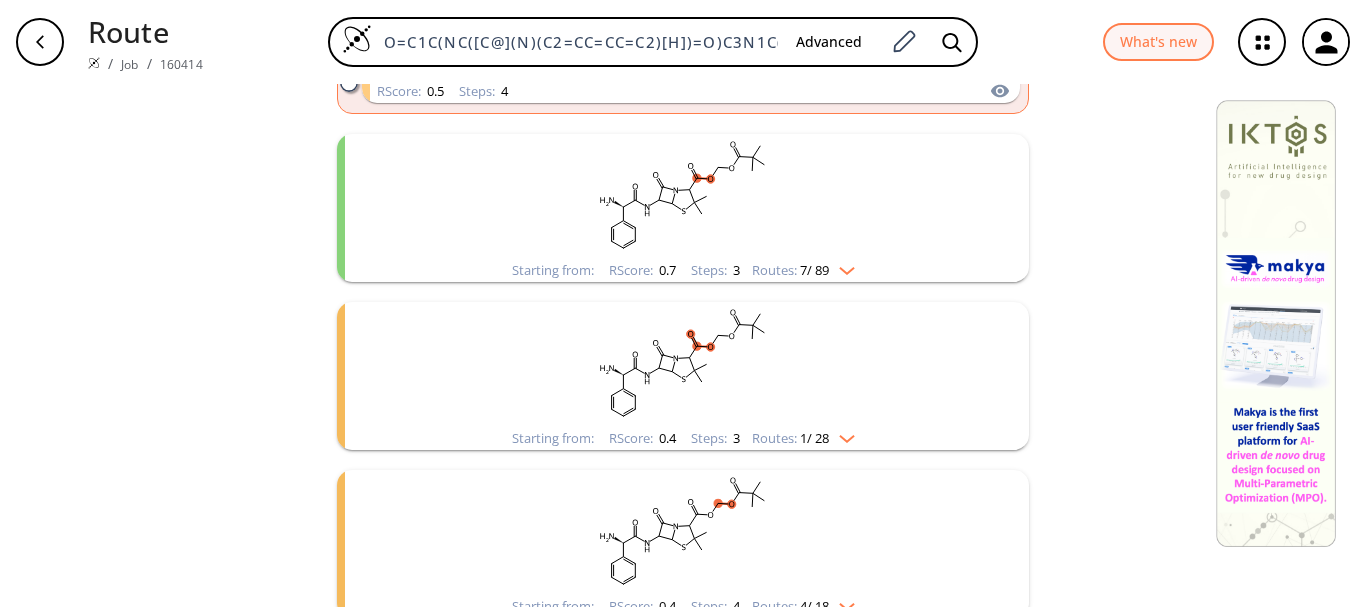 scroll, scrollTop: 1600, scrollLeft: 0, axis: vertical 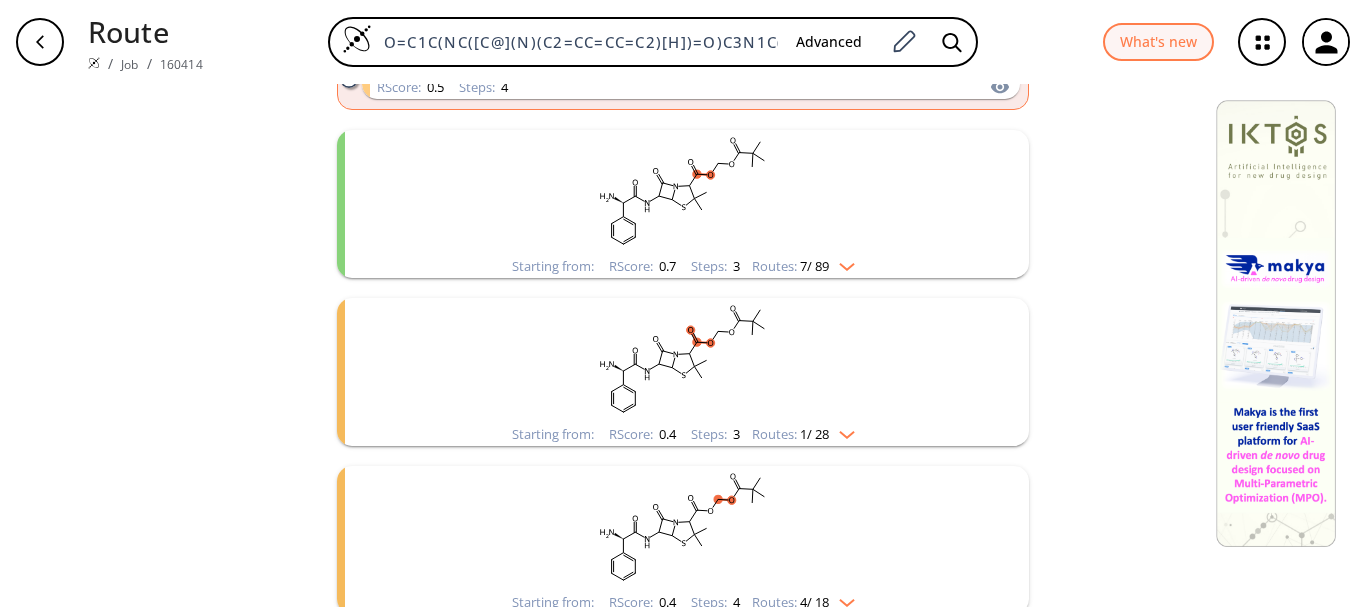 click at bounding box center (842, 431) 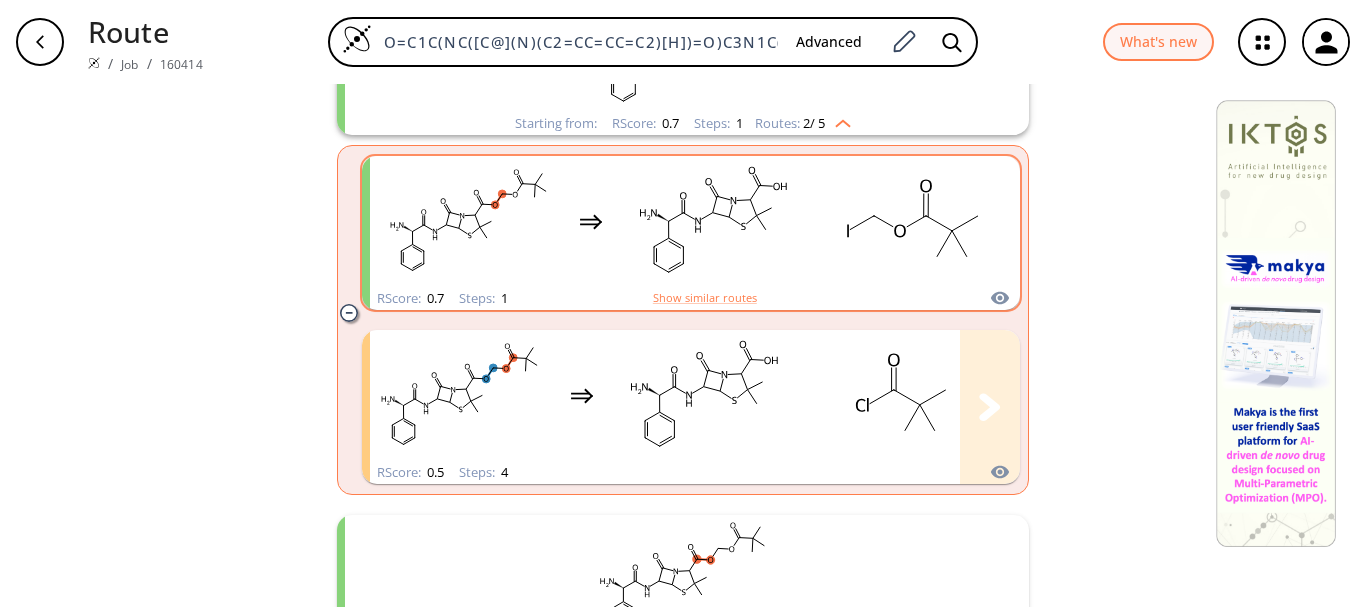 scroll, scrollTop: 1101, scrollLeft: 0, axis: vertical 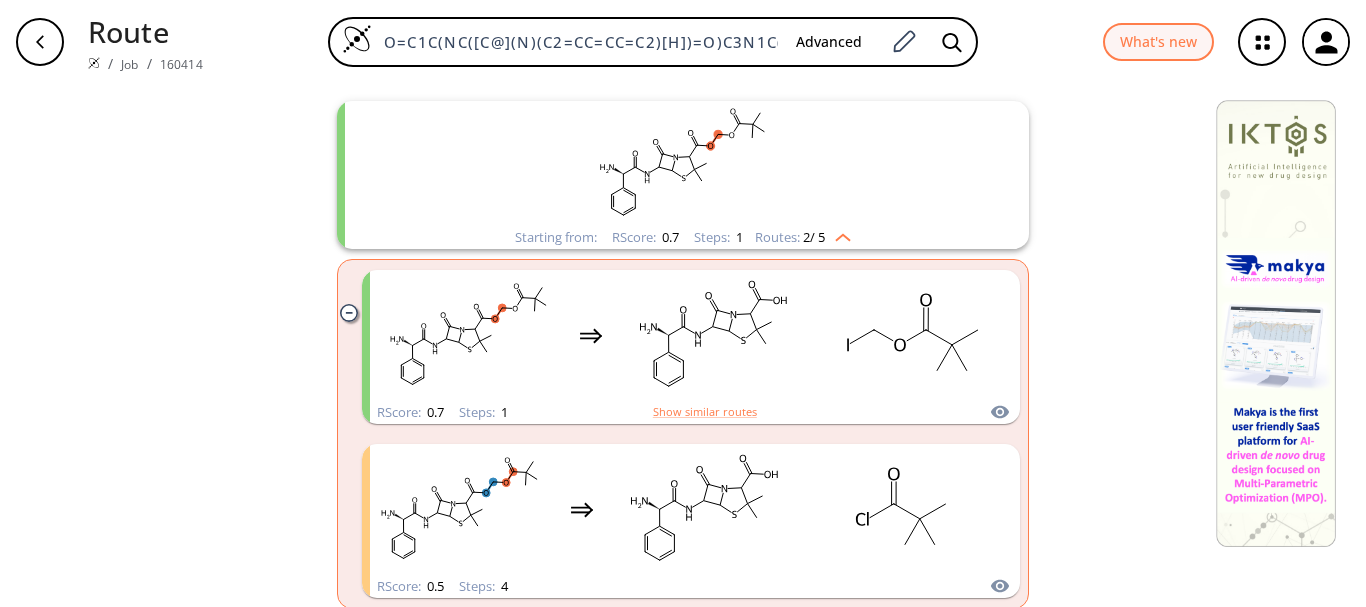 click 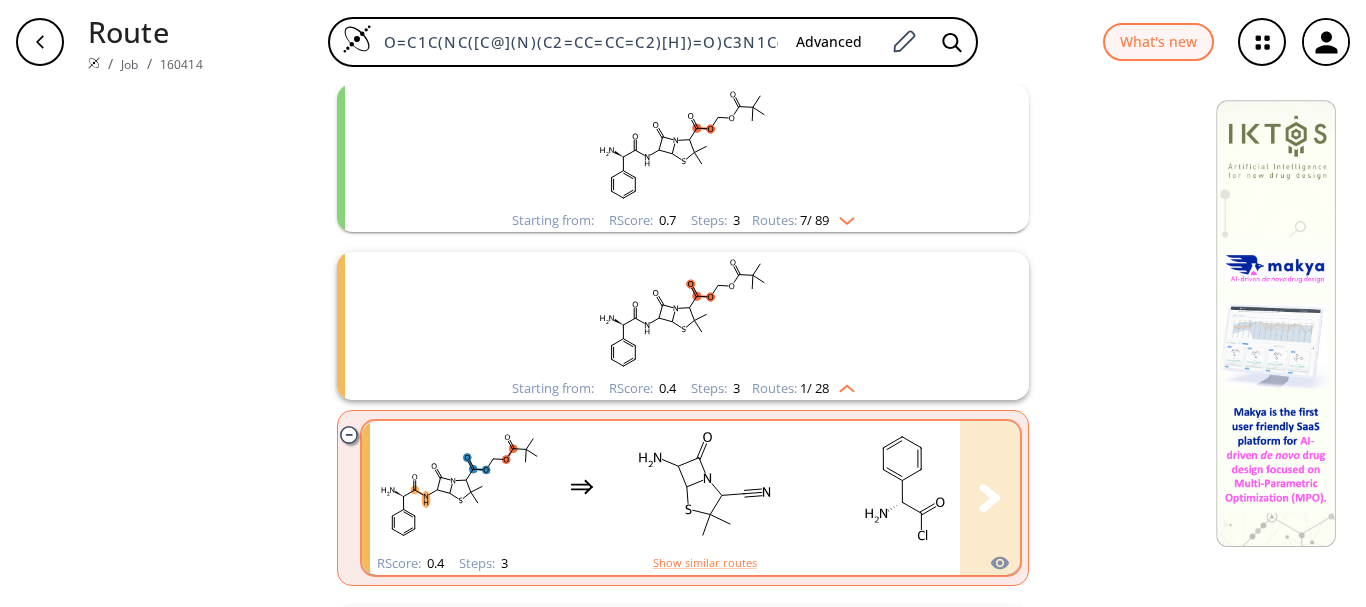 scroll, scrollTop: 1401, scrollLeft: 0, axis: vertical 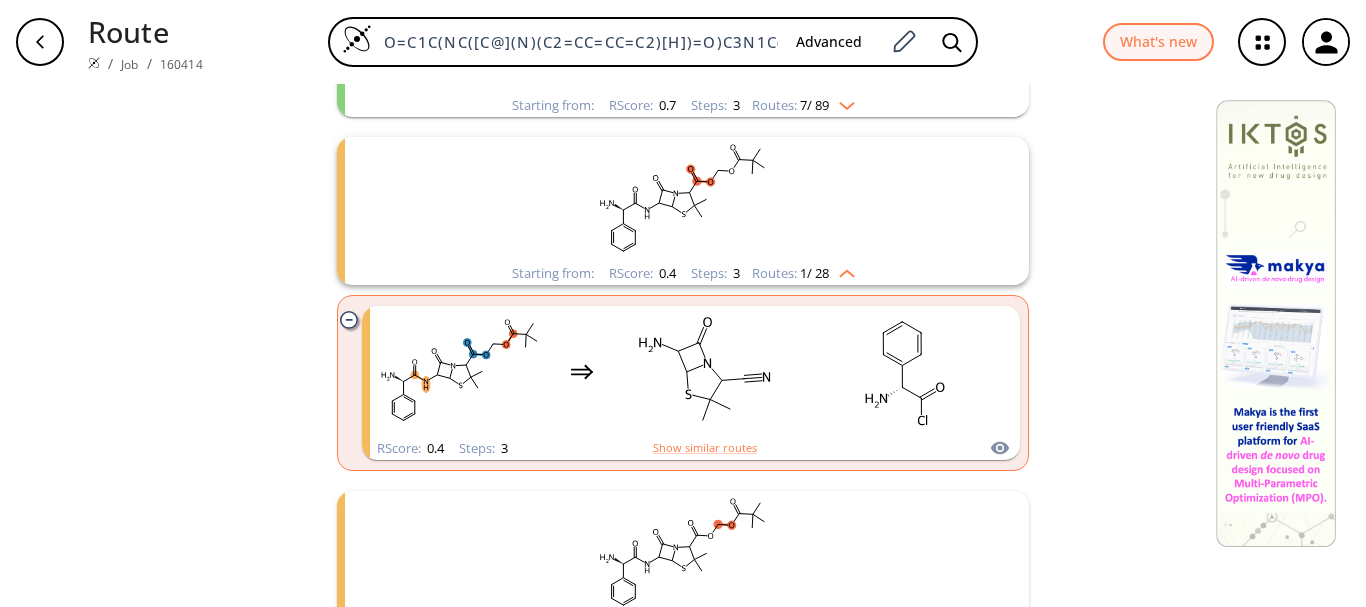 click 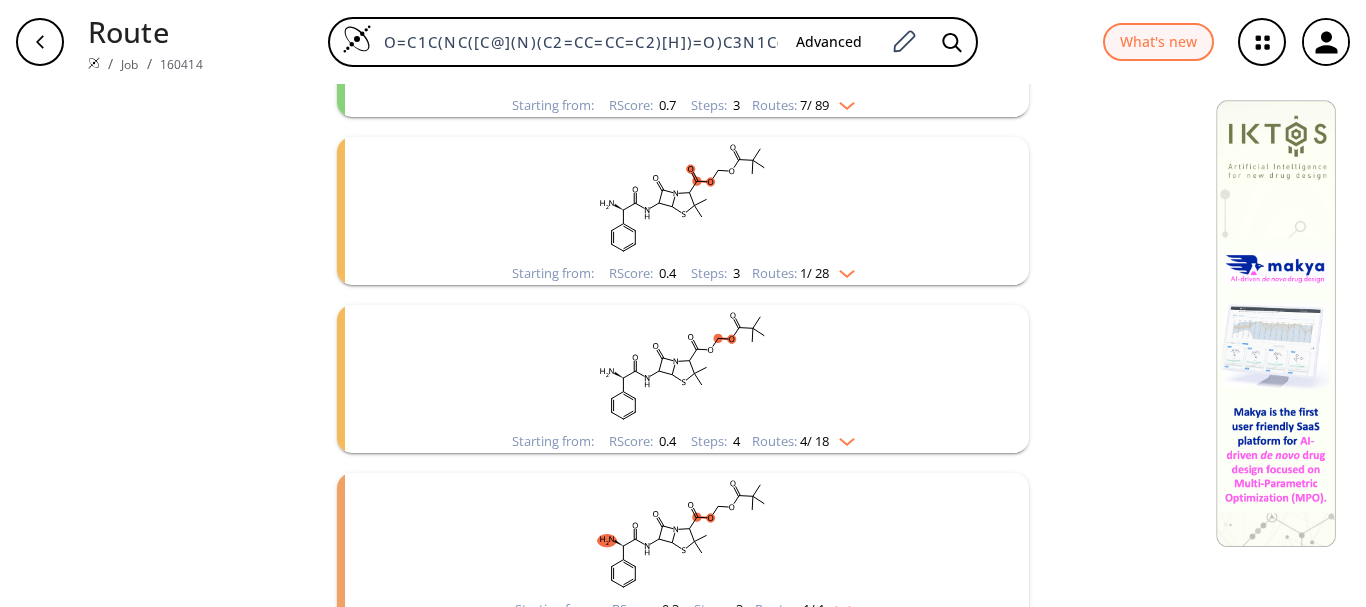 click at bounding box center [842, 438] 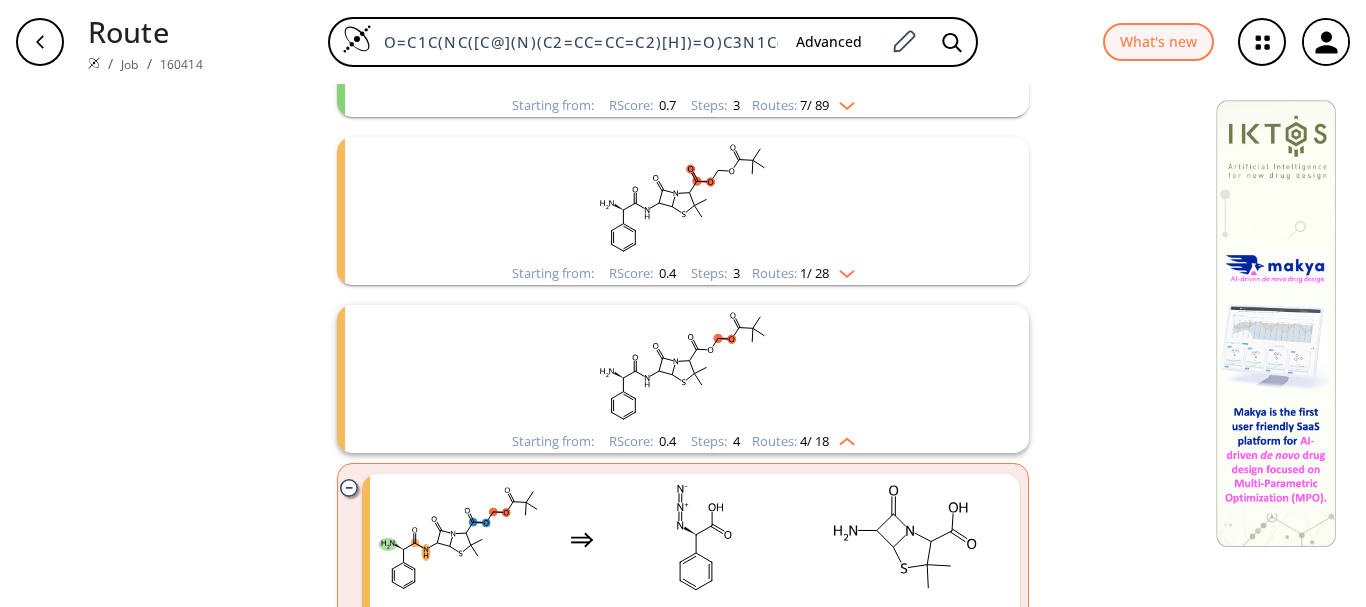 click at bounding box center [842, 438] 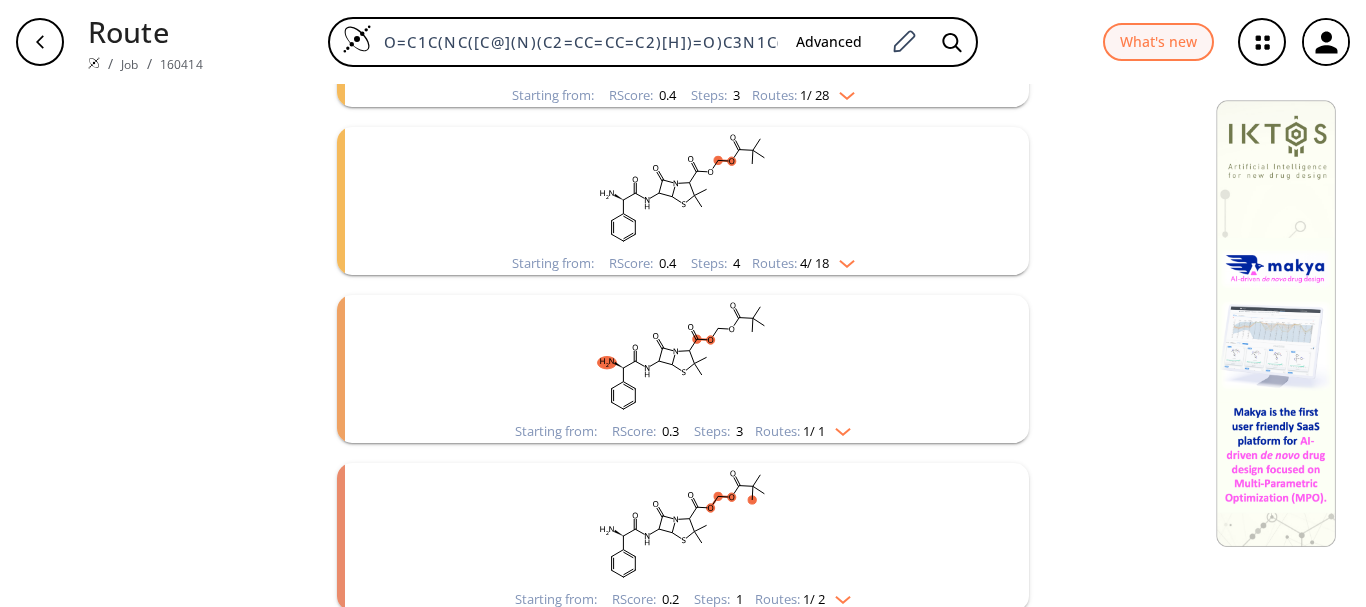 scroll, scrollTop: 1601, scrollLeft: 0, axis: vertical 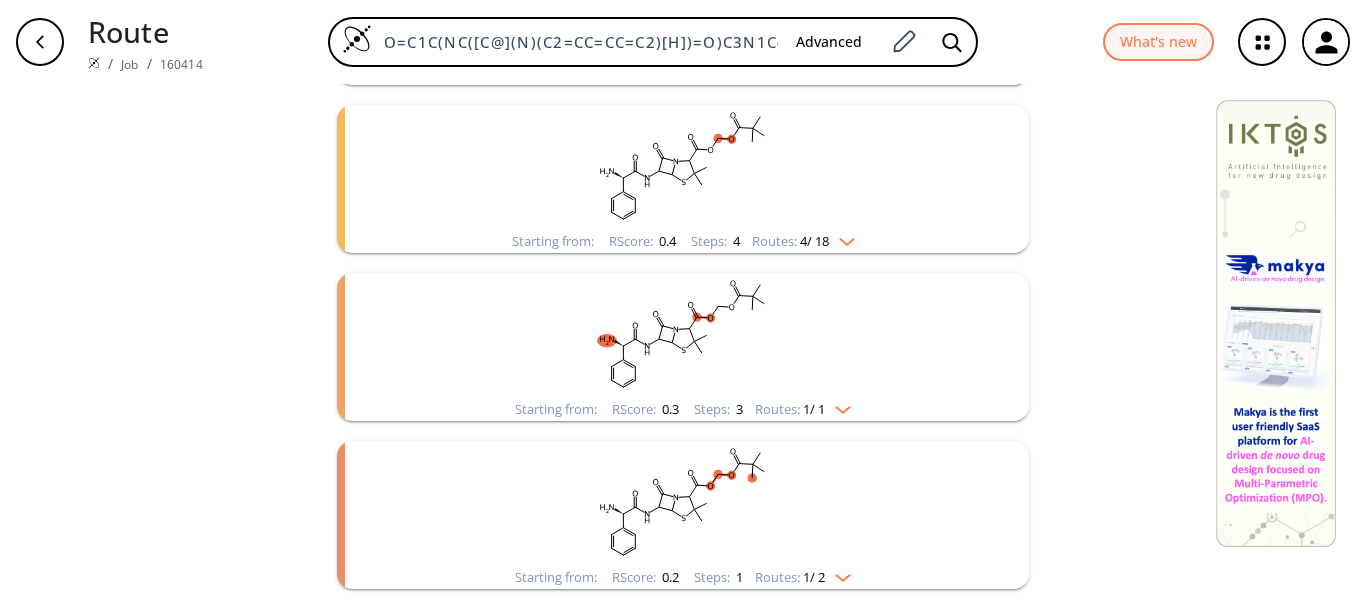 click on "Routes:   1  / 1" at bounding box center (803, 409) 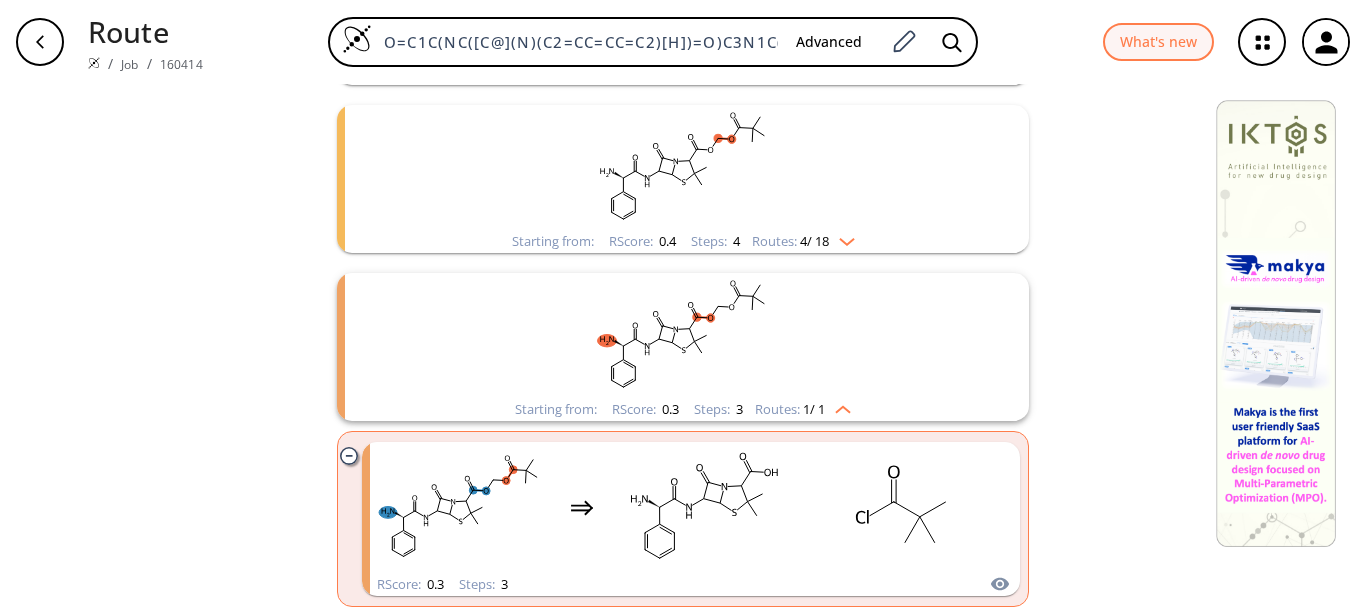 click at bounding box center [838, 406] 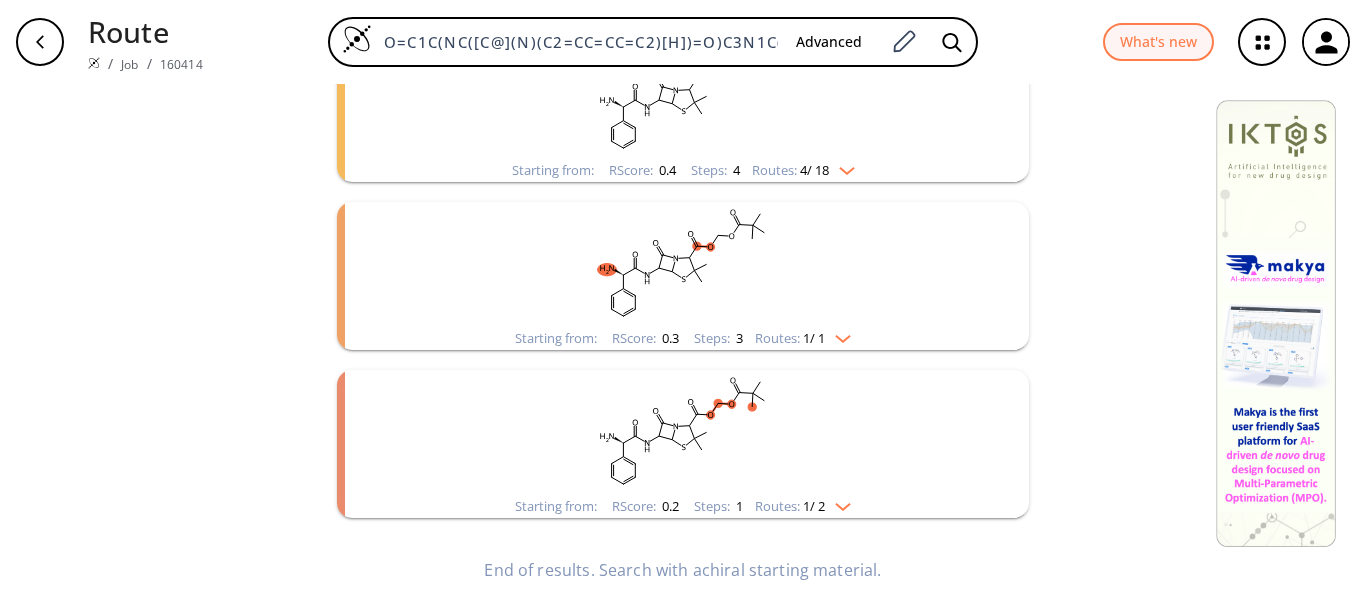 scroll, scrollTop: 1755, scrollLeft: 0, axis: vertical 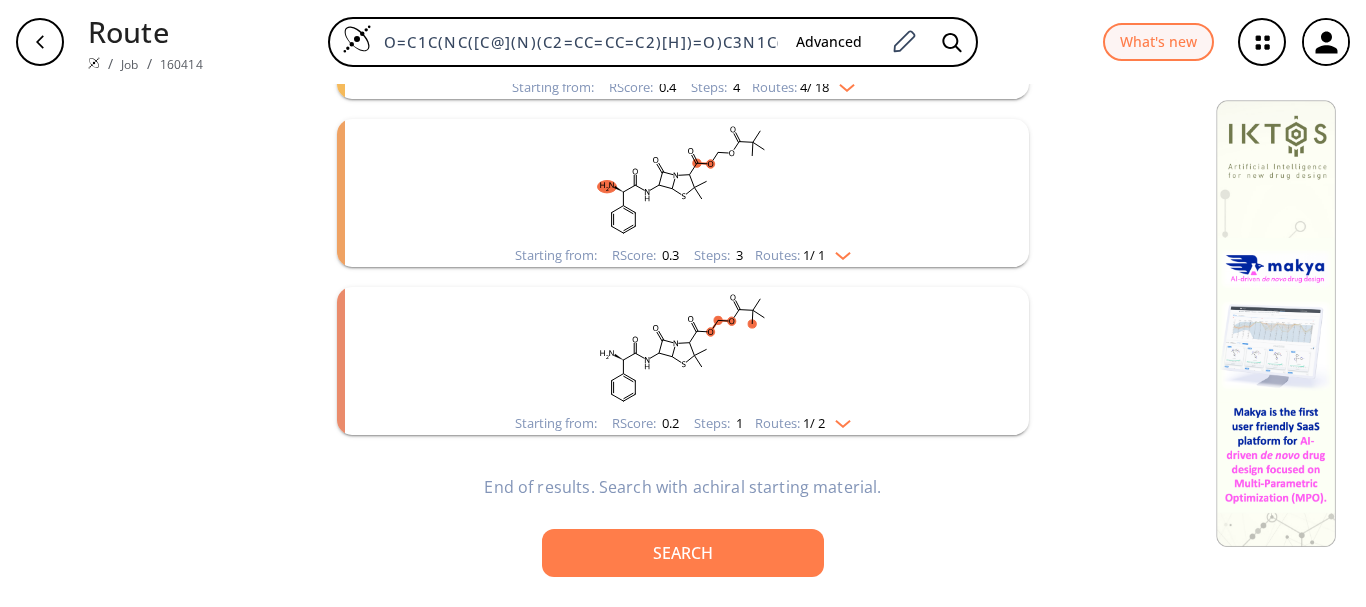 click at bounding box center [838, 420] 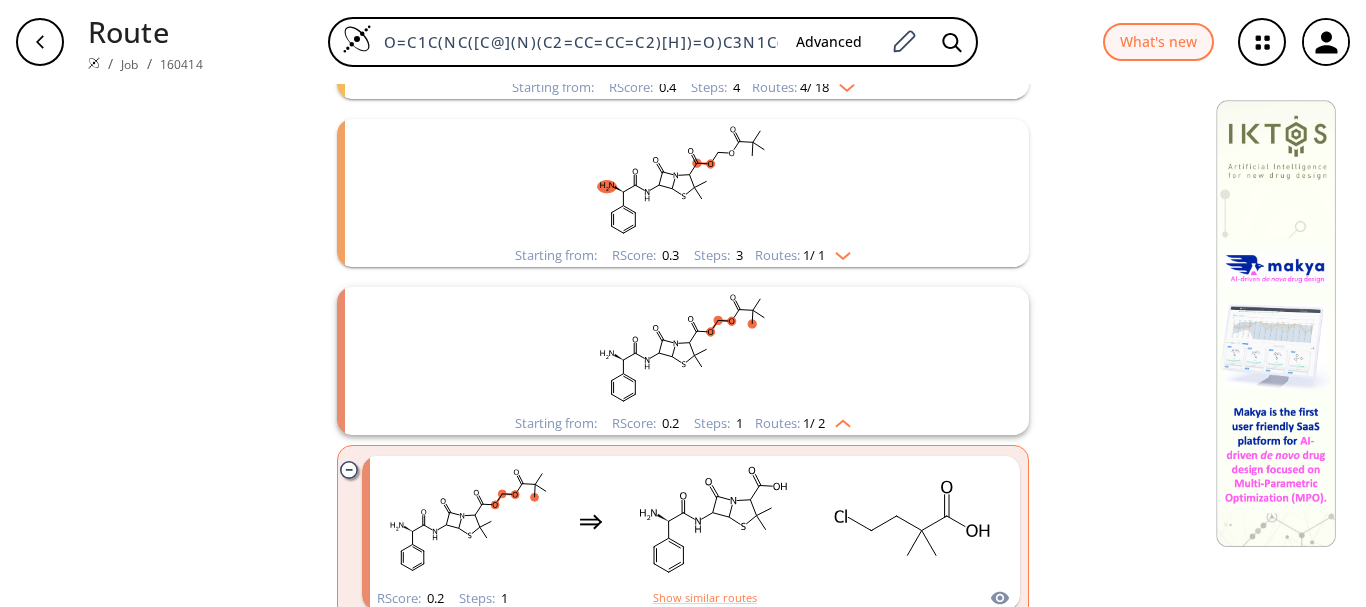 click at bounding box center (838, 420) 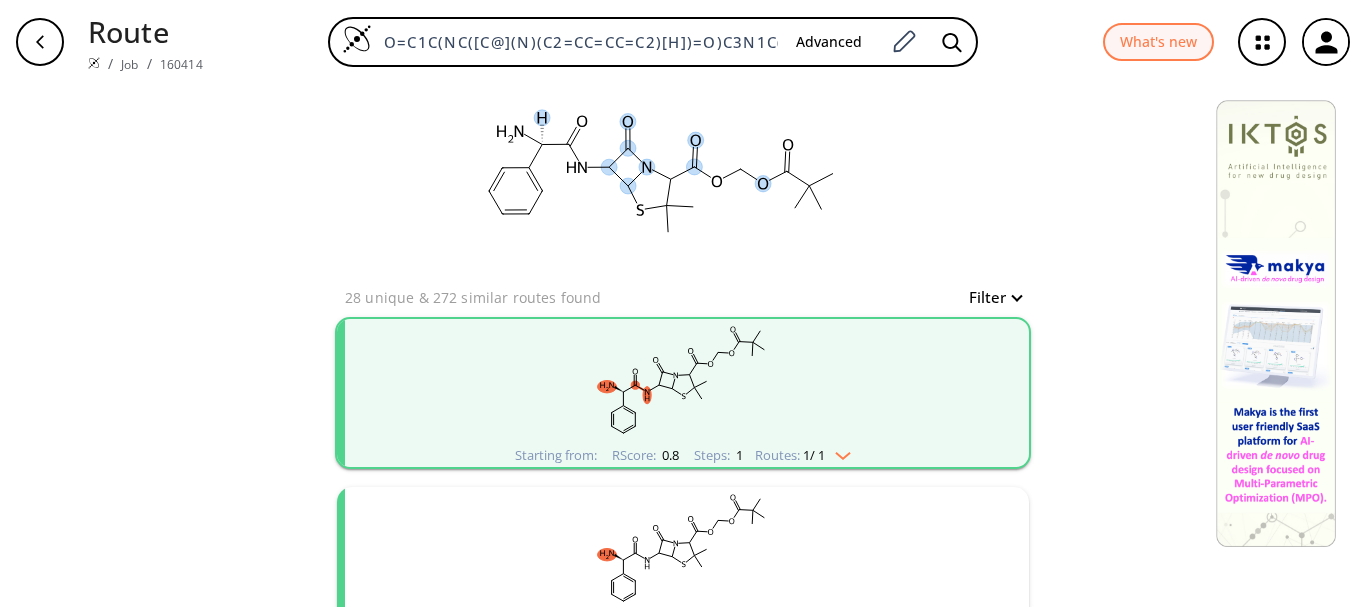 scroll, scrollTop: 0, scrollLeft: 0, axis: both 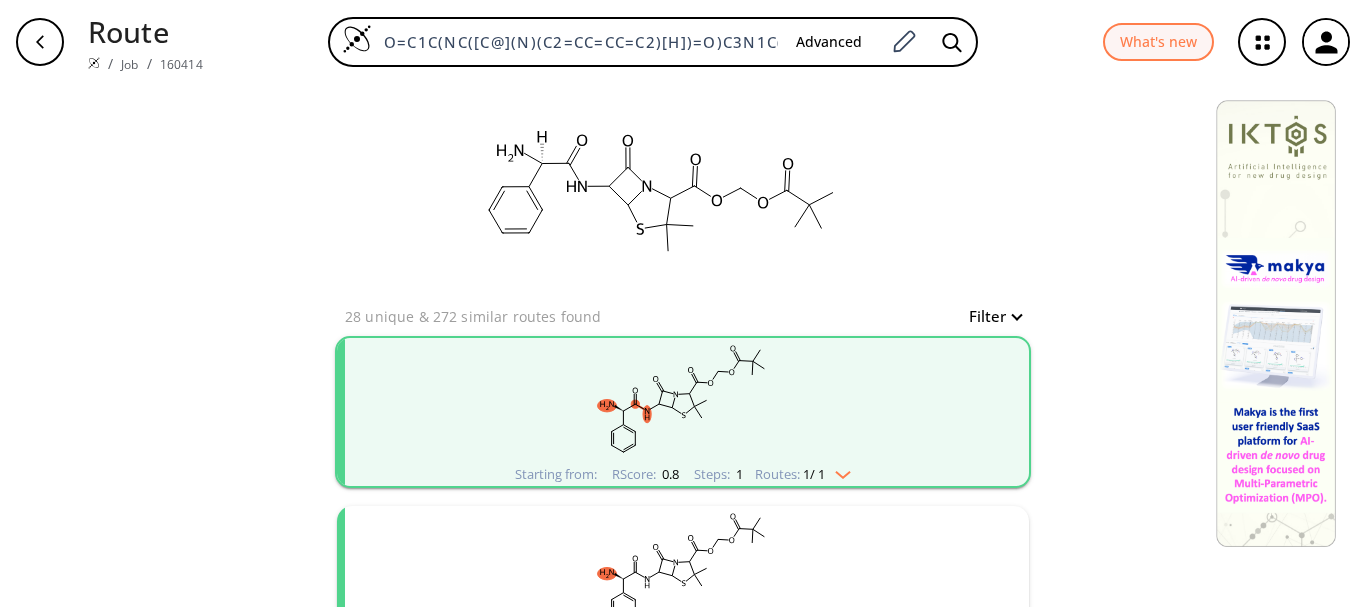 click on "clear 28 unique & 272 similar routes found Filter Starting from: RScore :   0.8   Steps :   1   Routes:   1  / 1 Starting from: RScore :   0.8   Steps :   3   Routes:   9  / 138 Starting from: RScore :   0.7   Steps :   1   Routes:   2  / 18 RScore :   0.7   Steps :   1   Show similar routes RScore :   0.3   Steps :   2   Show similar routes Starting from: [GEOGRAPHIC_DATA] :   0.7   Steps :   1   Routes:   2  / 5 Starting from: RScore :   0.7   Steps :   3   Routes:   7  / 89 Starting from: RScore :   0.4   Steps :   3   Routes:   1  / 28 Starting from: RScore :   0.4   Steps :   4   Routes:   4  / 18 Starting from: RScore :   0.3   Steps :   3   Routes:   1  / 1 Starting from: RScore :   0.2   Steps :   1   Routes:   1  / 2 End of results. Search with achiral starting material. Search" at bounding box center (683, 1223) 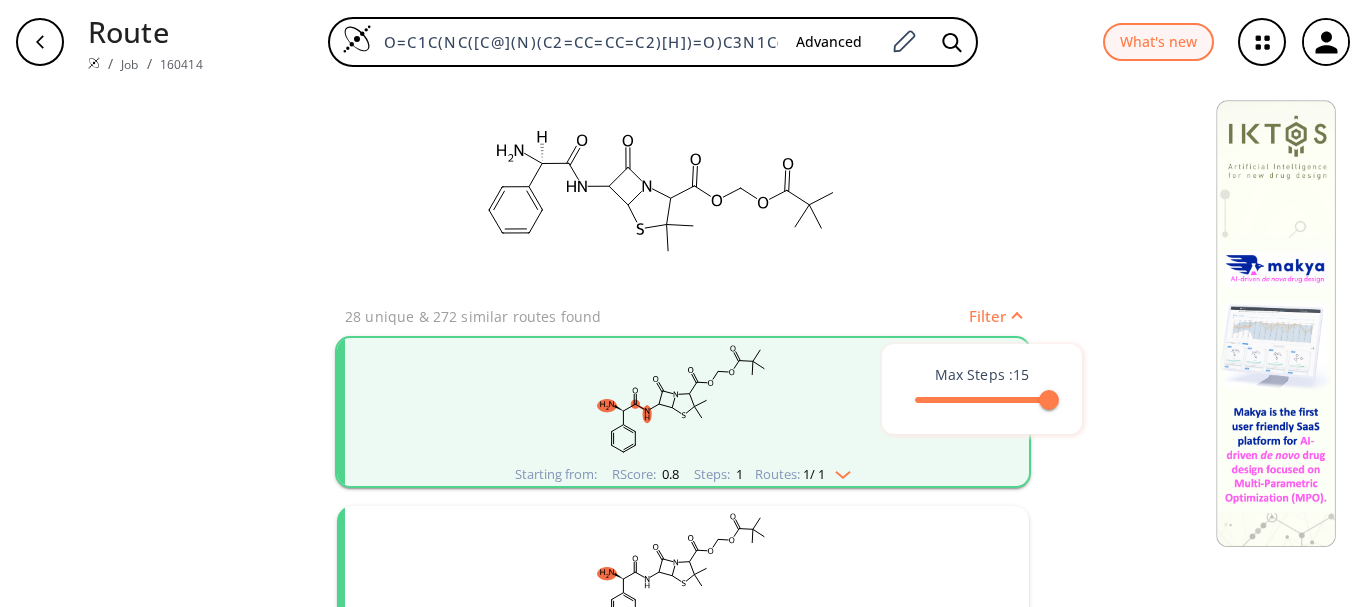 click at bounding box center [683, 303] 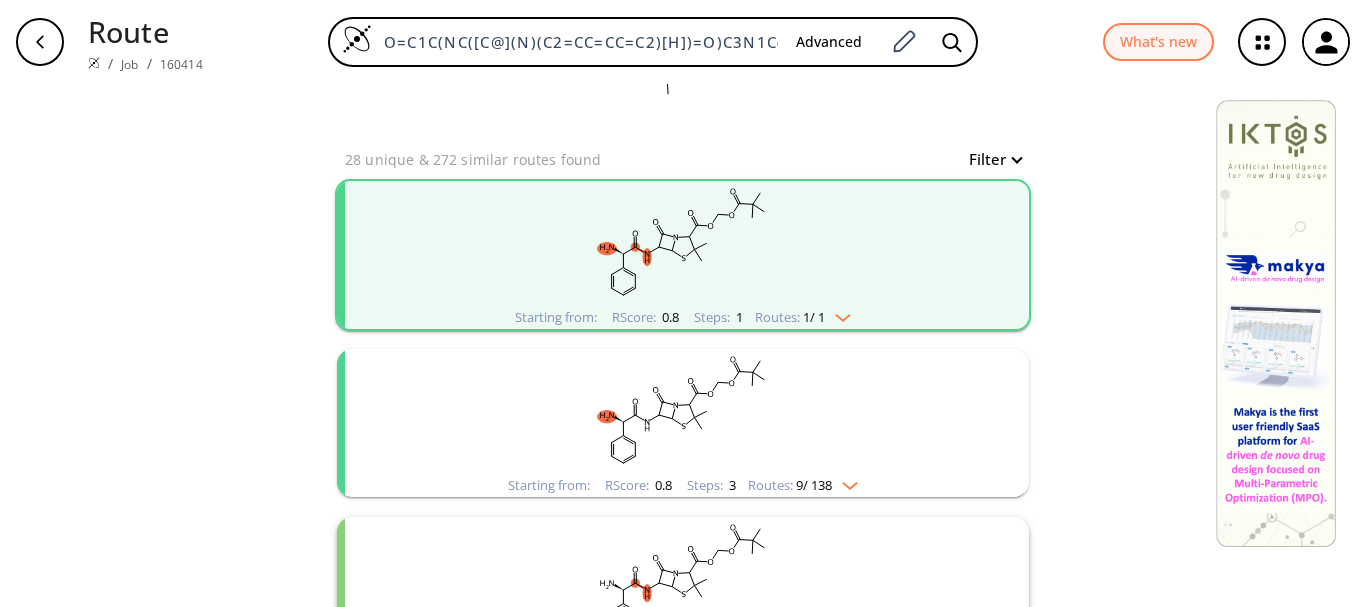 scroll, scrollTop: 100, scrollLeft: 0, axis: vertical 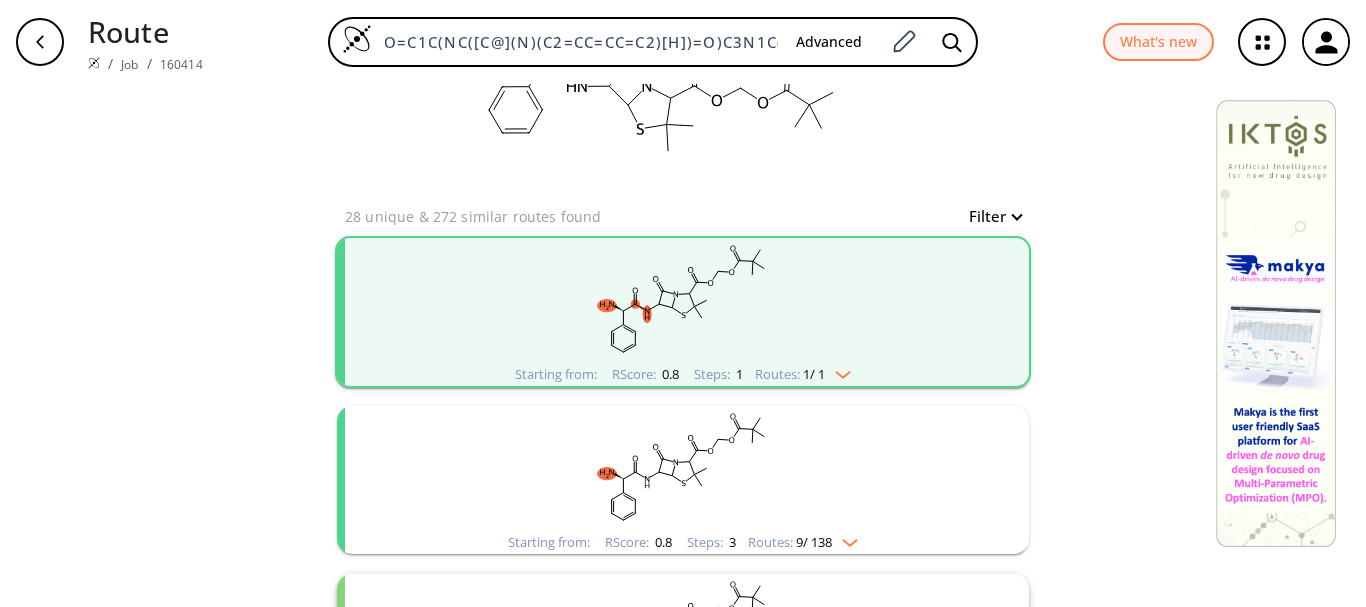 click 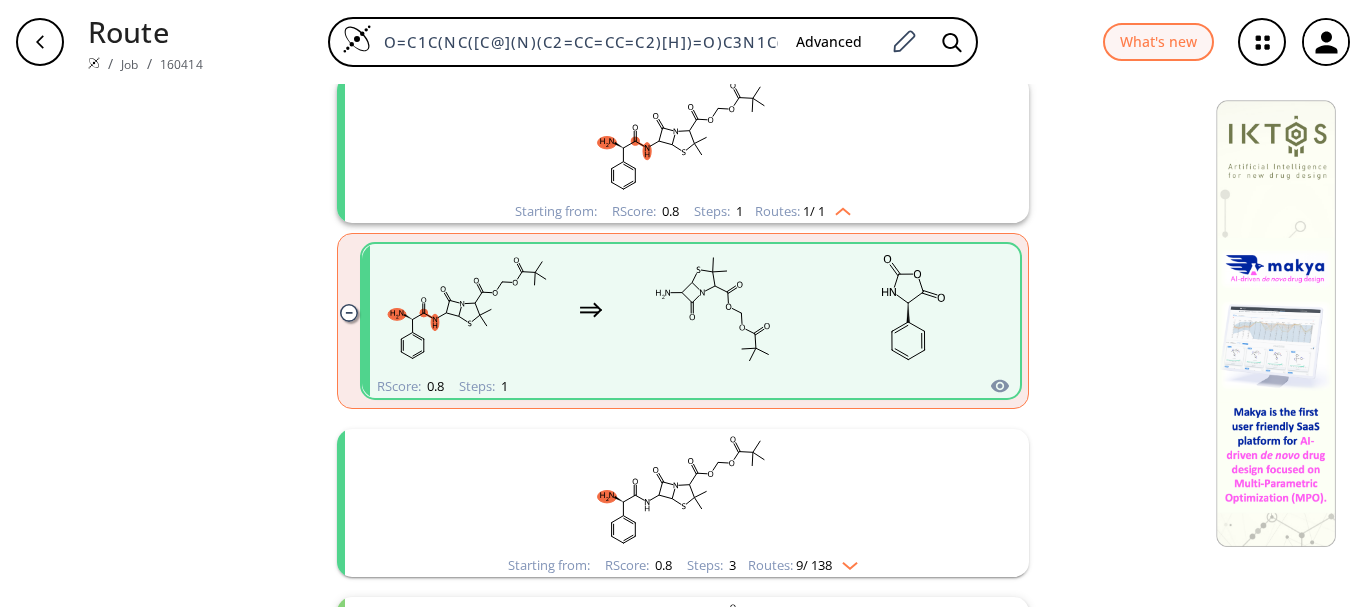 scroll, scrollTop: 300, scrollLeft: 0, axis: vertical 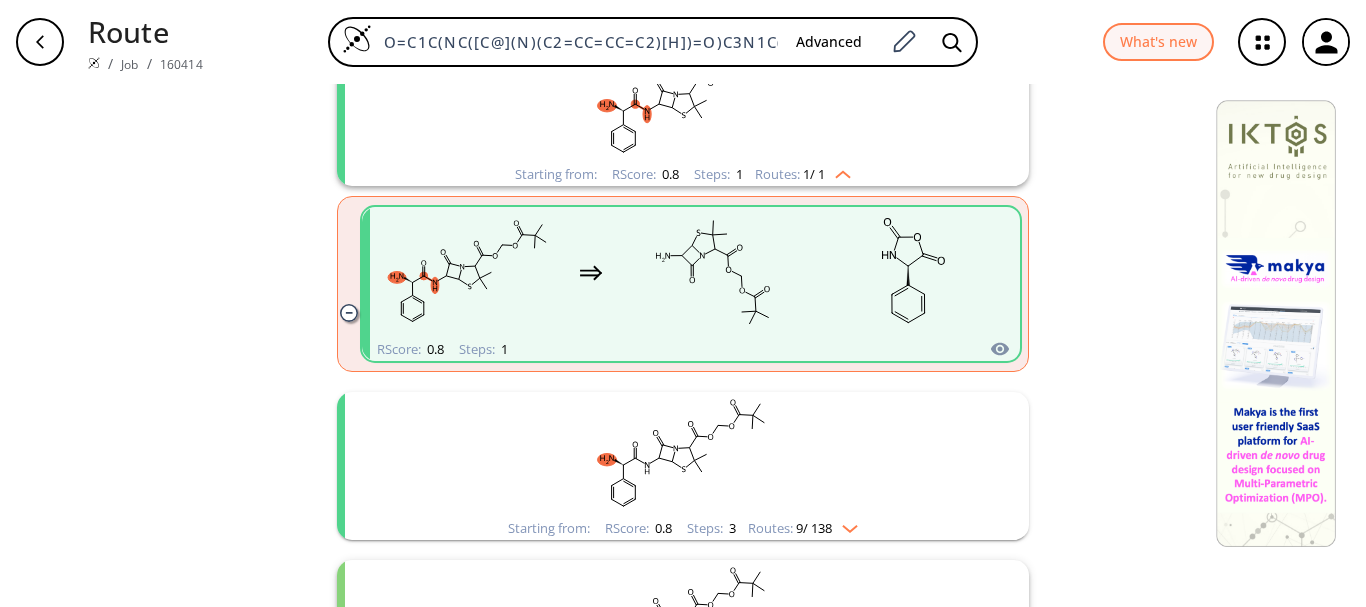 click 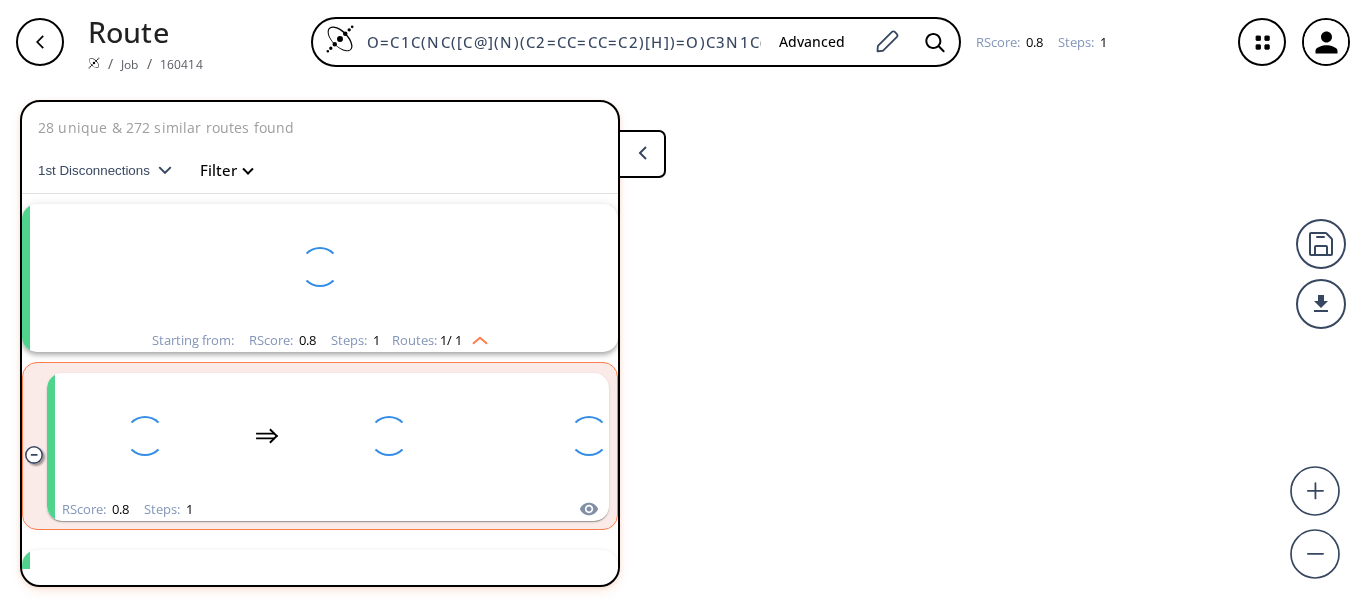 scroll, scrollTop: 45, scrollLeft: 0, axis: vertical 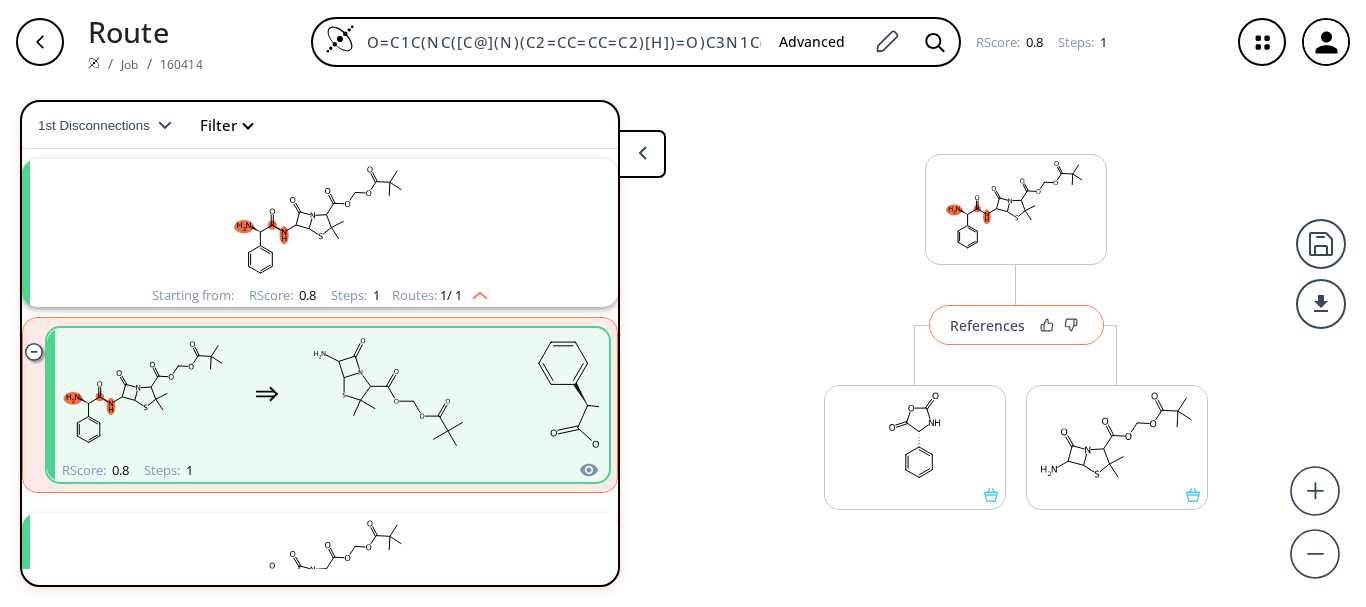 click on "References" at bounding box center [987, 325] 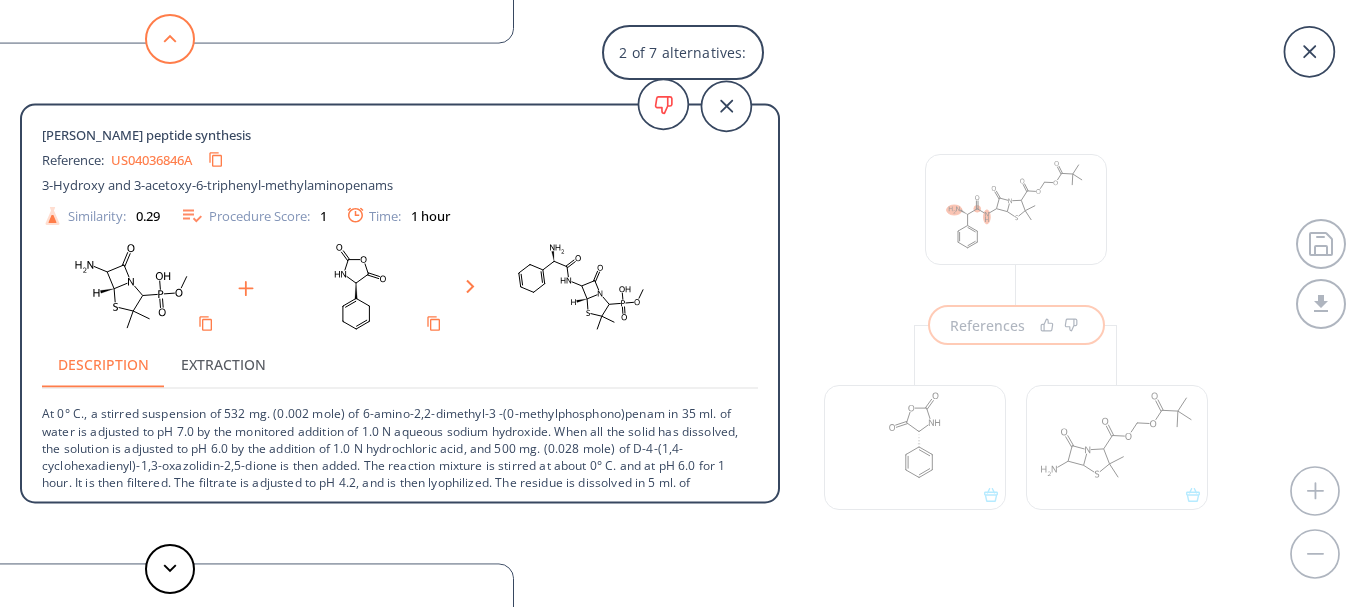 click at bounding box center (170, 39) 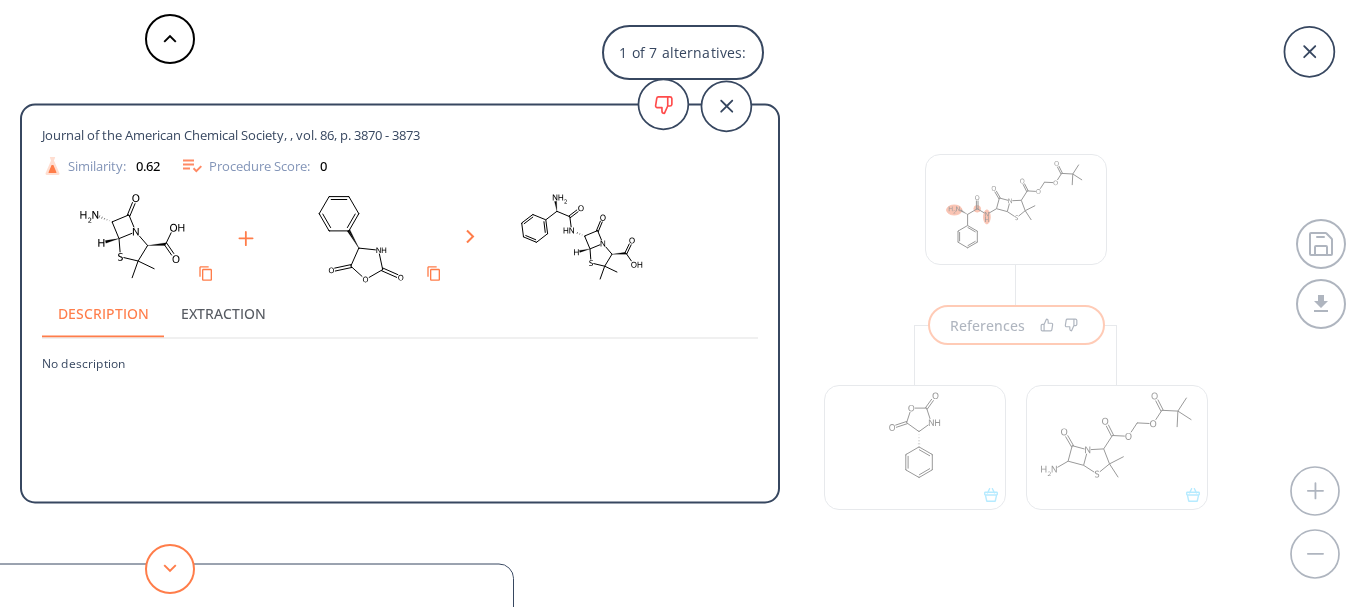 click 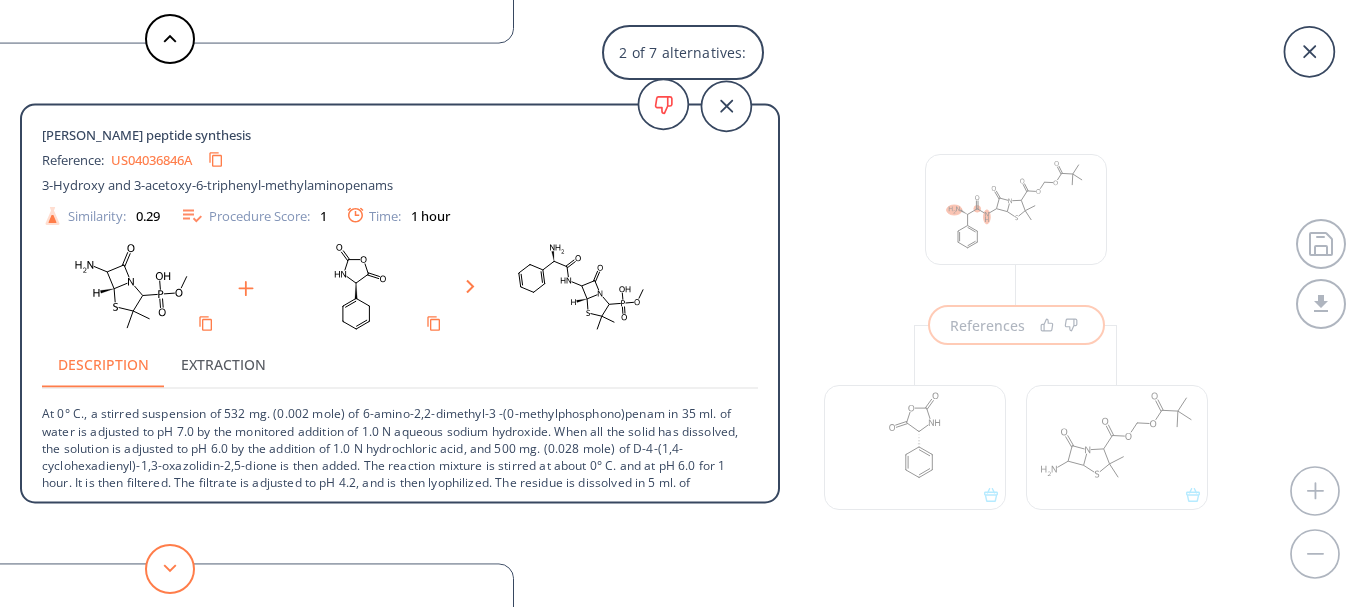 click 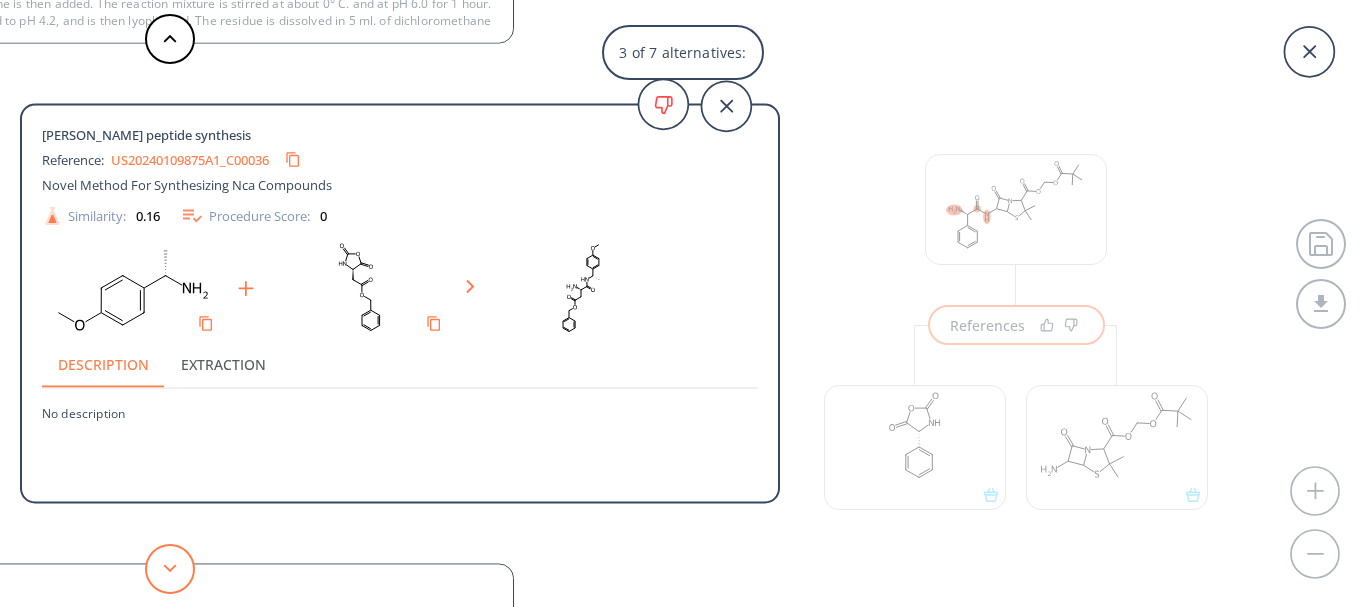click 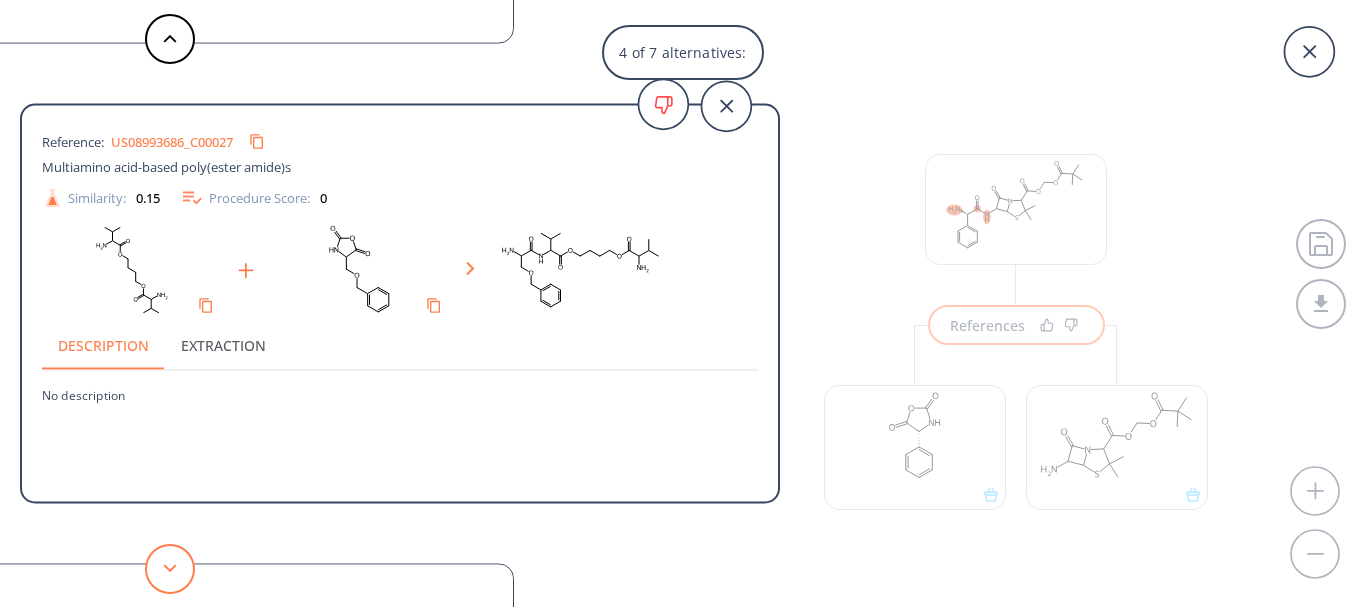 click 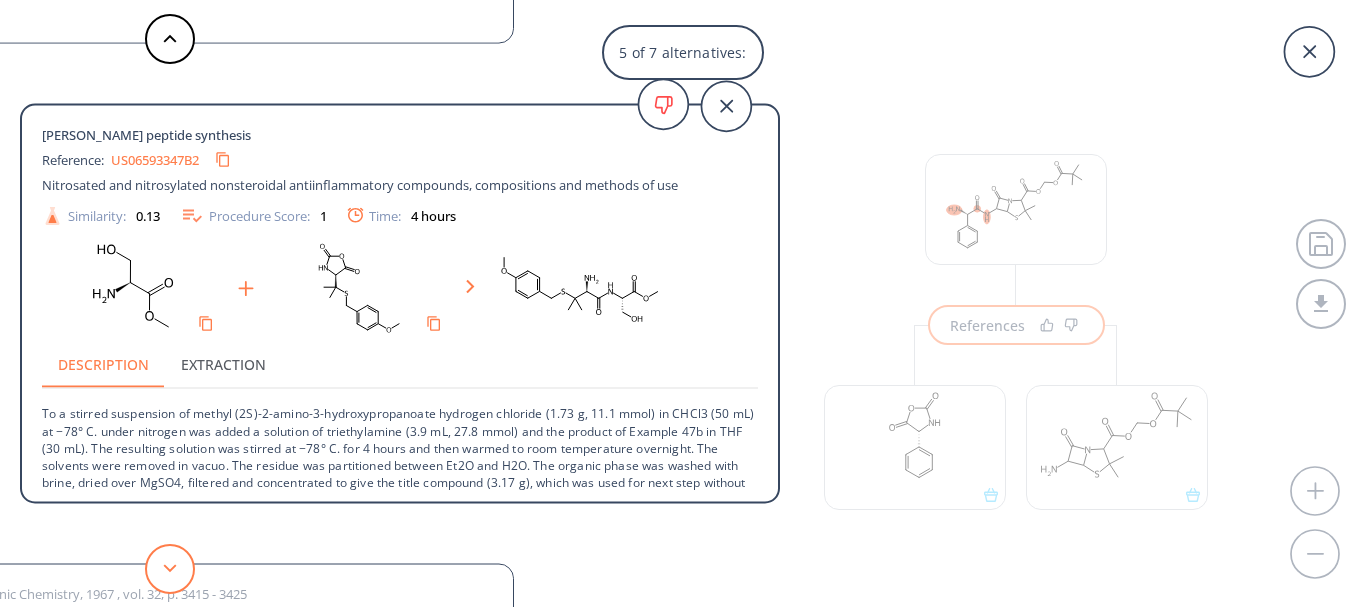 click 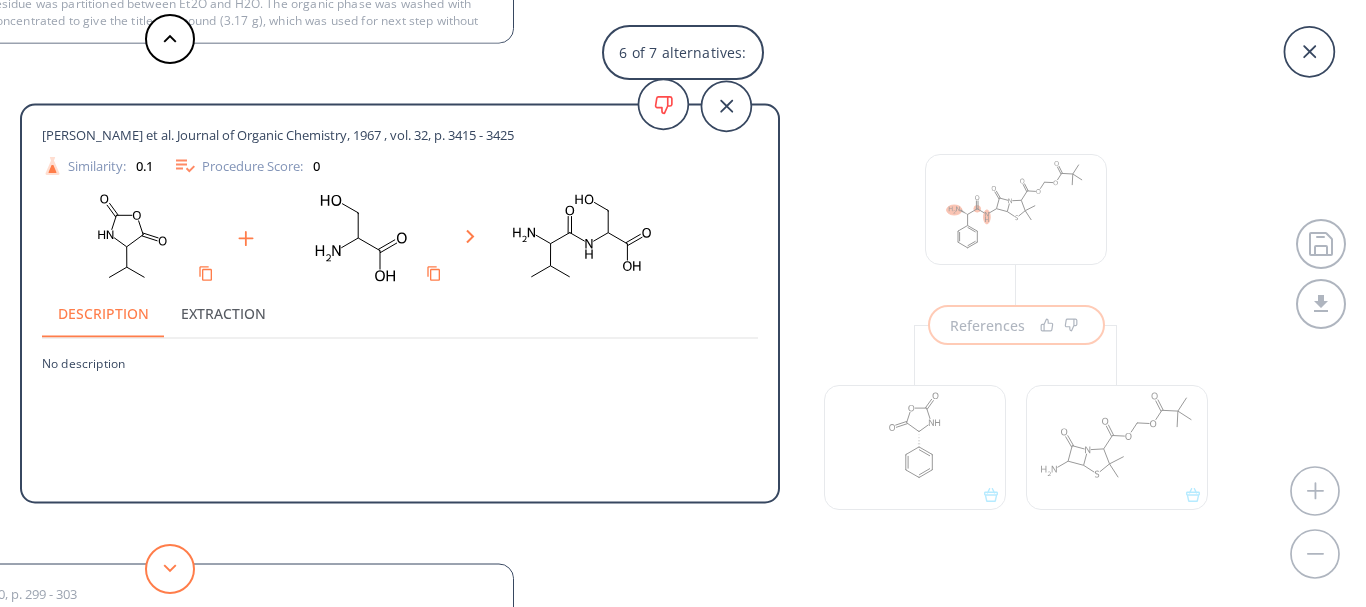 click 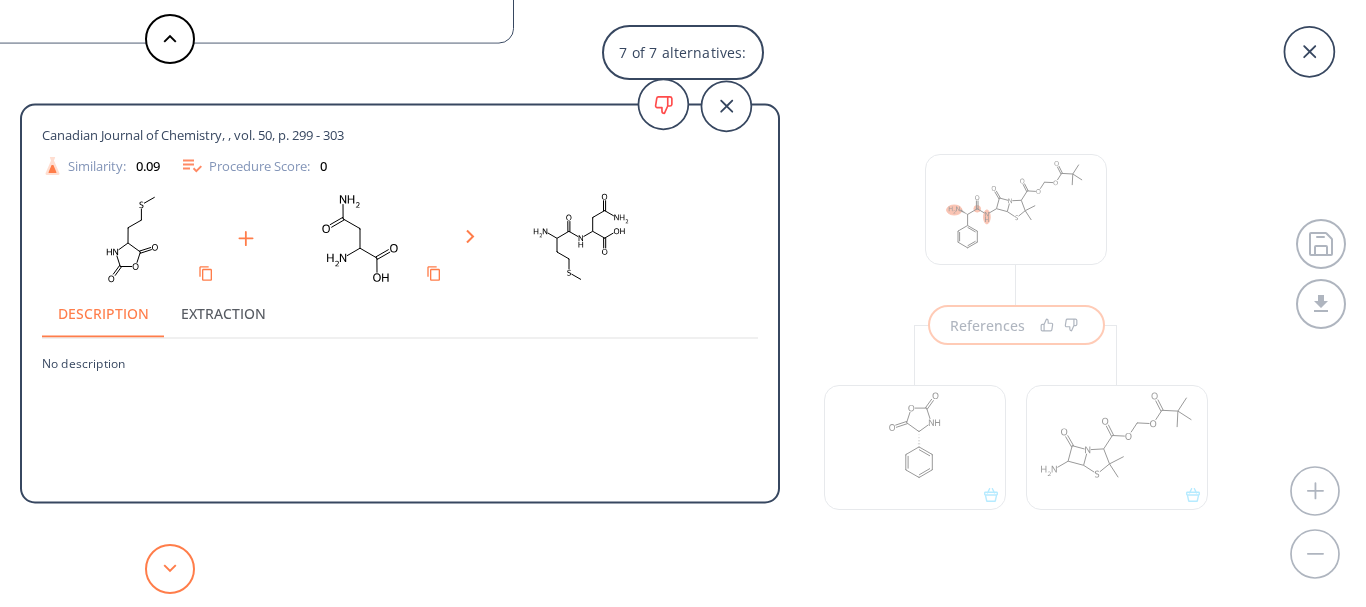 click 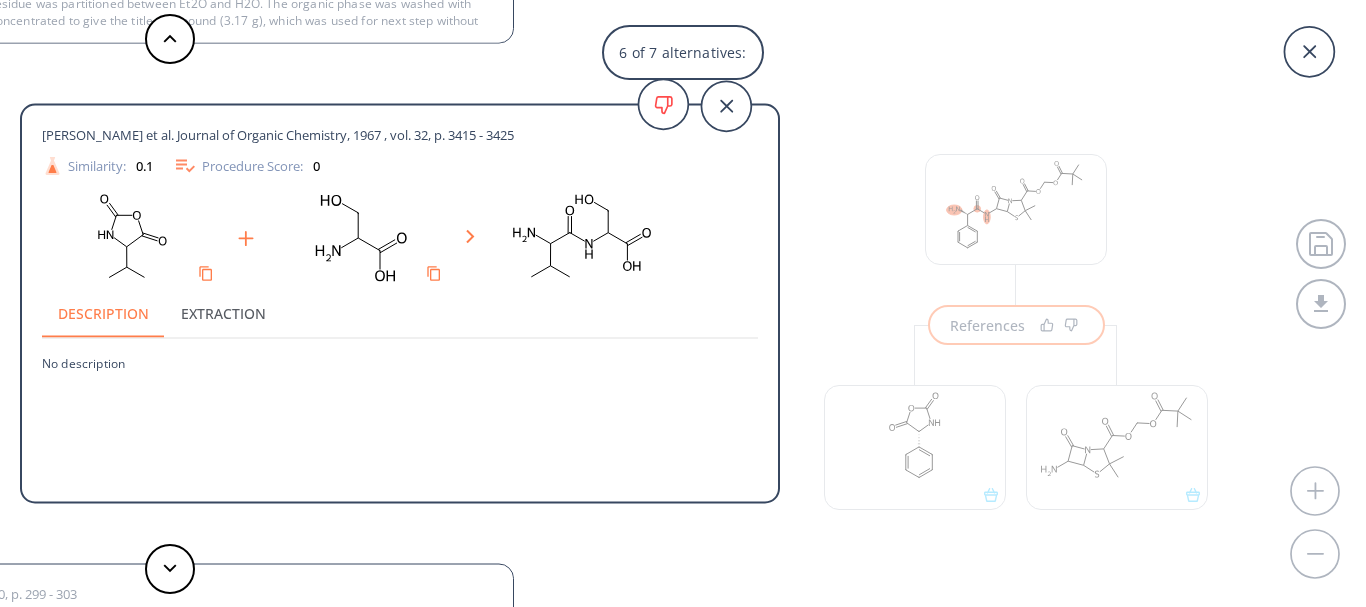click 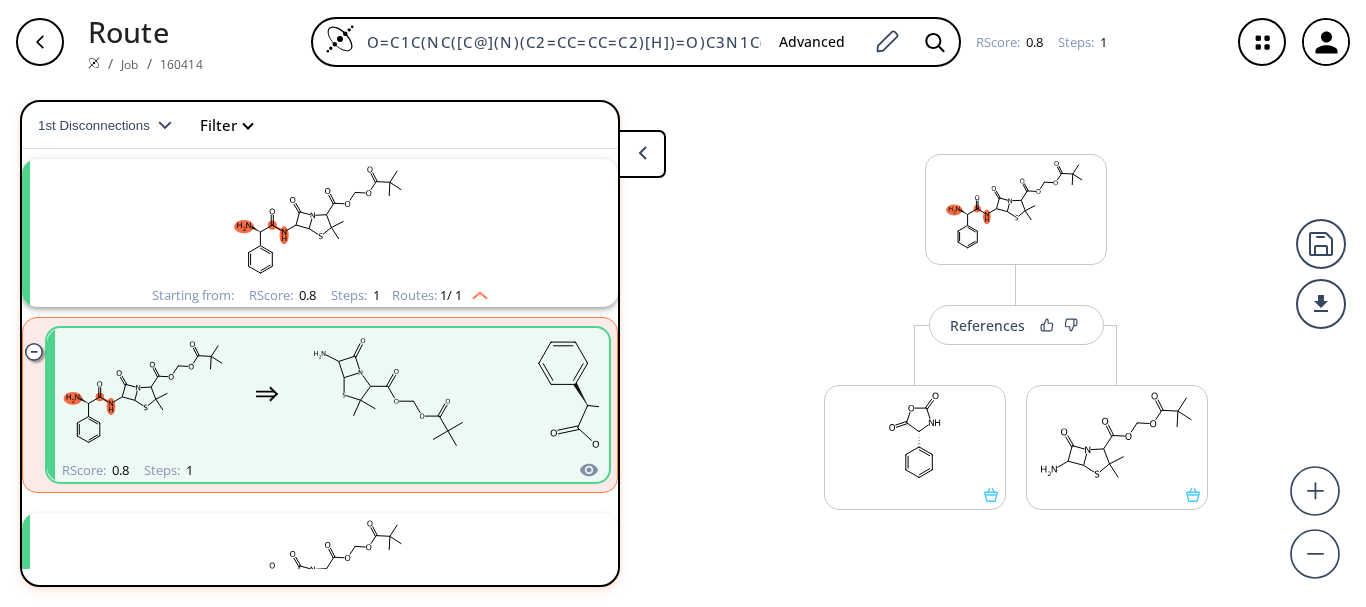scroll, scrollTop: 0, scrollLeft: 0, axis: both 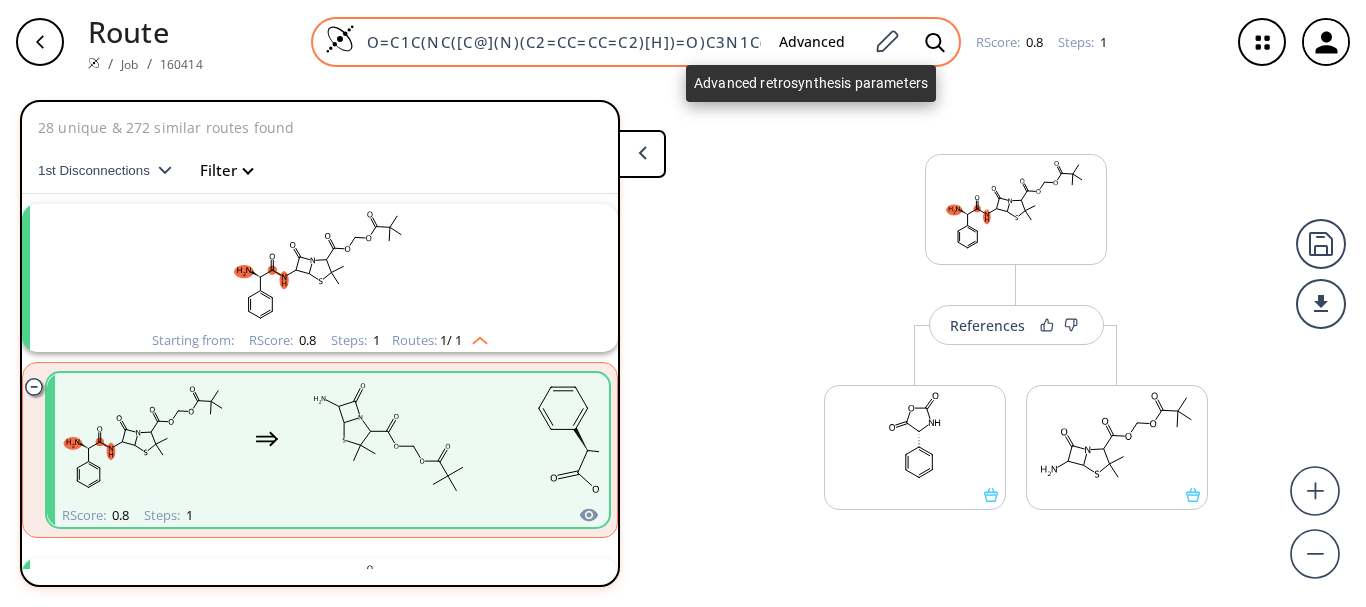 drag, startPoint x: 803, startPoint y: 42, endPoint x: 798, endPoint y: 55, distance: 13.928389 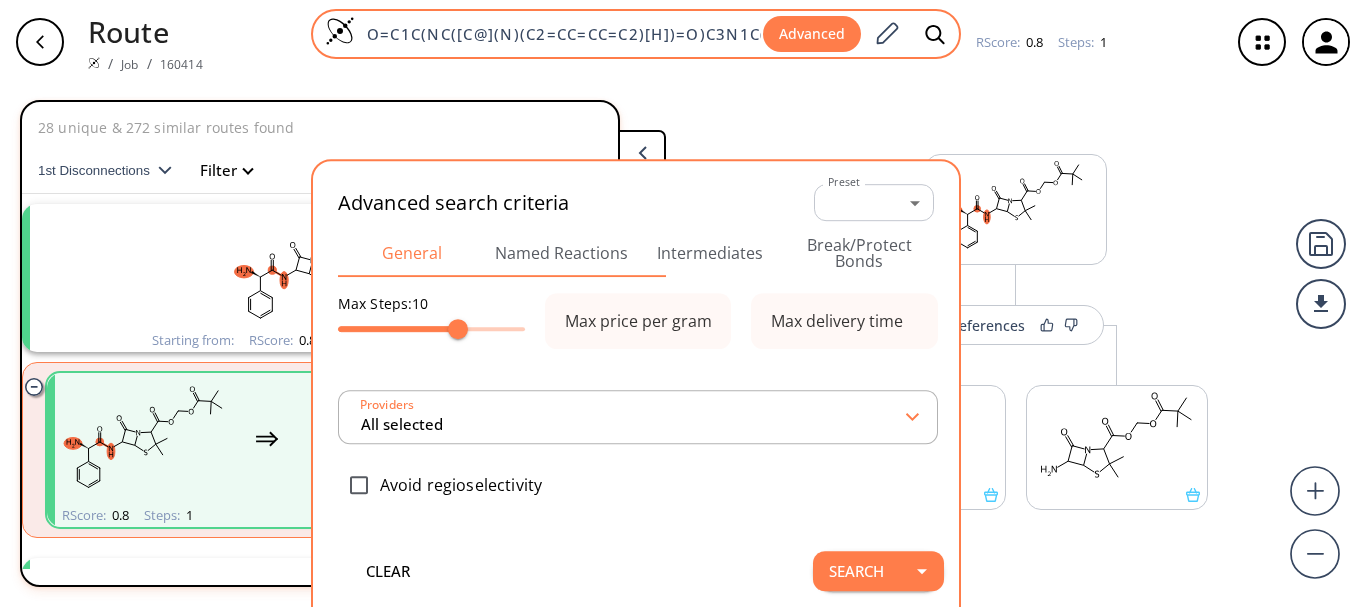 scroll, scrollTop: 0, scrollLeft: 275, axis: horizontal 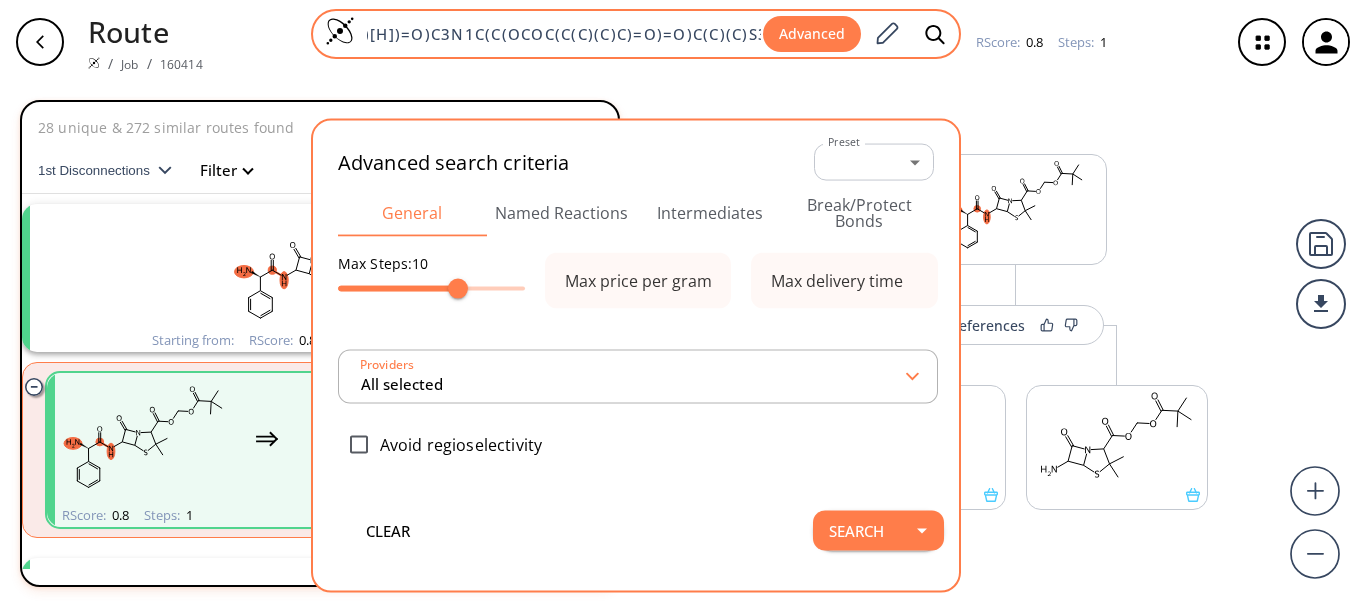 type on "All selected" 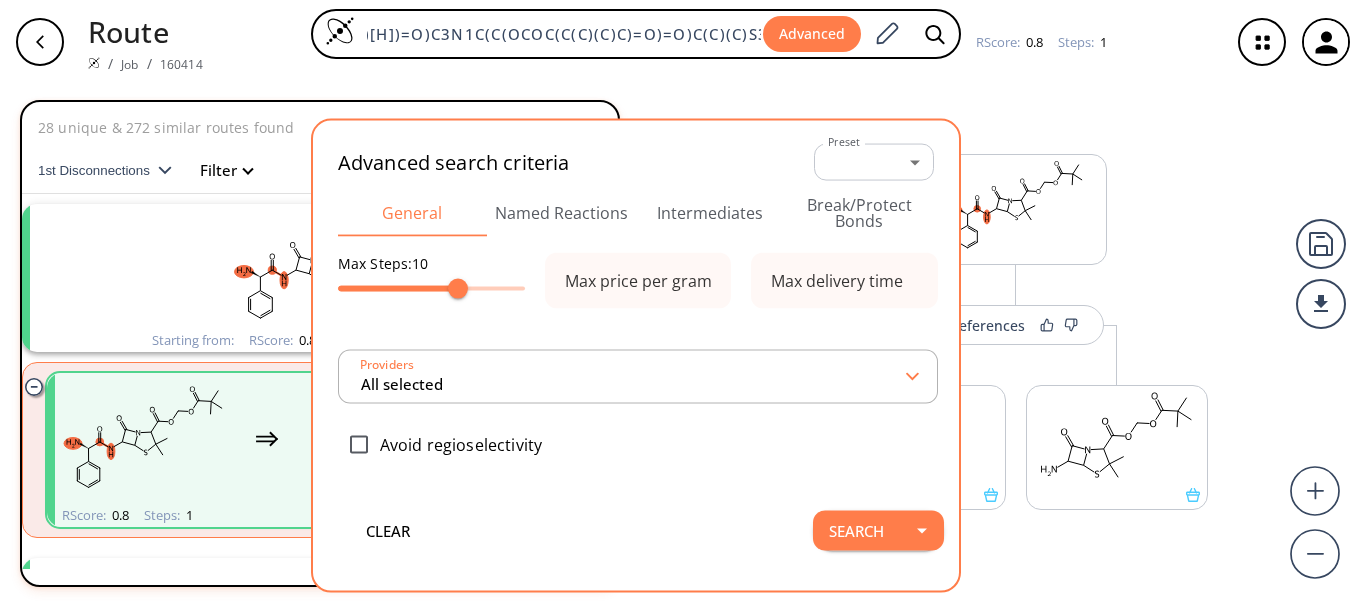 type on "All selected" 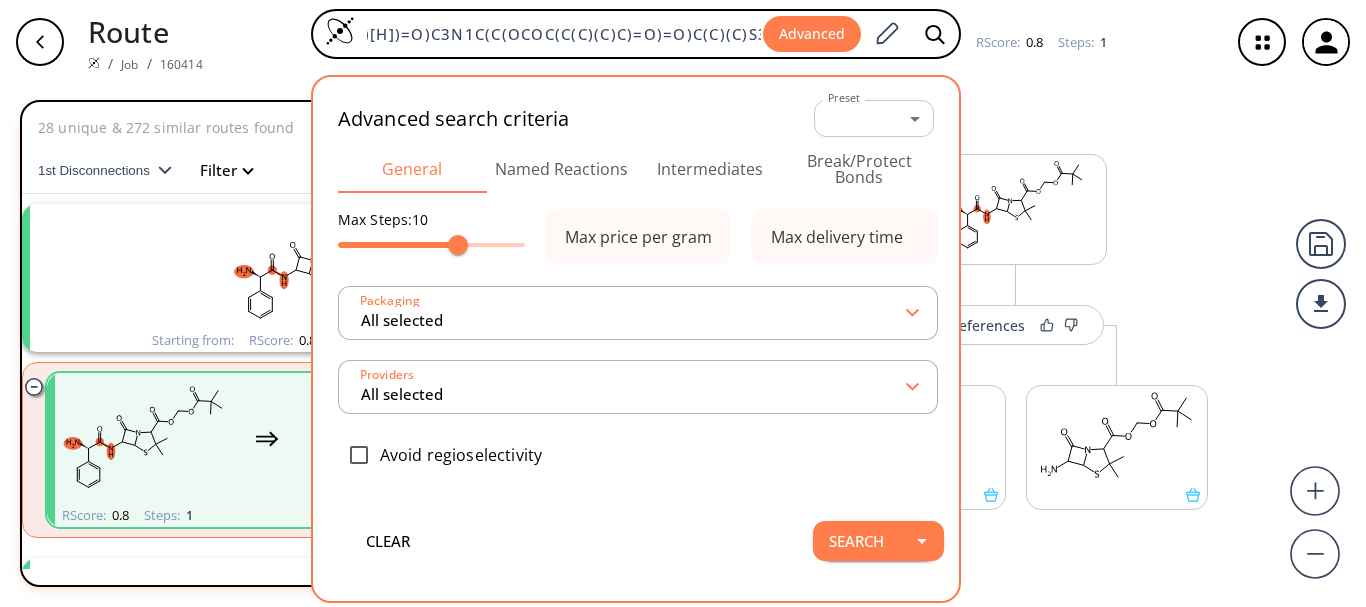 scroll, scrollTop: 0, scrollLeft: 0, axis: both 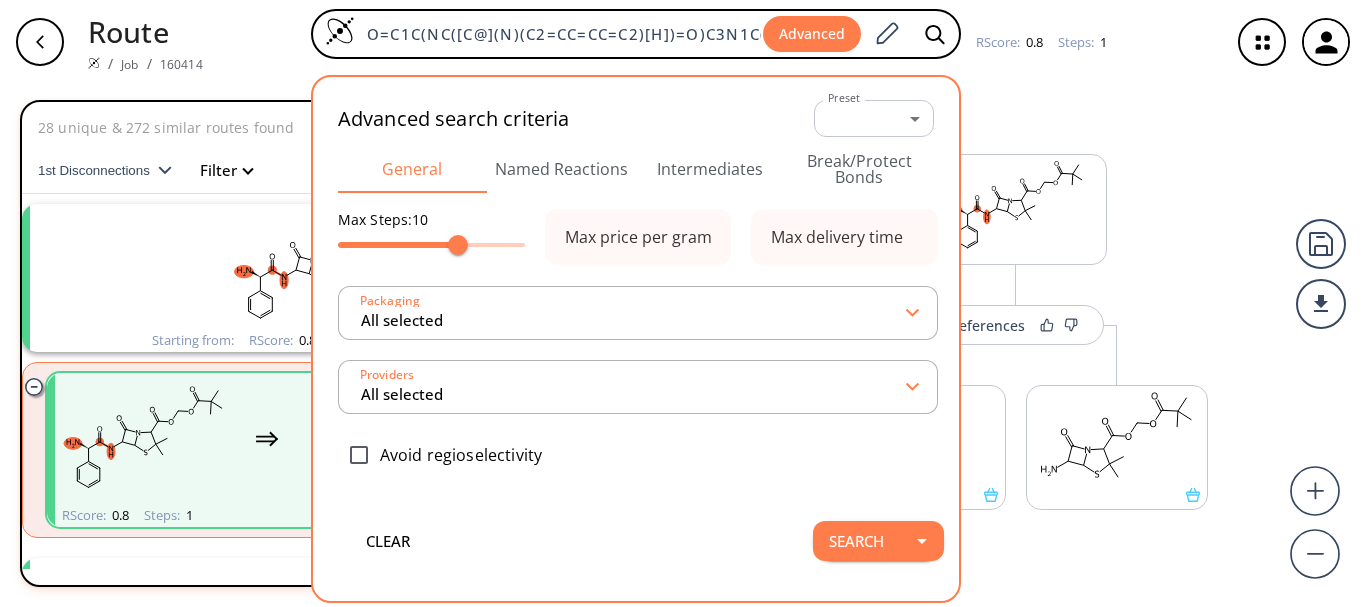 click on "Route / Job / 160414 O=C1C([GEOGRAPHIC_DATA]([C@](N)(C2=CC=CC=C2)[H])=O)C3N1C(C(OCOC(C(C)(C)C)=O)=O)C(C)(C)S3 Advanced Advanced search criteria Preset ​ -1 Preset General Named Reactions Intermediates Break/Protect Bonds Max Steps:  10 Max price per gram Packaging All selected Max delivery time Providers All selected Avoid regioselectivity clear Search RScore :   0.8   Steps :   1" at bounding box center [683, 42] 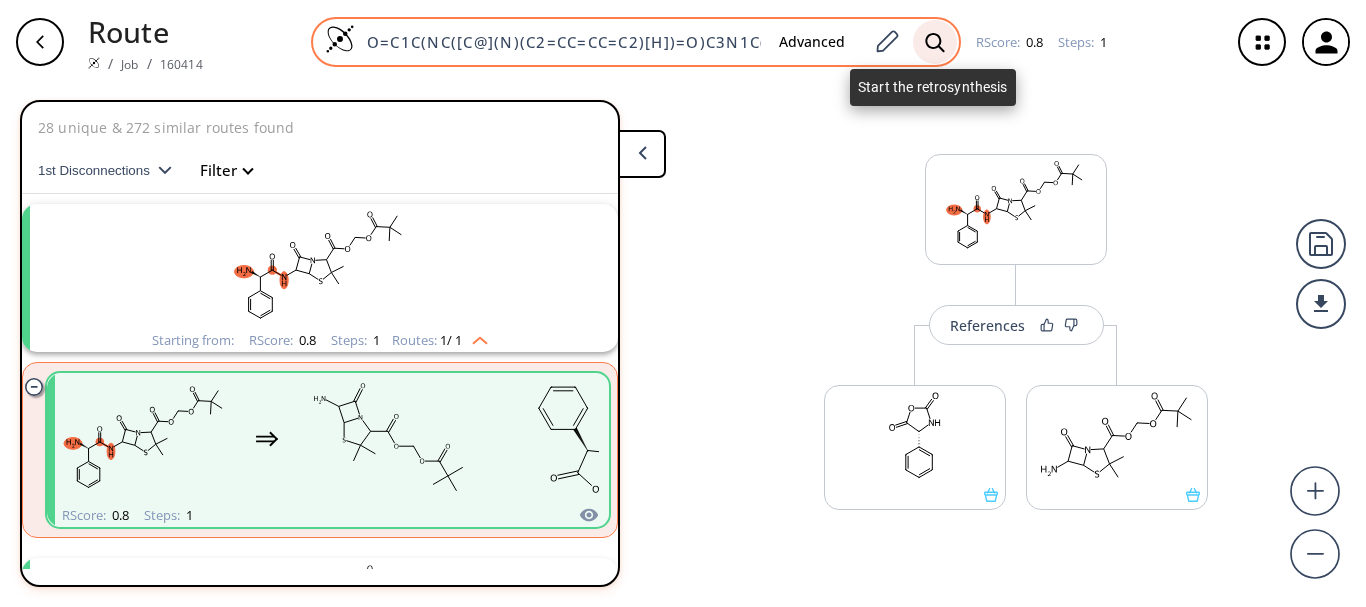 click 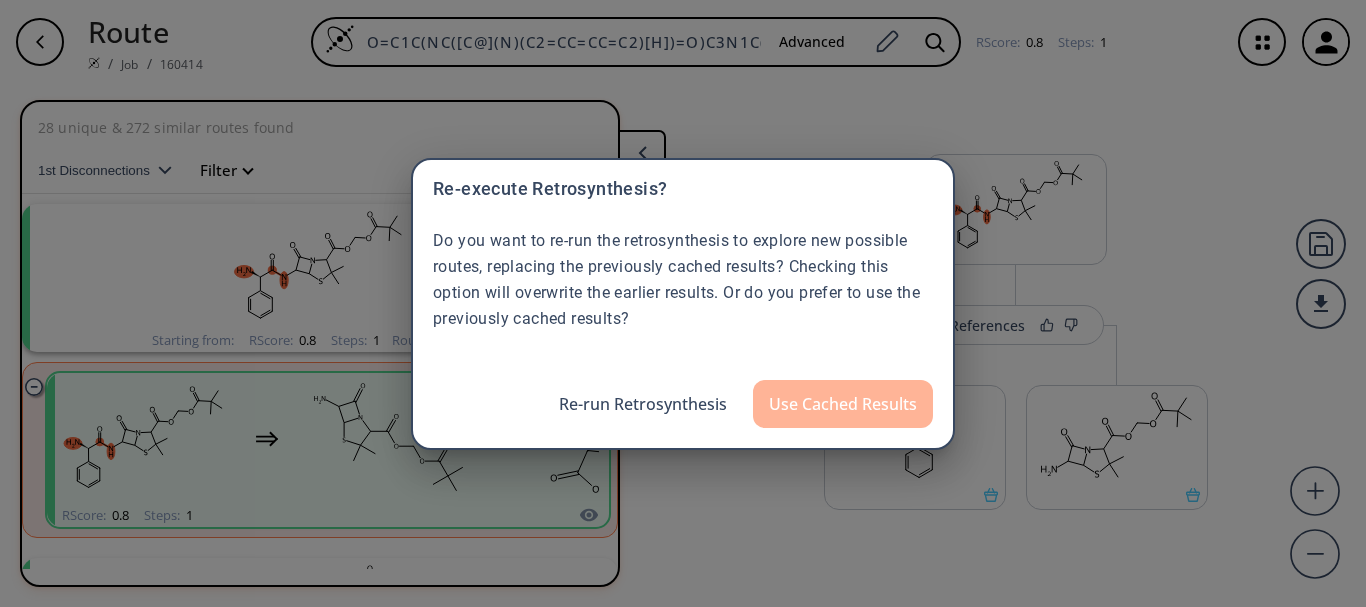 click on "Use Cached Results" at bounding box center [843, 404] 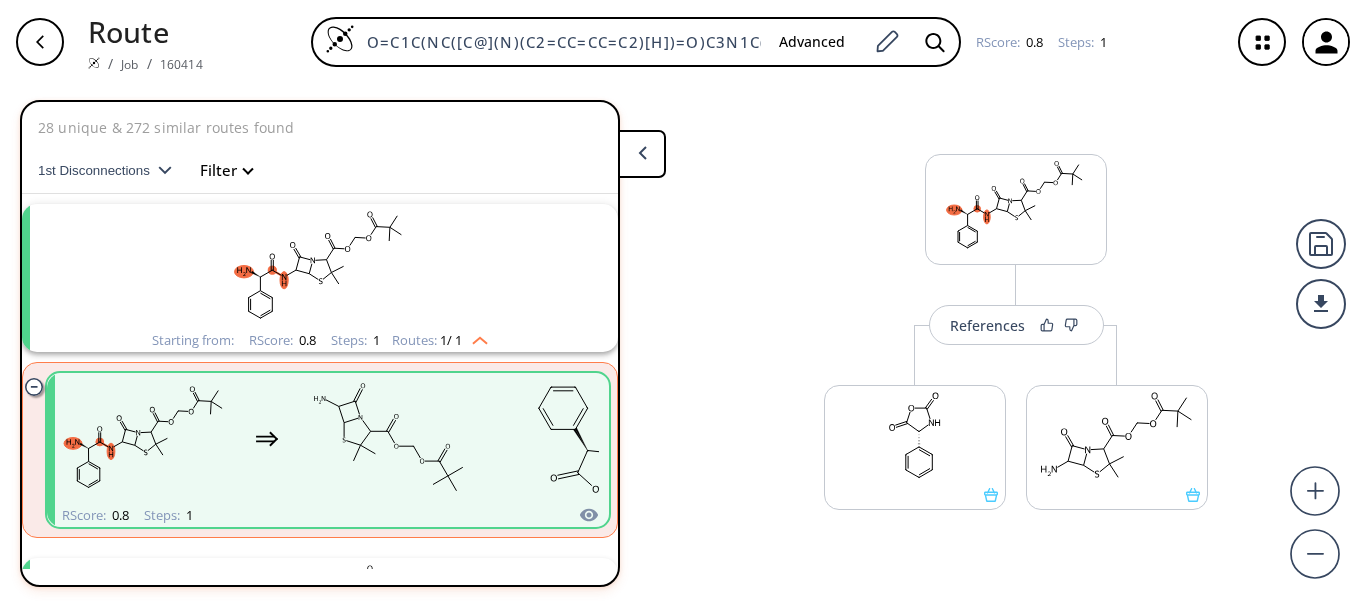 scroll, scrollTop: 0, scrollLeft: 275, axis: horizontal 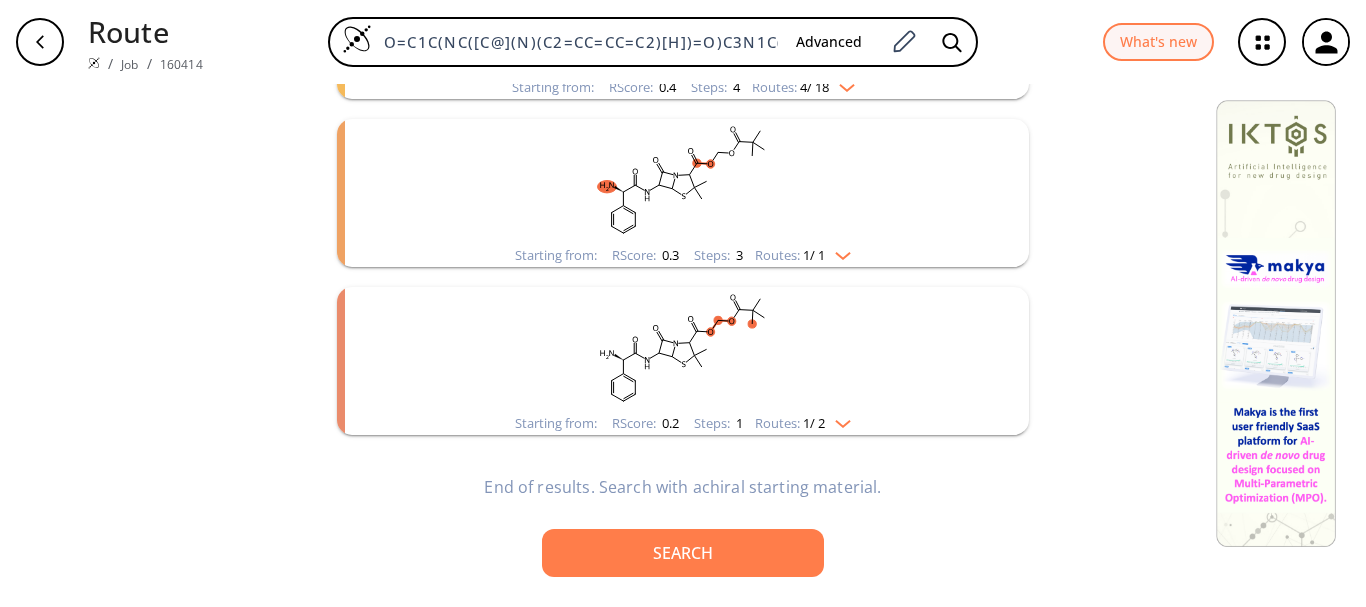 click at bounding box center (838, 420) 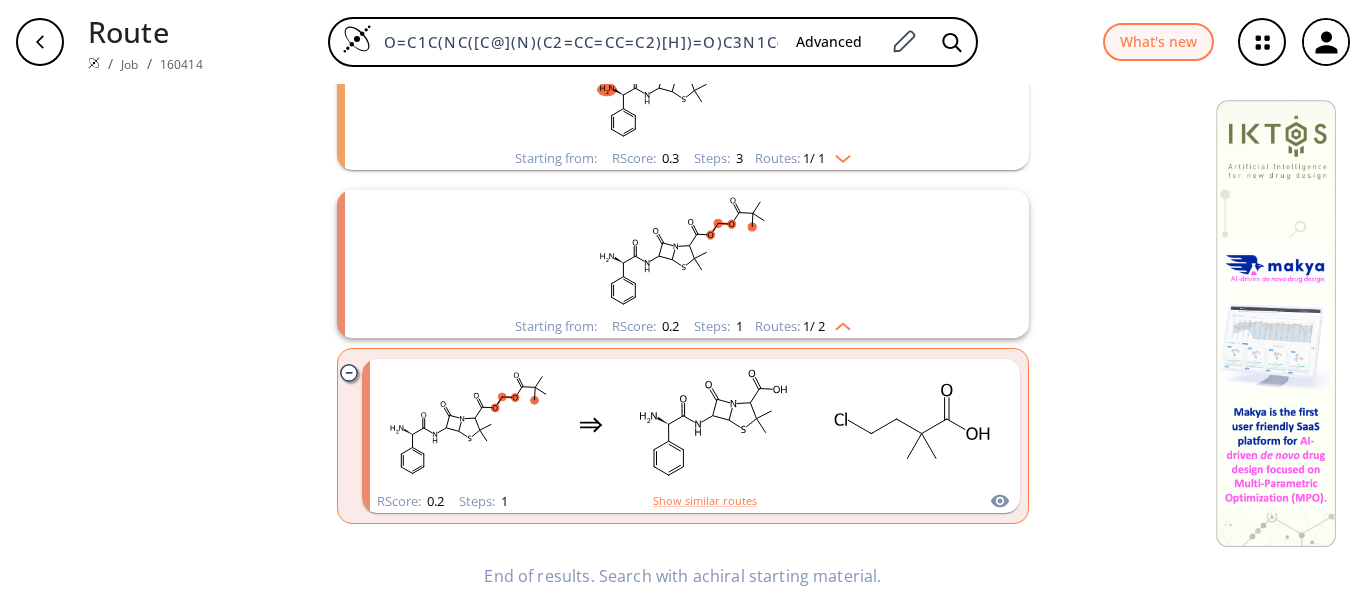 scroll, scrollTop: 1581, scrollLeft: 0, axis: vertical 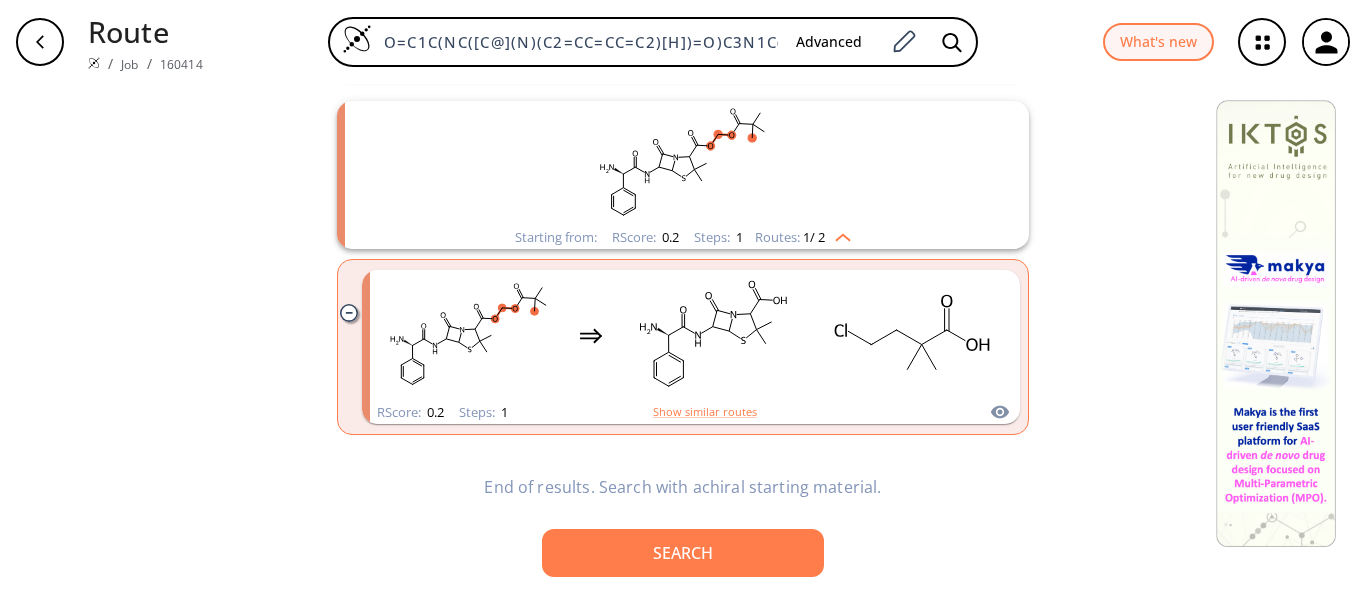click at bounding box center [838, 234] 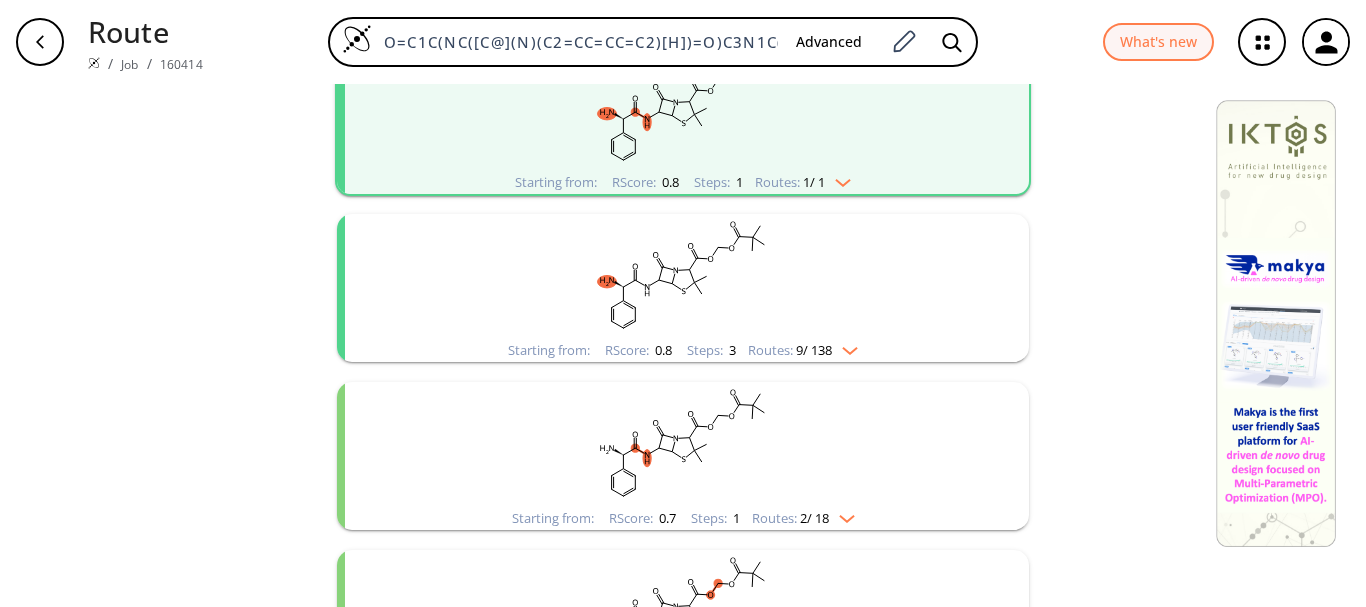scroll, scrollTop: 300, scrollLeft: 0, axis: vertical 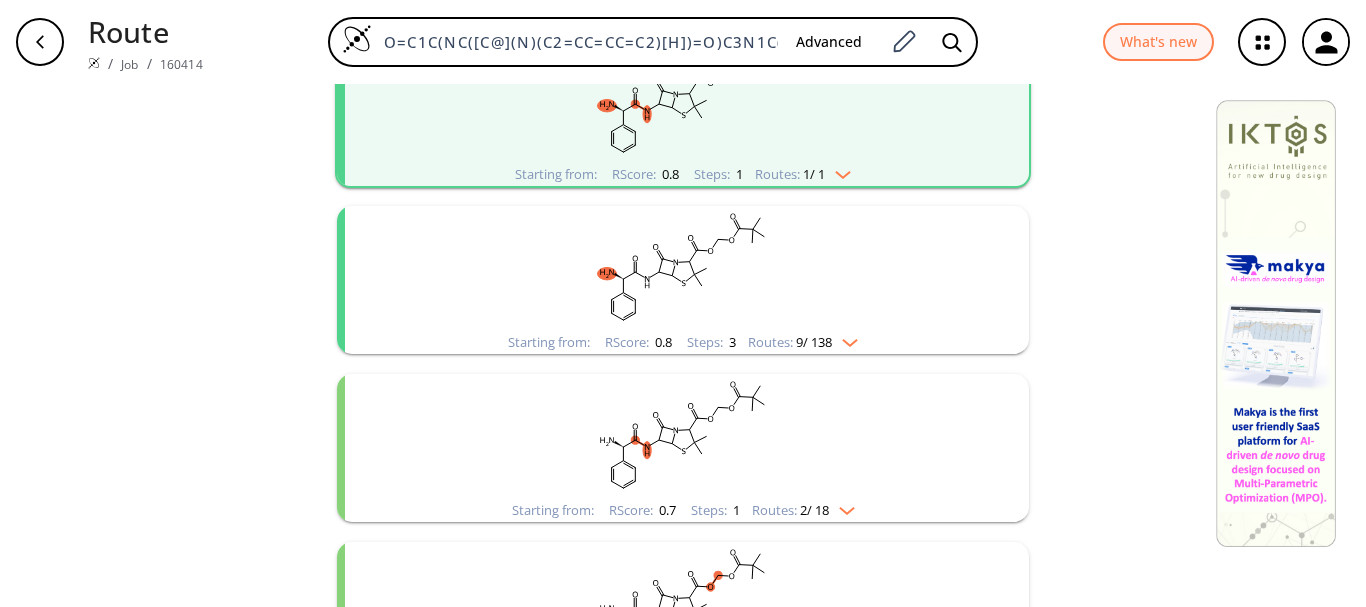 click at bounding box center [838, 171] 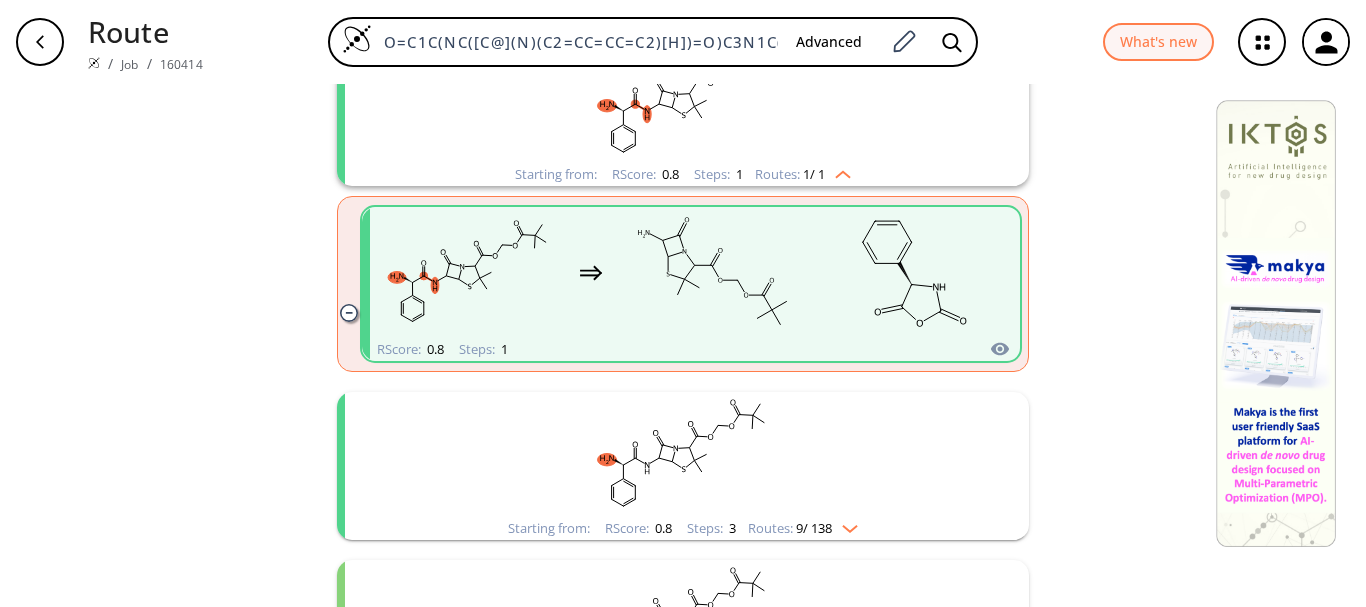 click 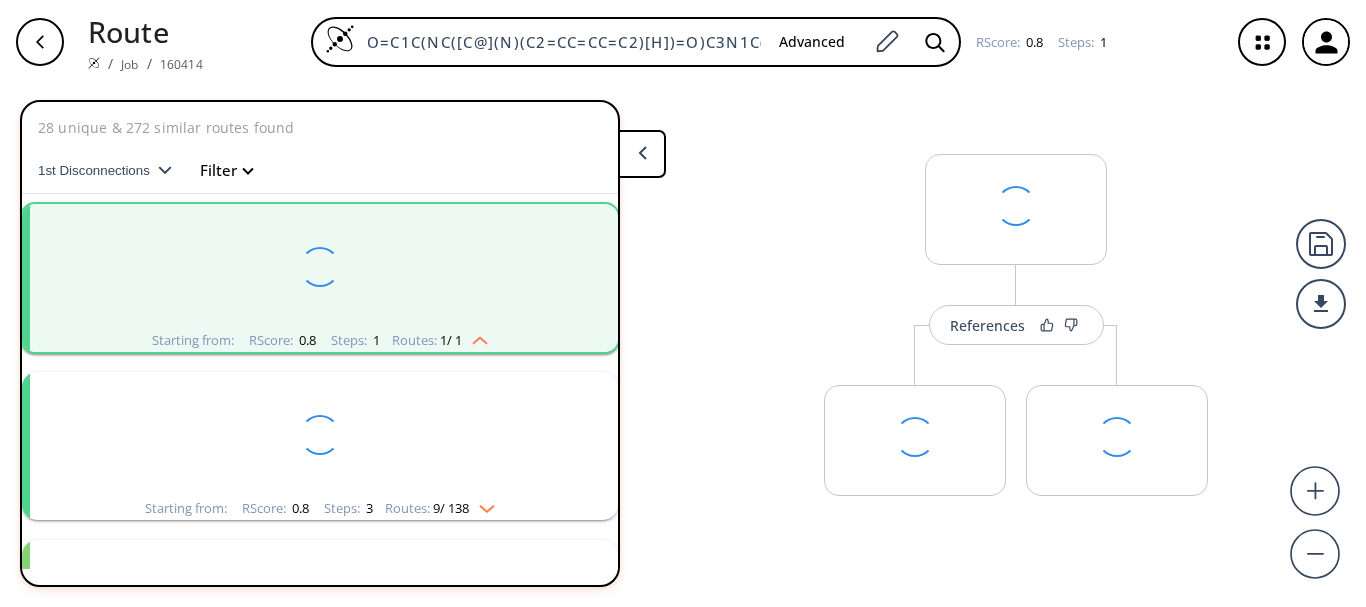 scroll, scrollTop: 0, scrollLeft: 0, axis: both 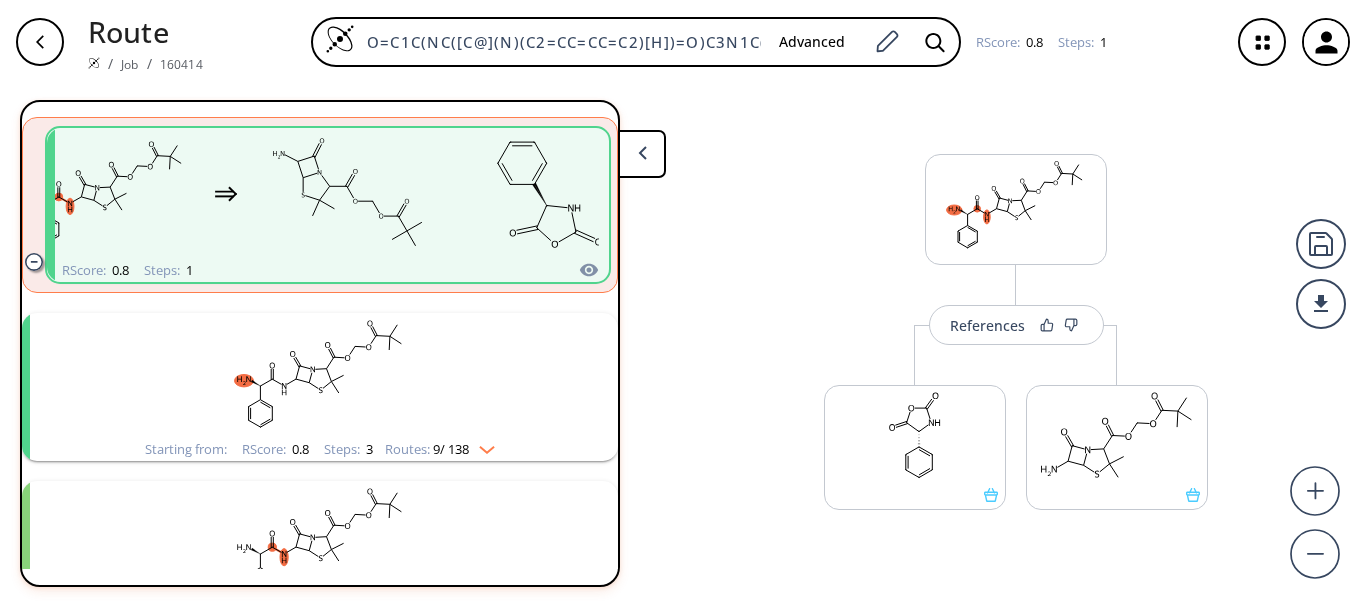 click 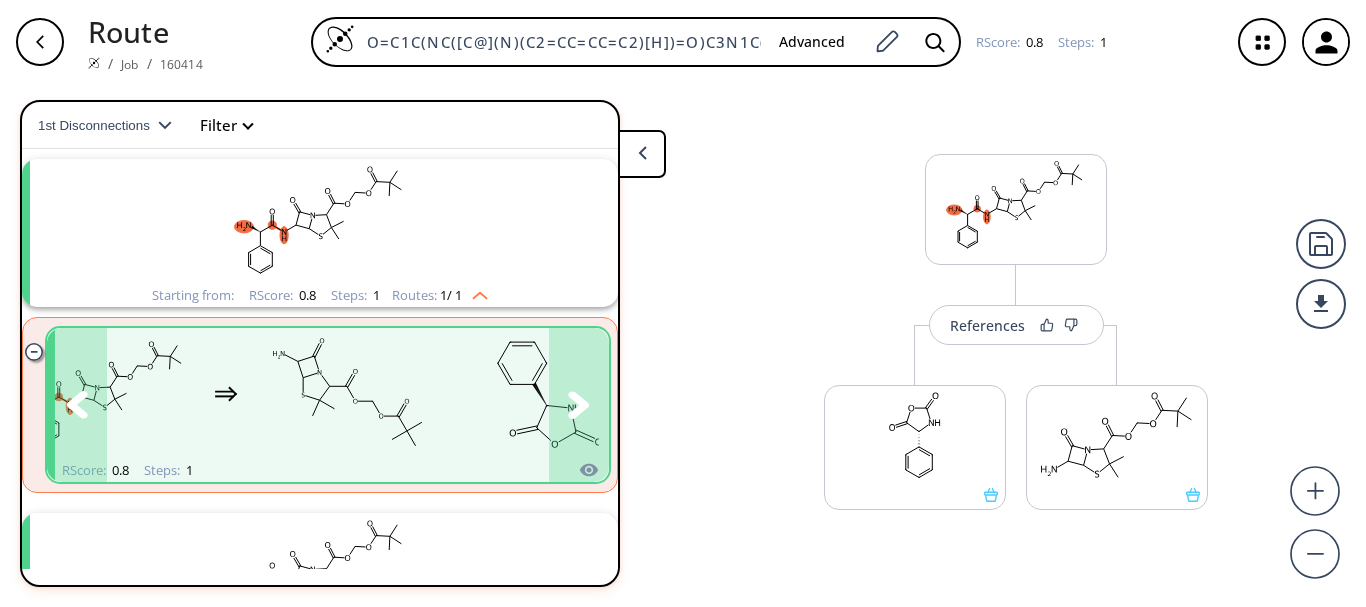 scroll, scrollTop: 0, scrollLeft: 0, axis: both 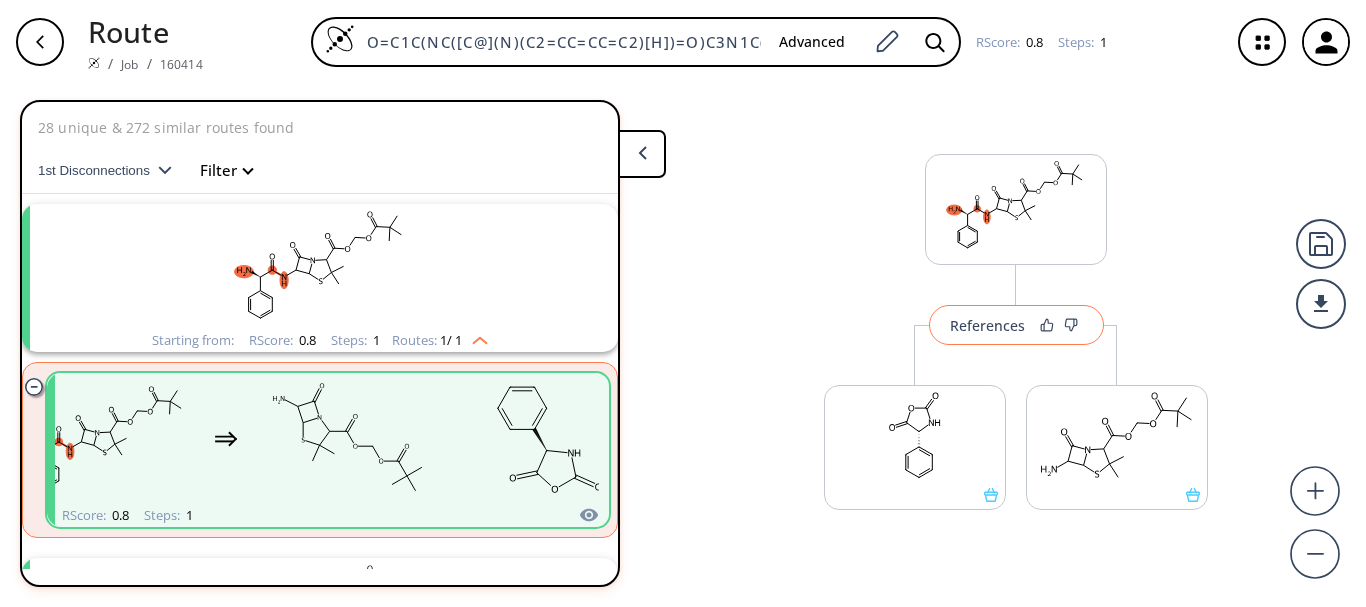 click on "References" at bounding box center (987, 325) 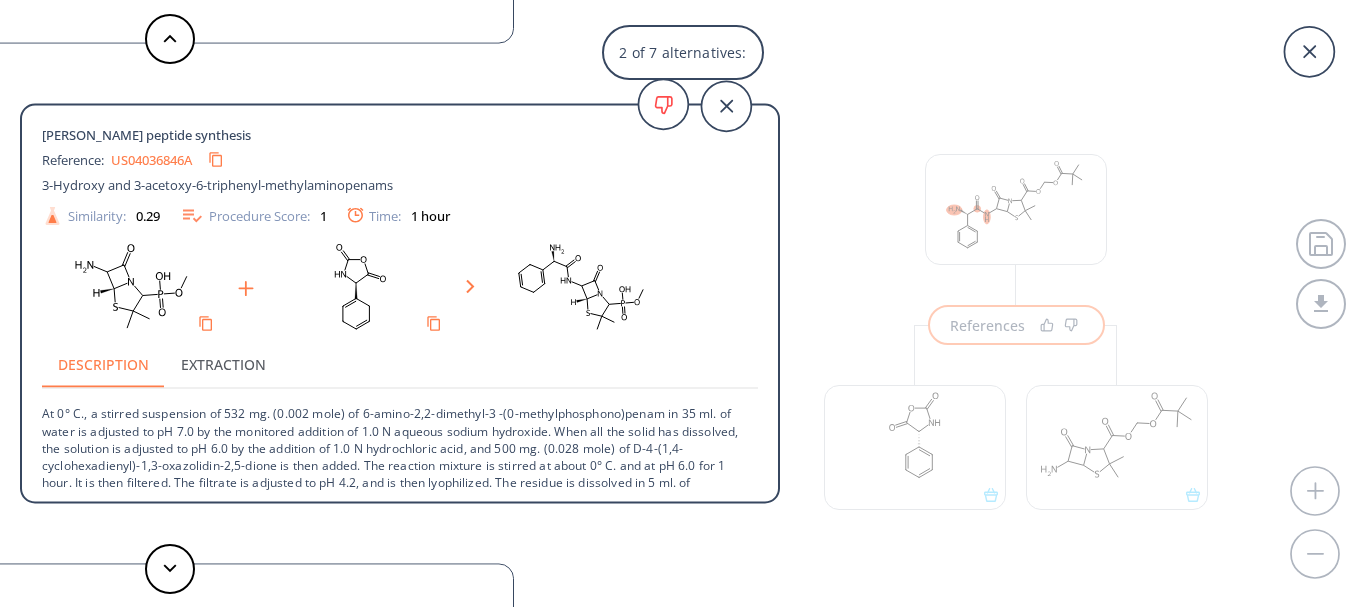 scroll, scrollTop: 55, scrollLeft: 0, axis: vertical 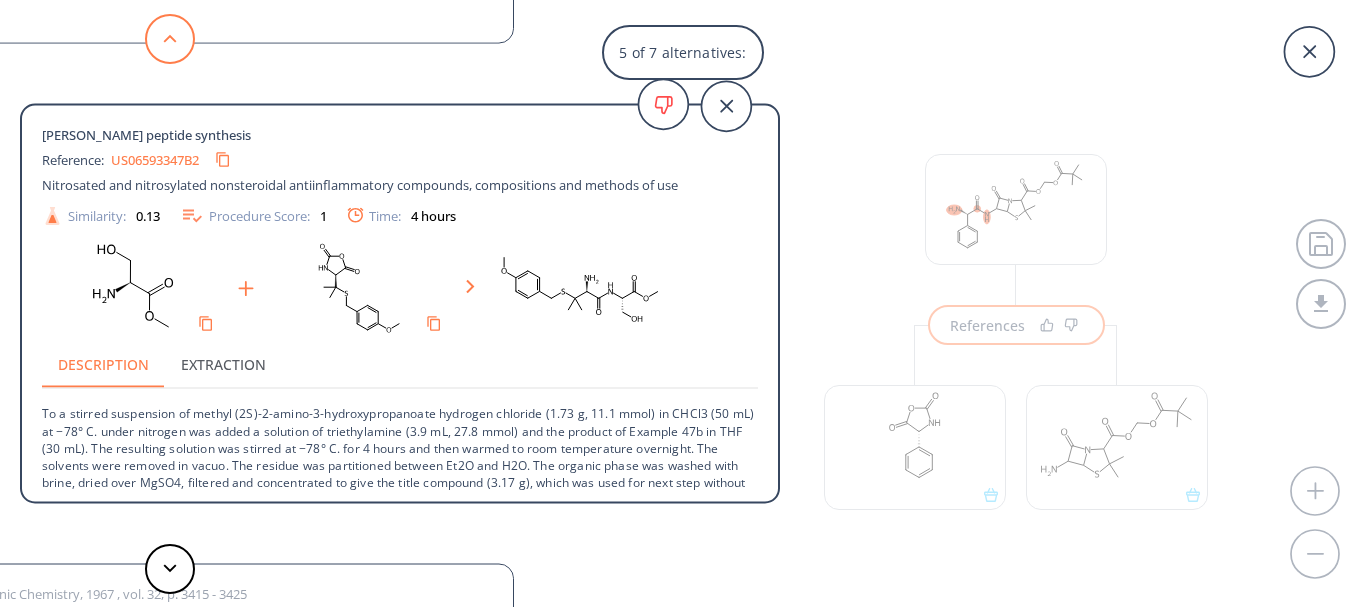 click at bounding box center [170, 39] 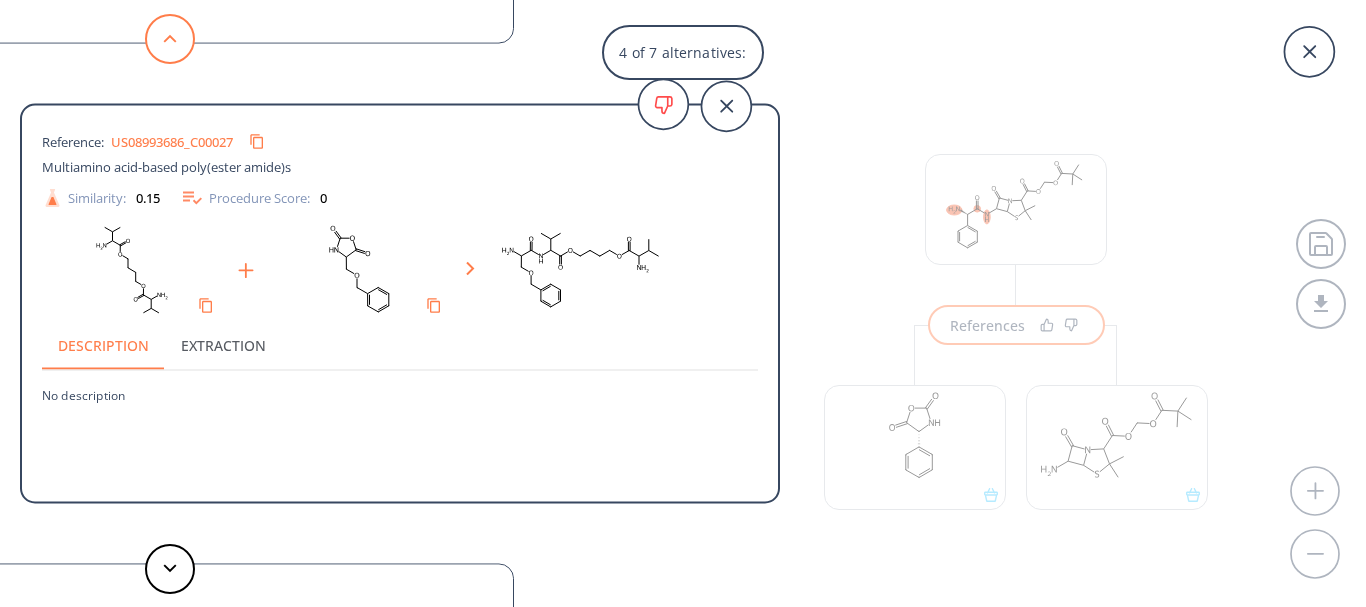 click at bounding box center (170, 39) 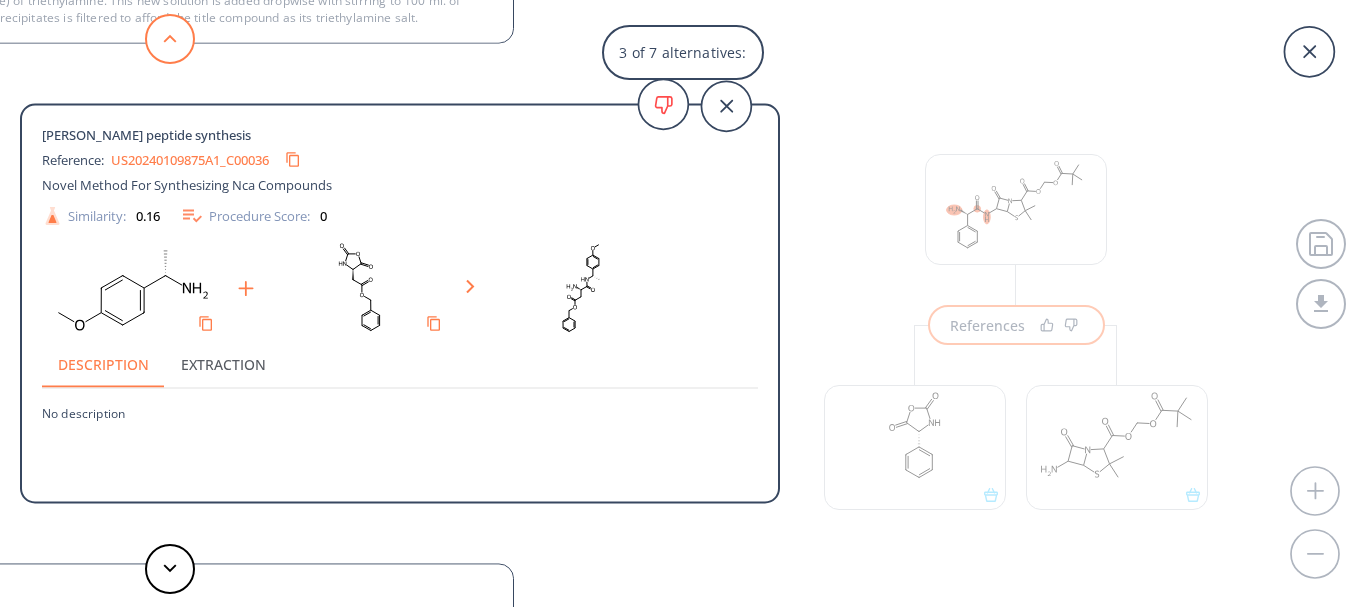 click at bounding box center [170, 39] 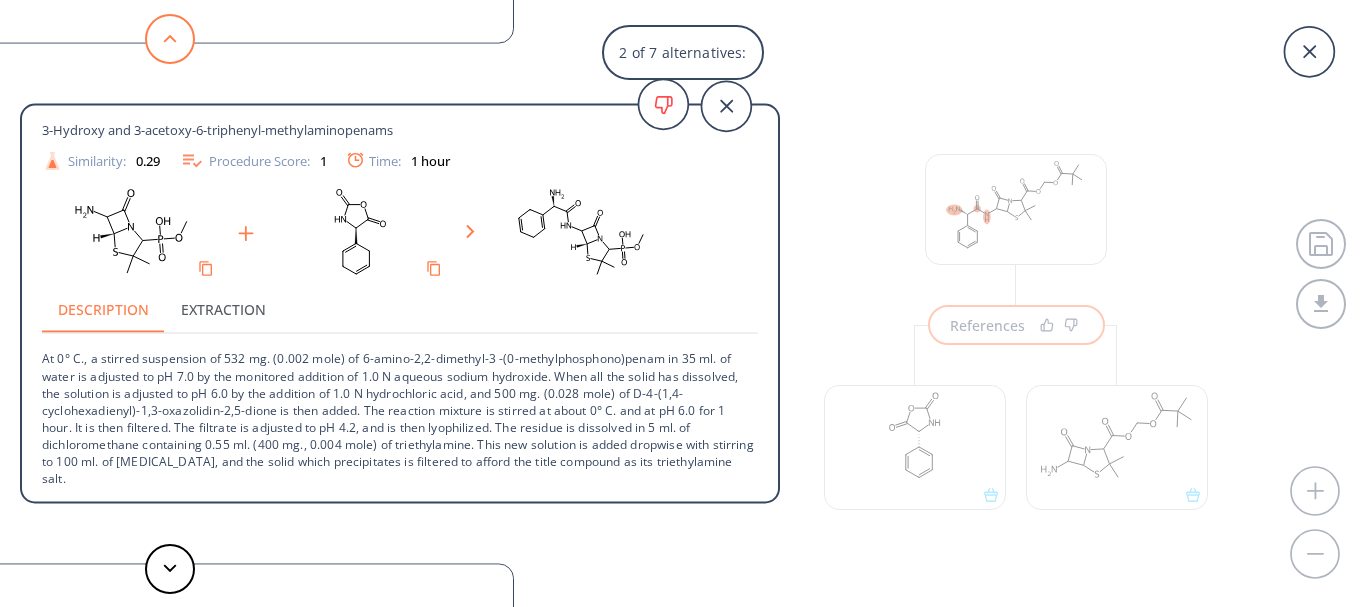 click at bounding box center (170, 39) 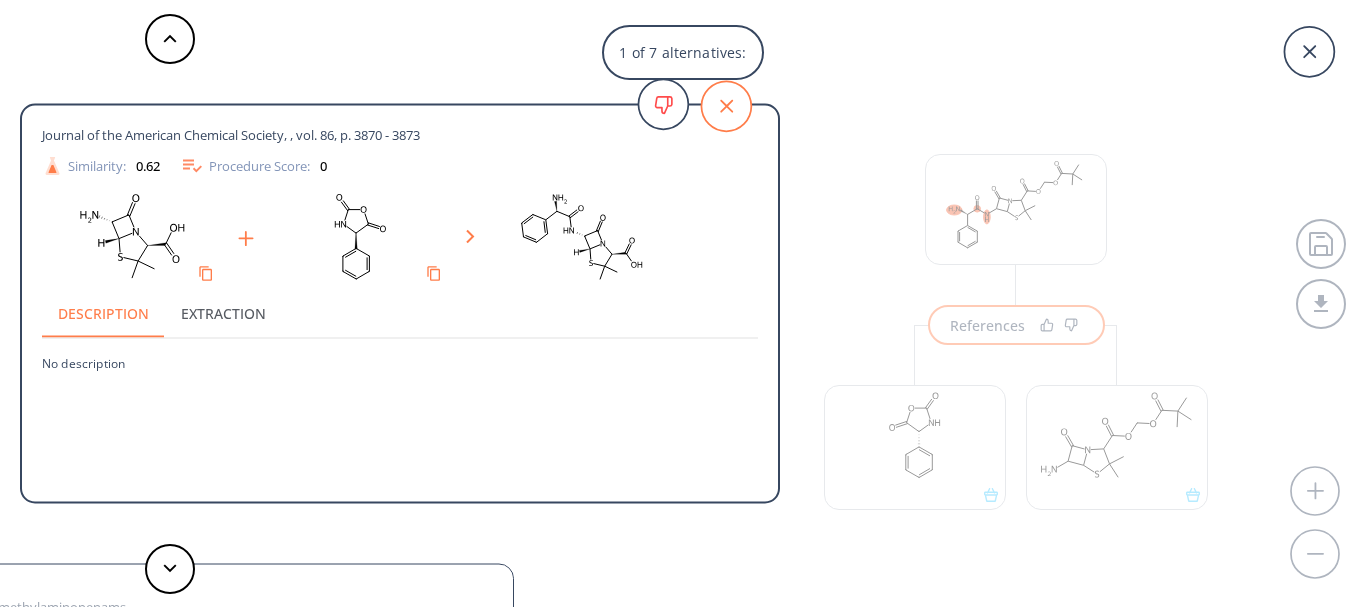 click 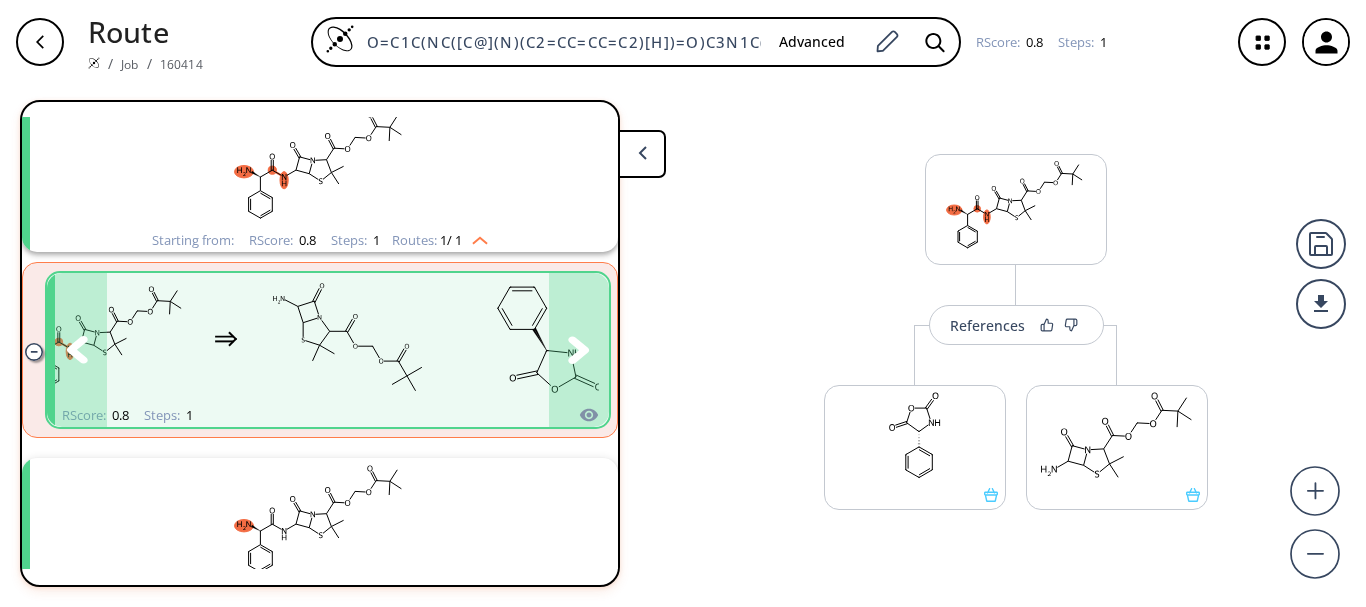 scroll, scrollTop: 200, scrollLeft: 0, axis: vertical 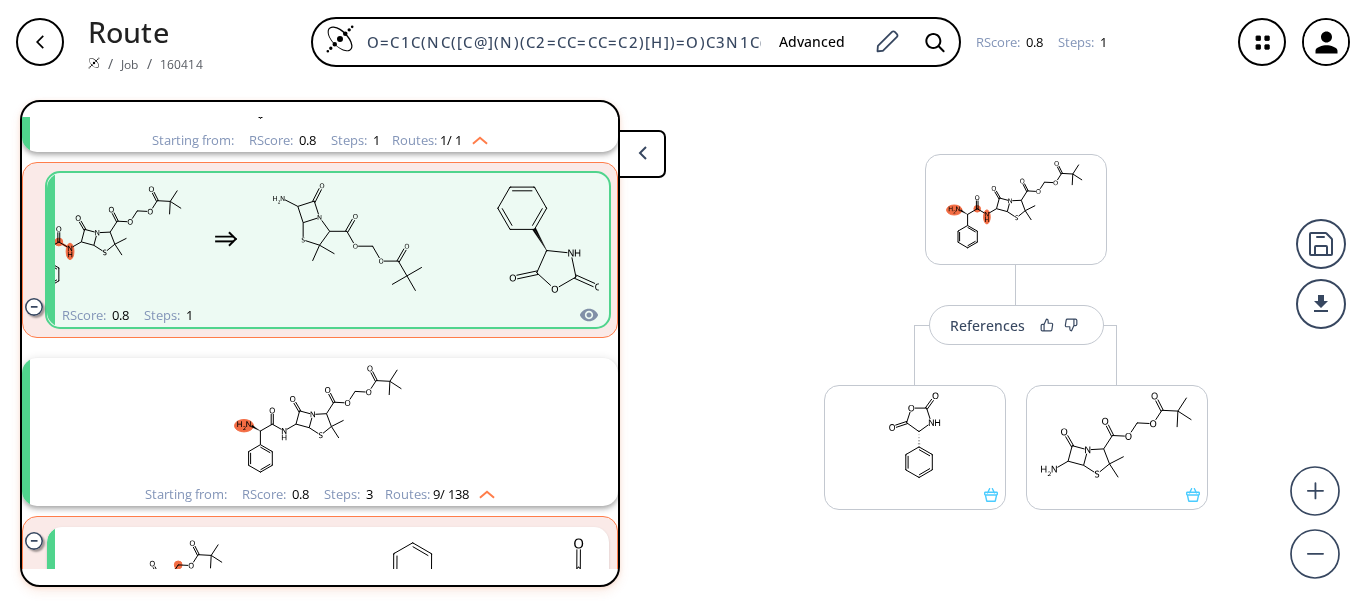 click 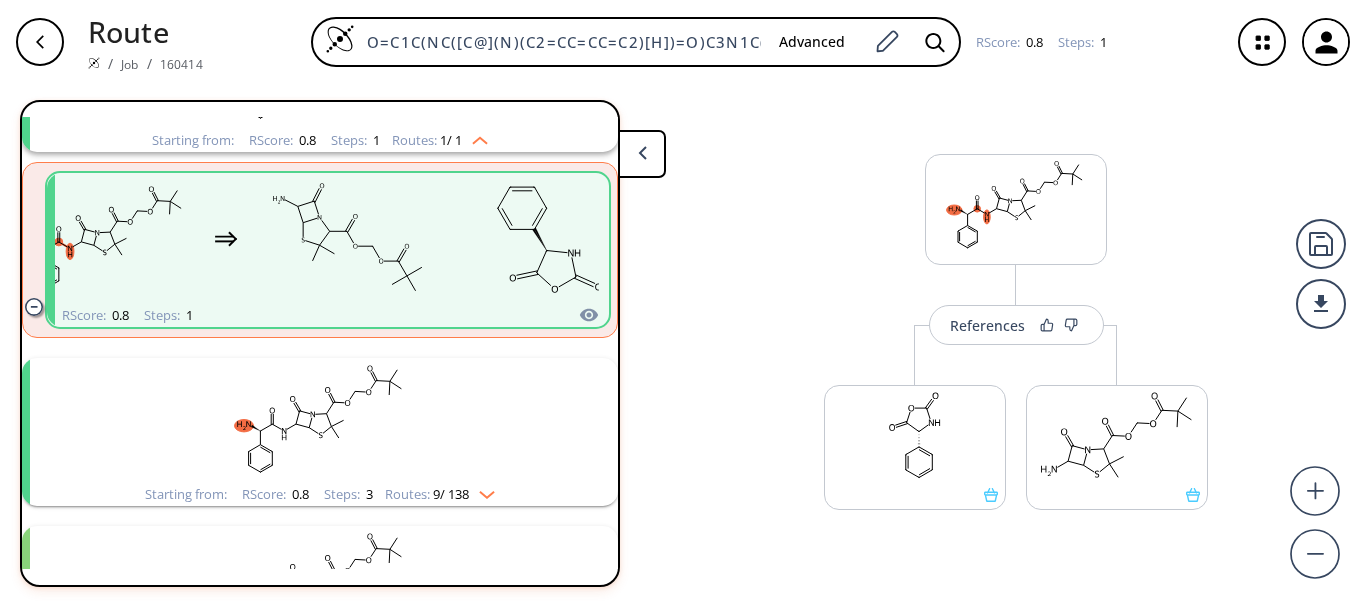 click 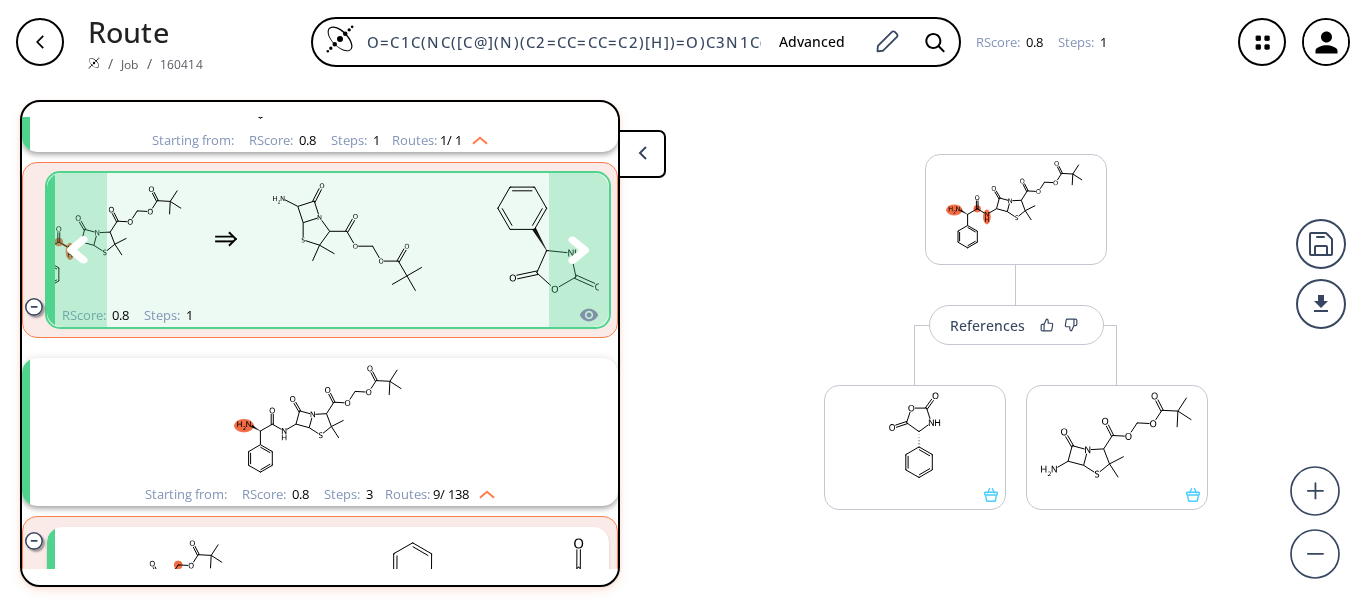 click 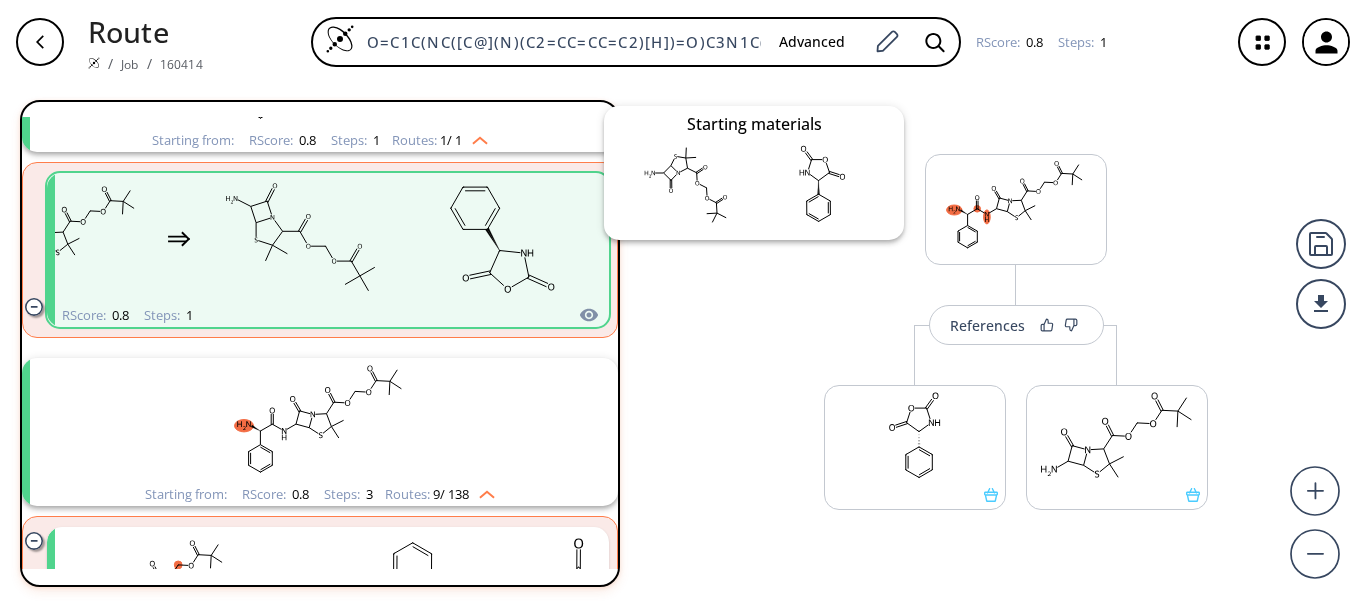 click 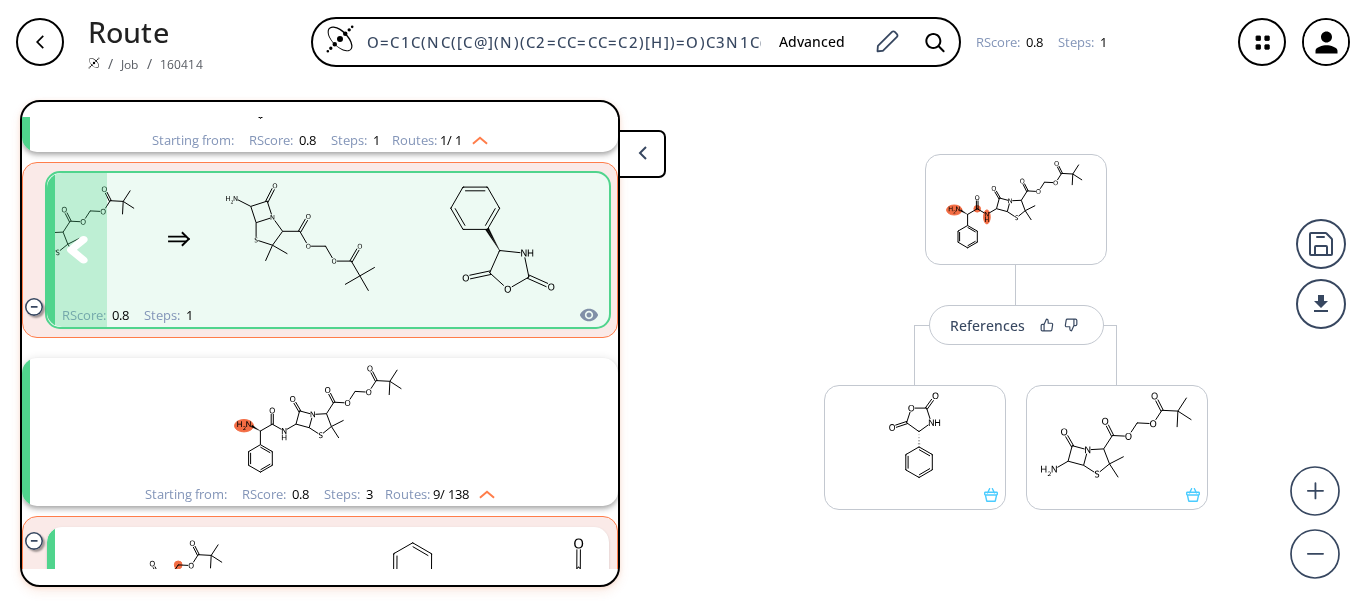 click at bounding box center [279, 238] 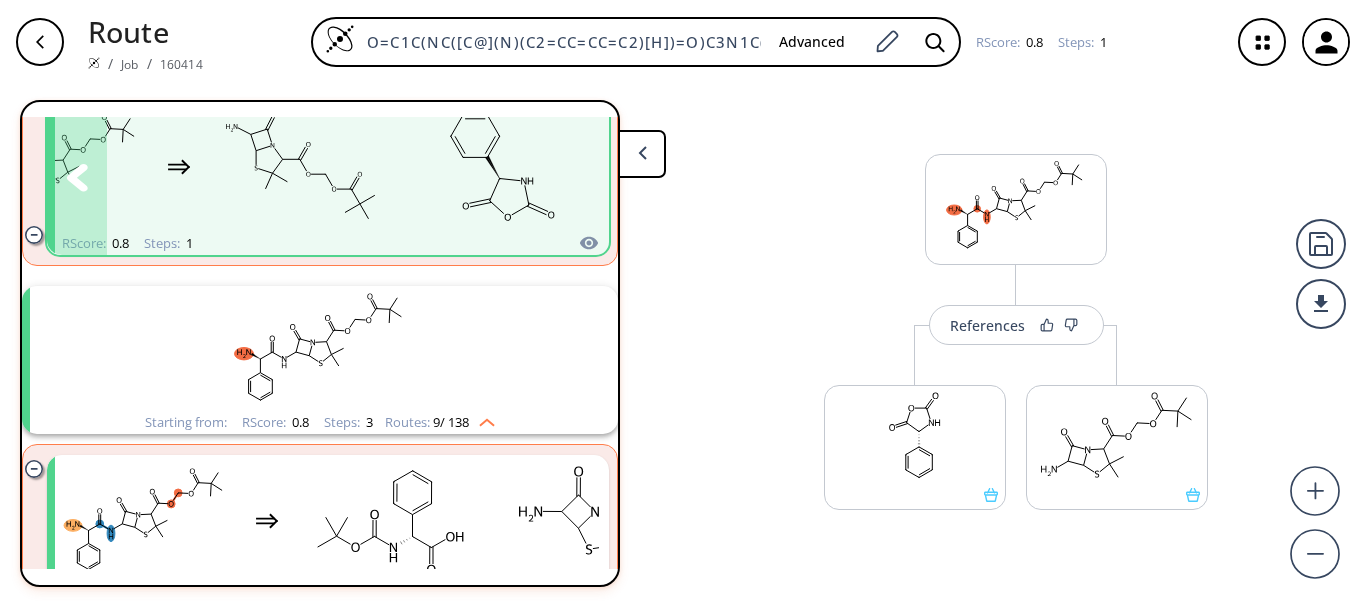 scroll, scrollTop: 300, scrollLeft: 0, axis: vertical 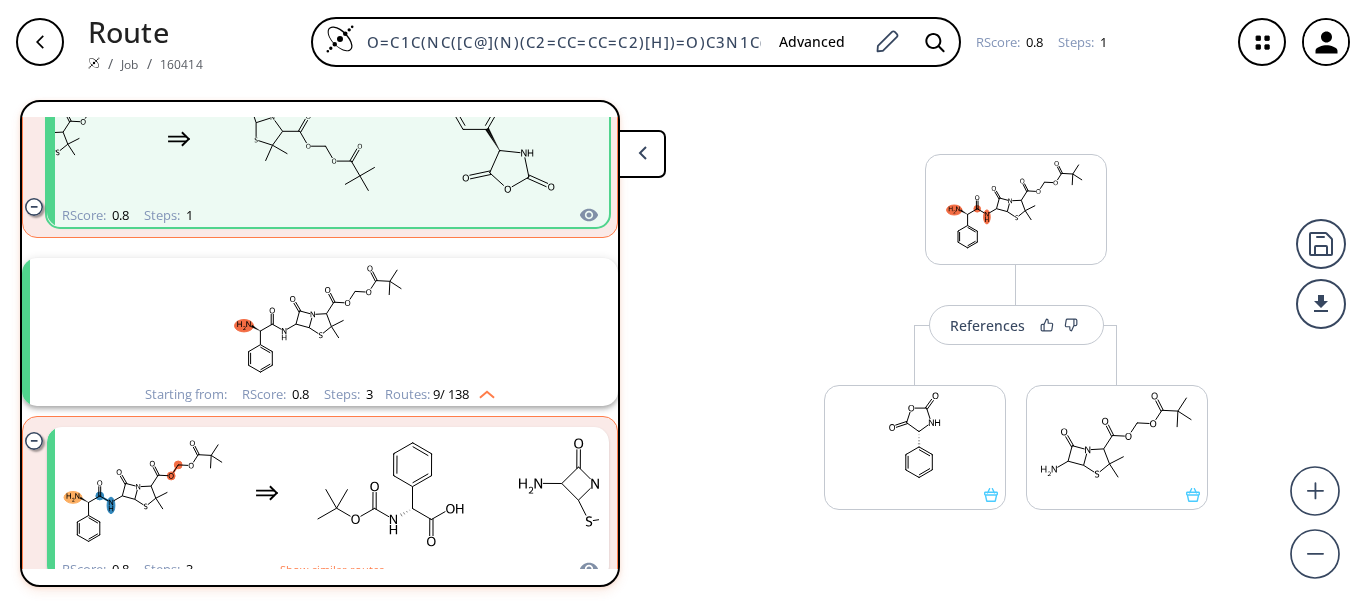 click 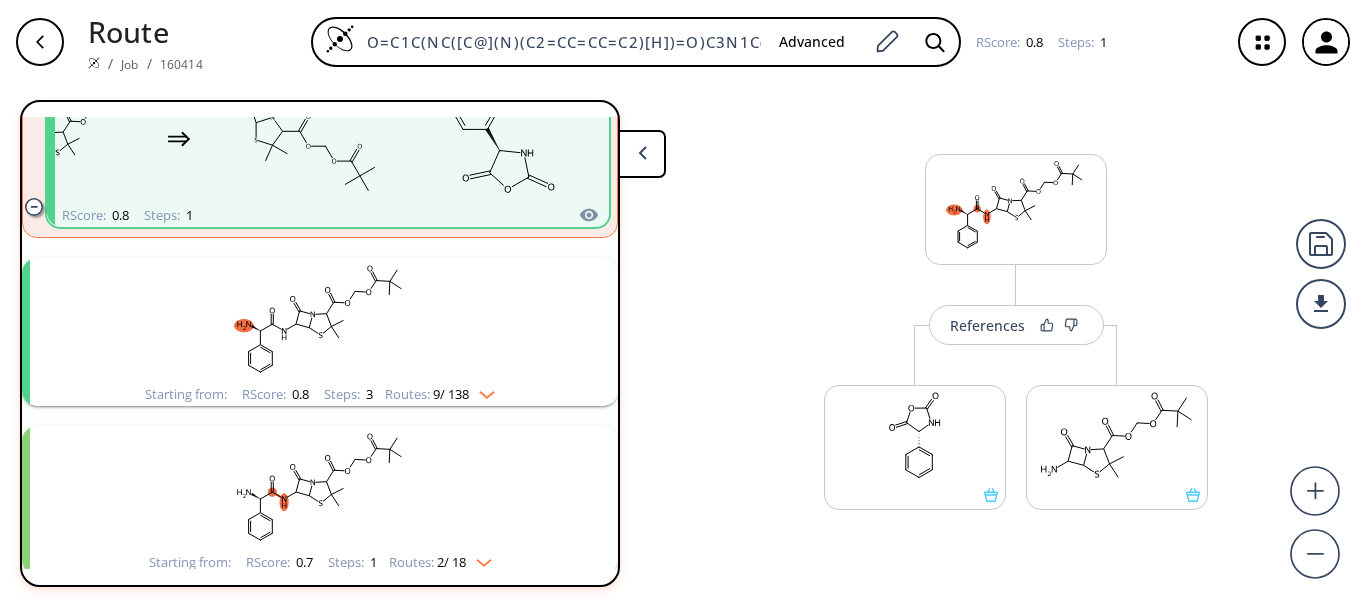 click 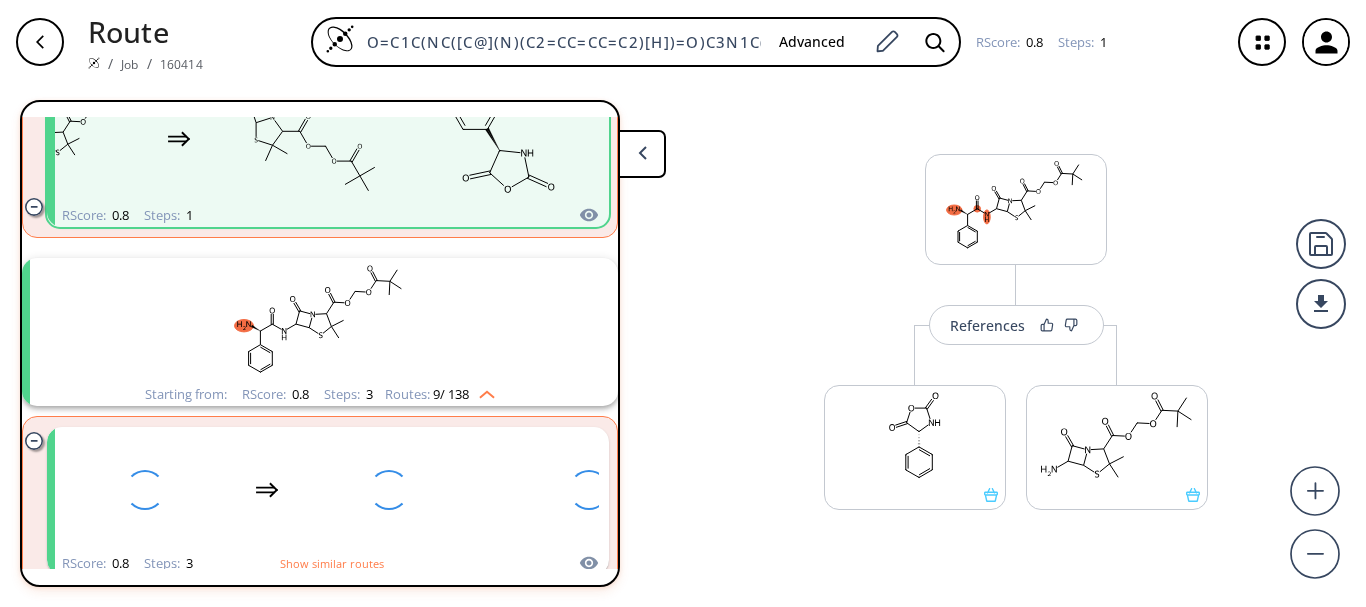 click 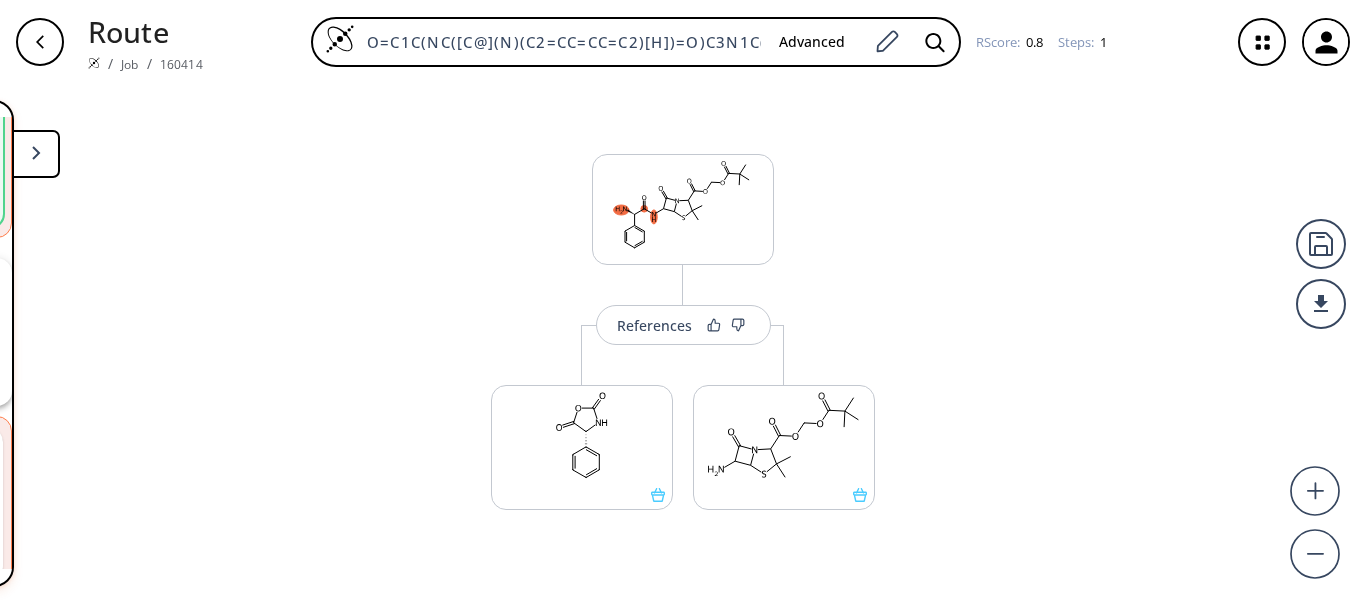 click at bounding box center [40, 42] 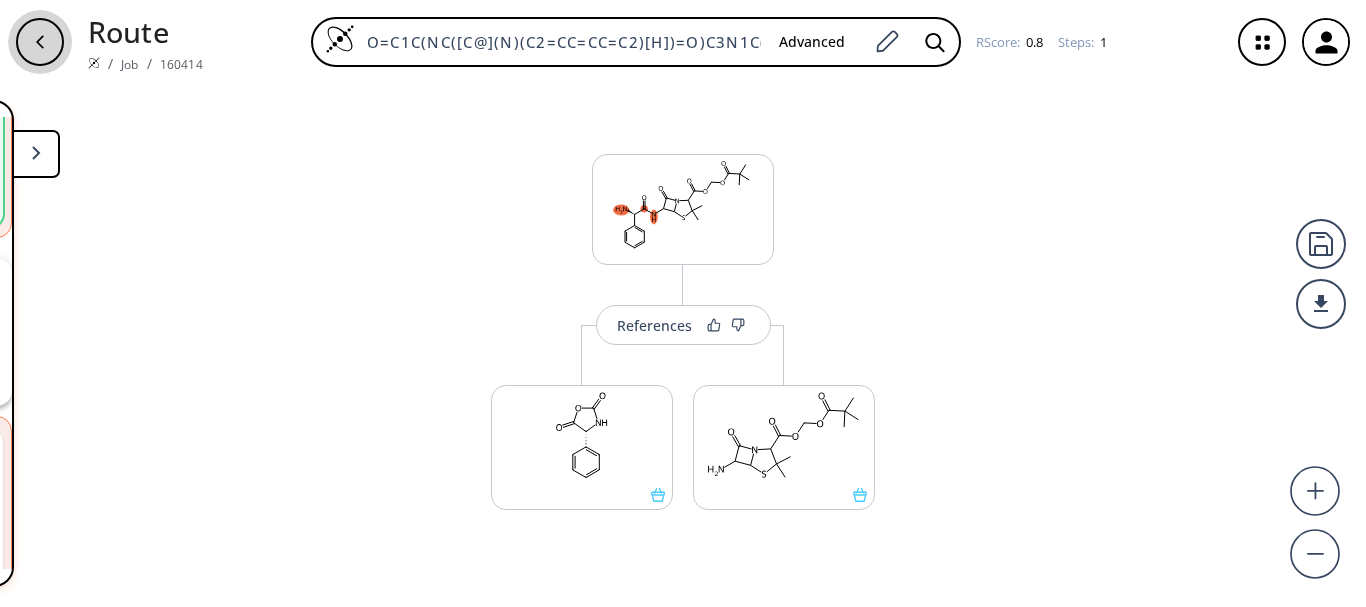 click at bounding box center [40, 42] 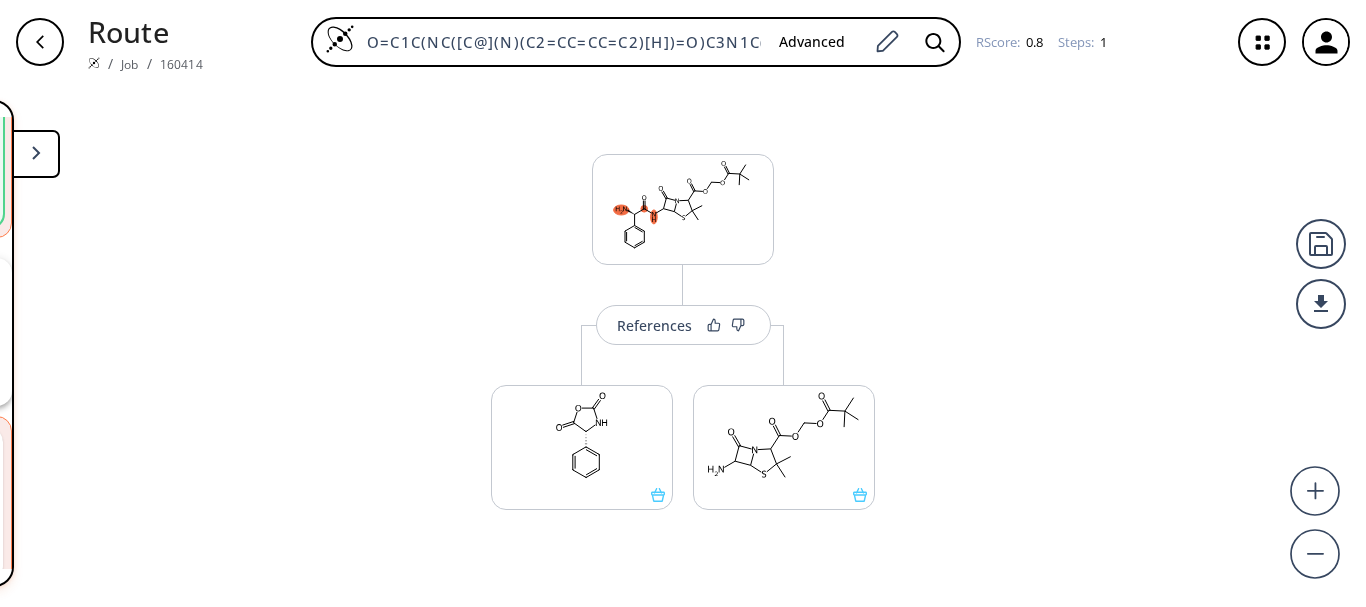 click at bounding box center (40, 42) 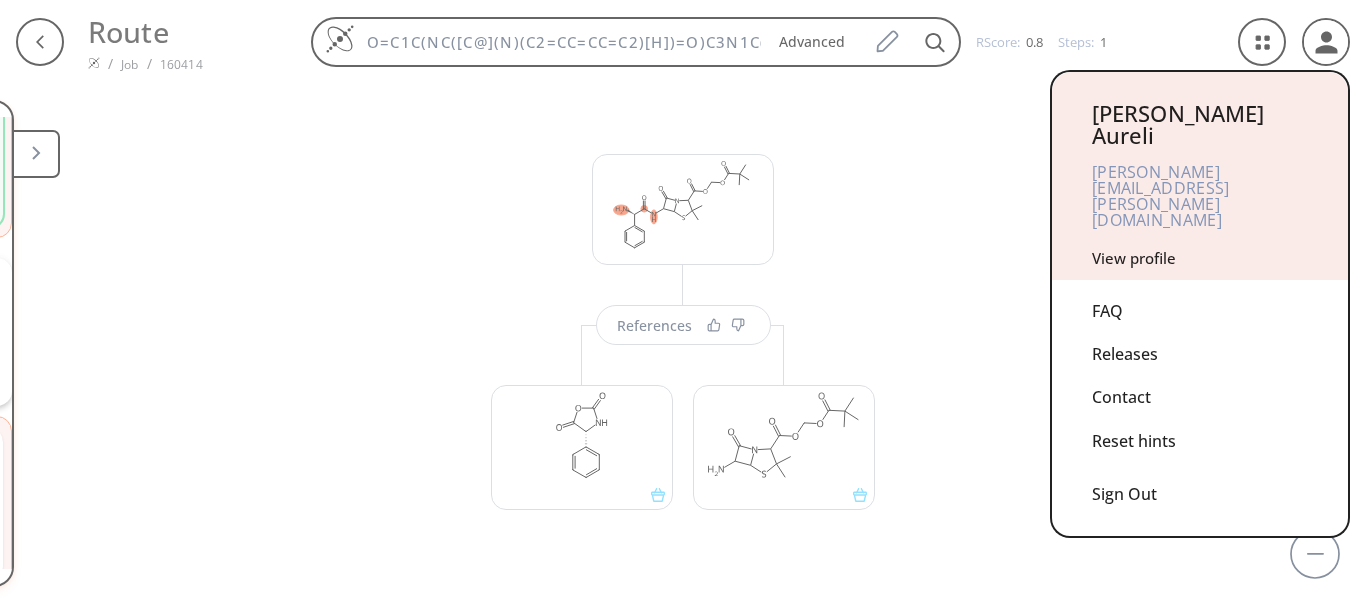 click at bounding box center (683, 303) 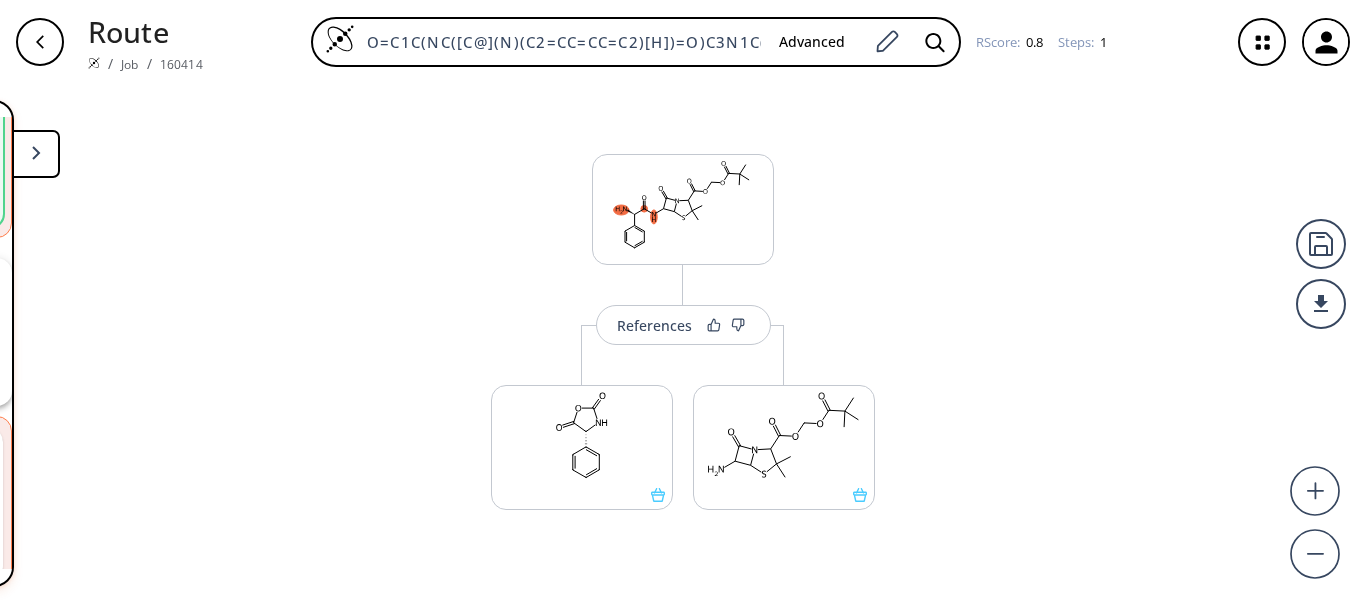 click at bounding box center [40, 42] 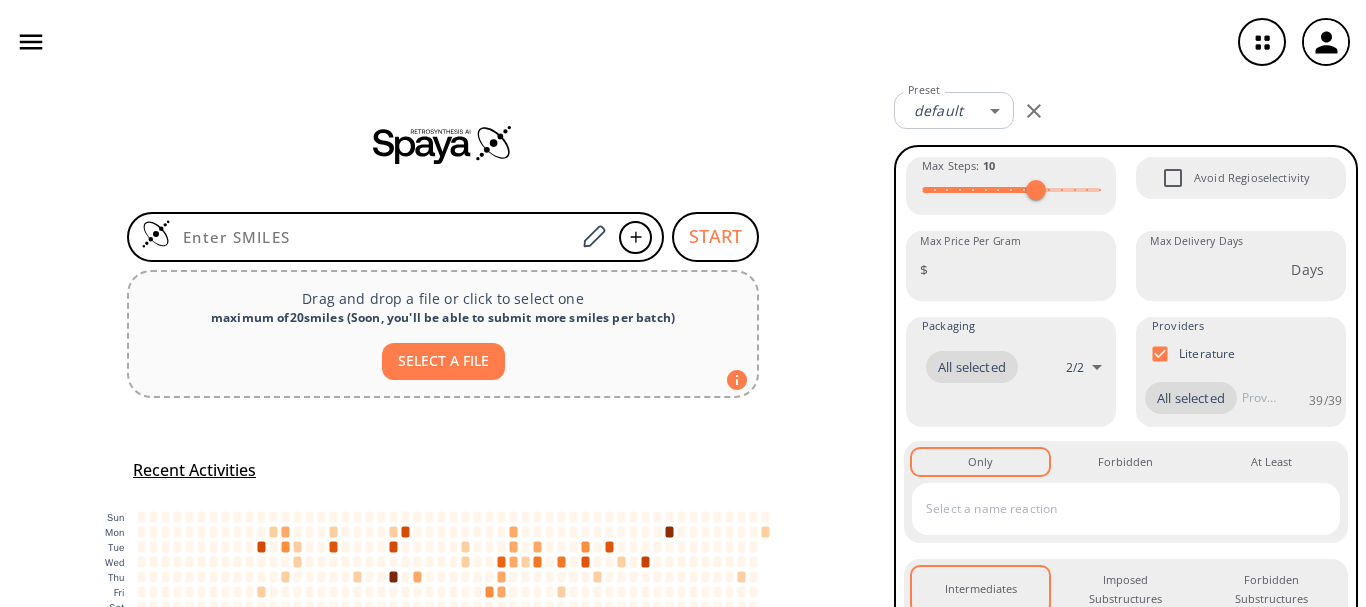 scroll, scrollTop: 0, scrollLeft: 0, axis: both 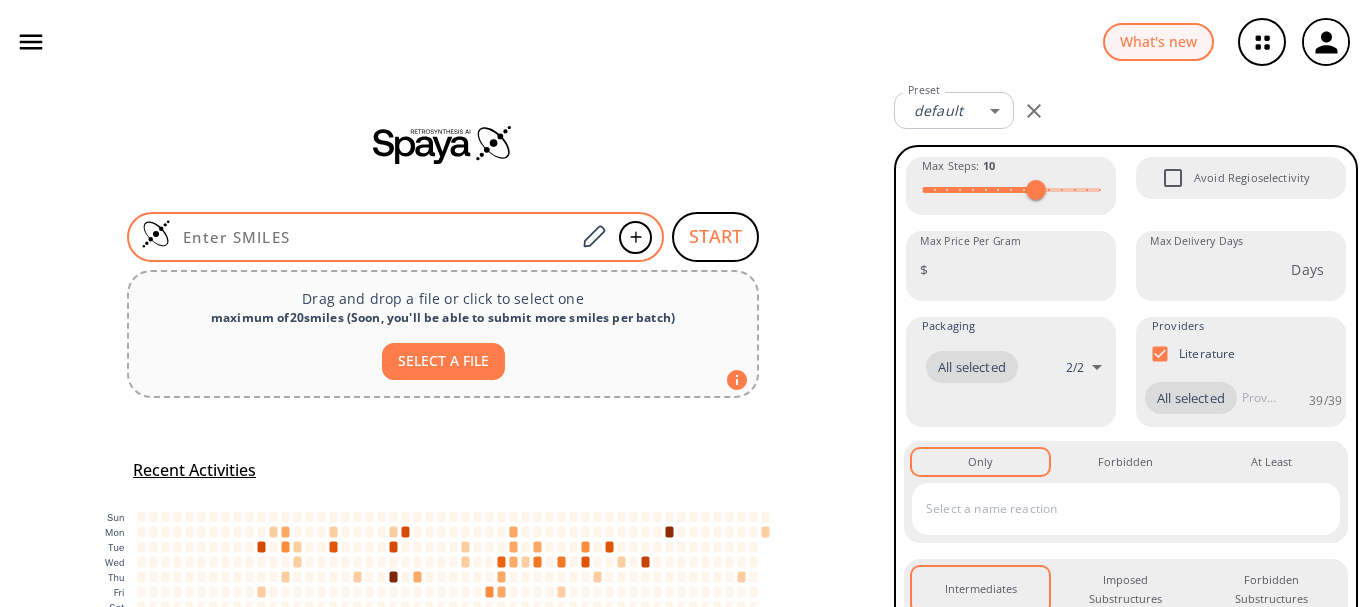 click at bounding box center [373, 237] 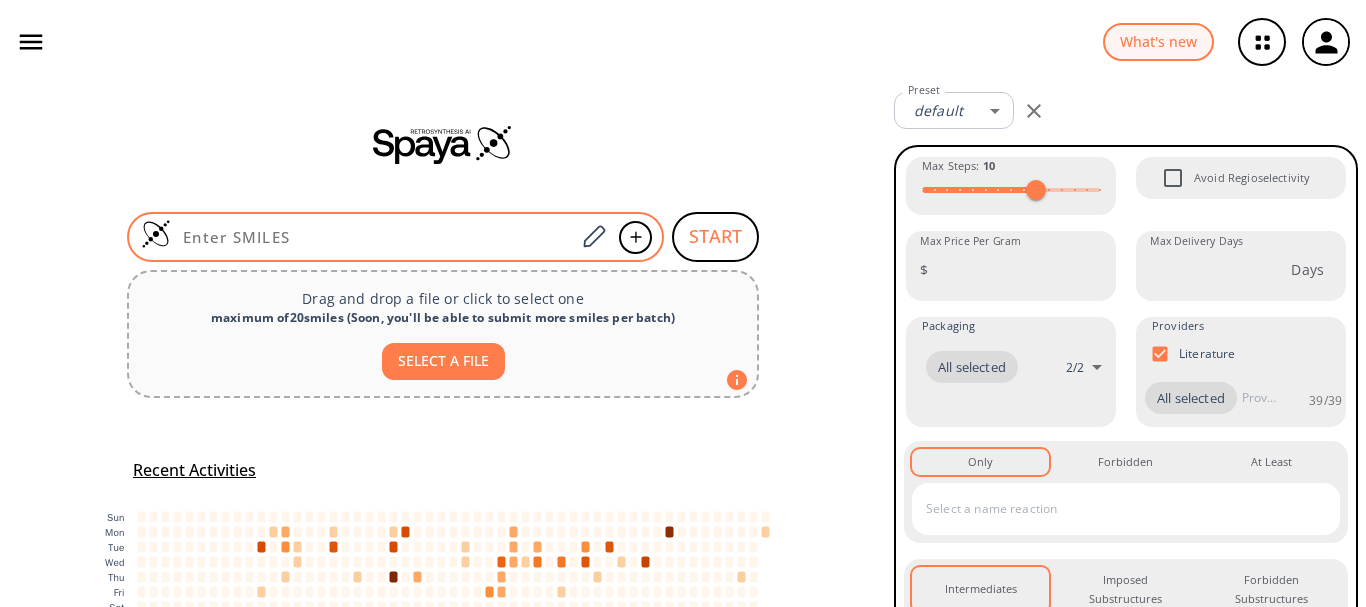 paste on "O=C1C(NC([C@](N)(C2=CC=CC=C2)[H])=O)C3N1C(C(OCOC(C(C)(C)C)=O)=O)C(C)(C)S3" 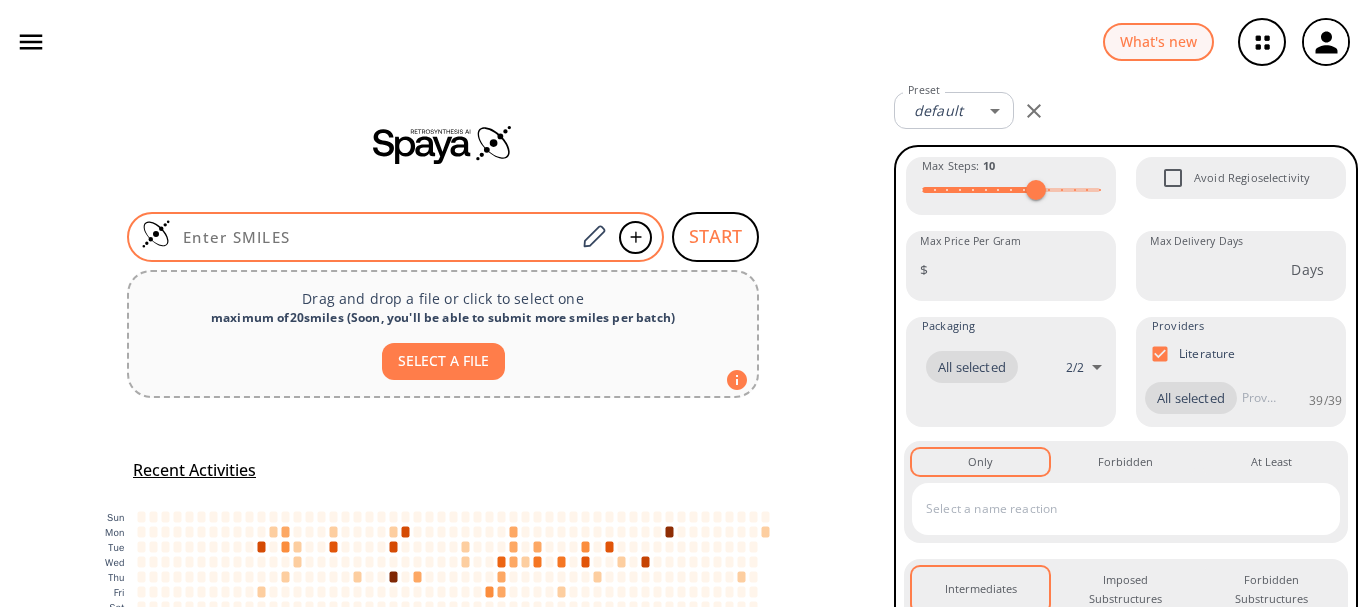 type on "O=C1C(NC([C@](N)(C2=CC=CC=C2)[H])=O)C3N1C(C(OCOC(C(C)(C)C)=O)=O)C(C)(C)S3" 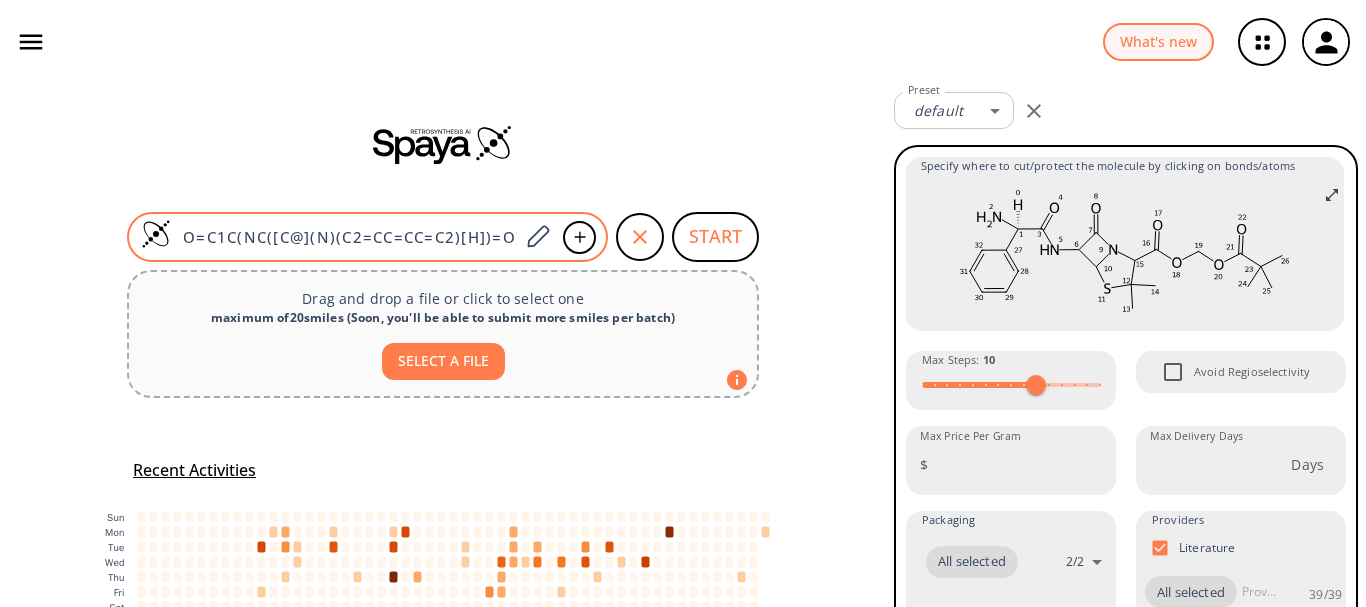type 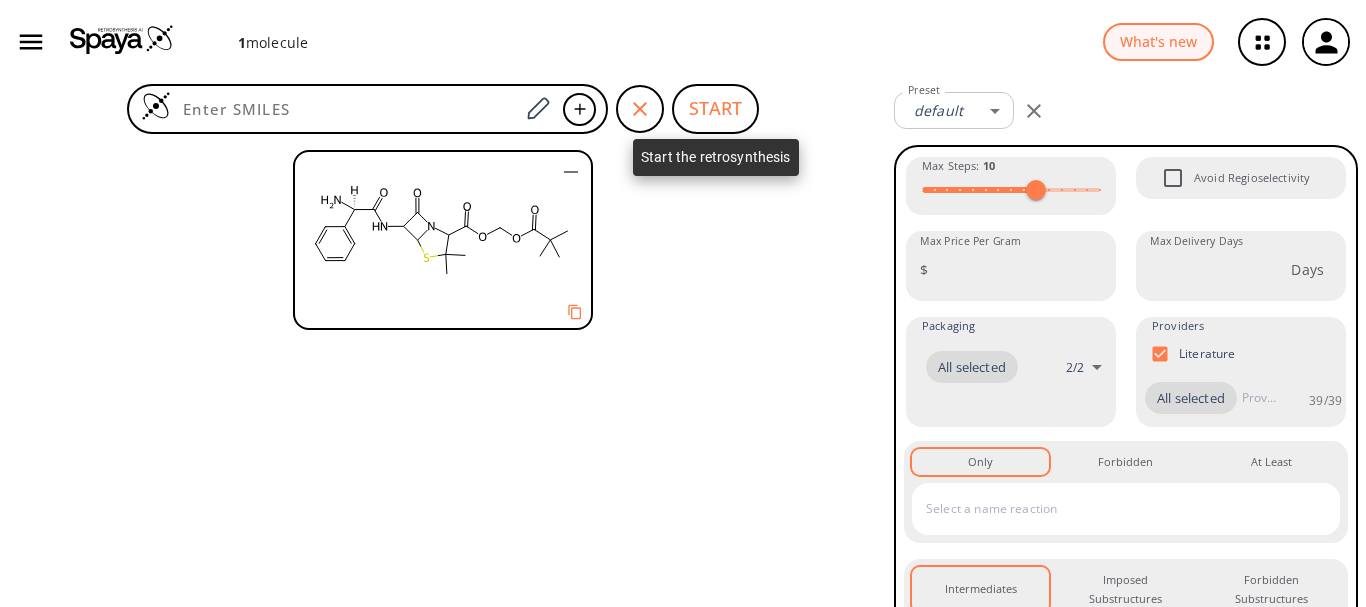 click on "START" at bounding box center (715, 109) 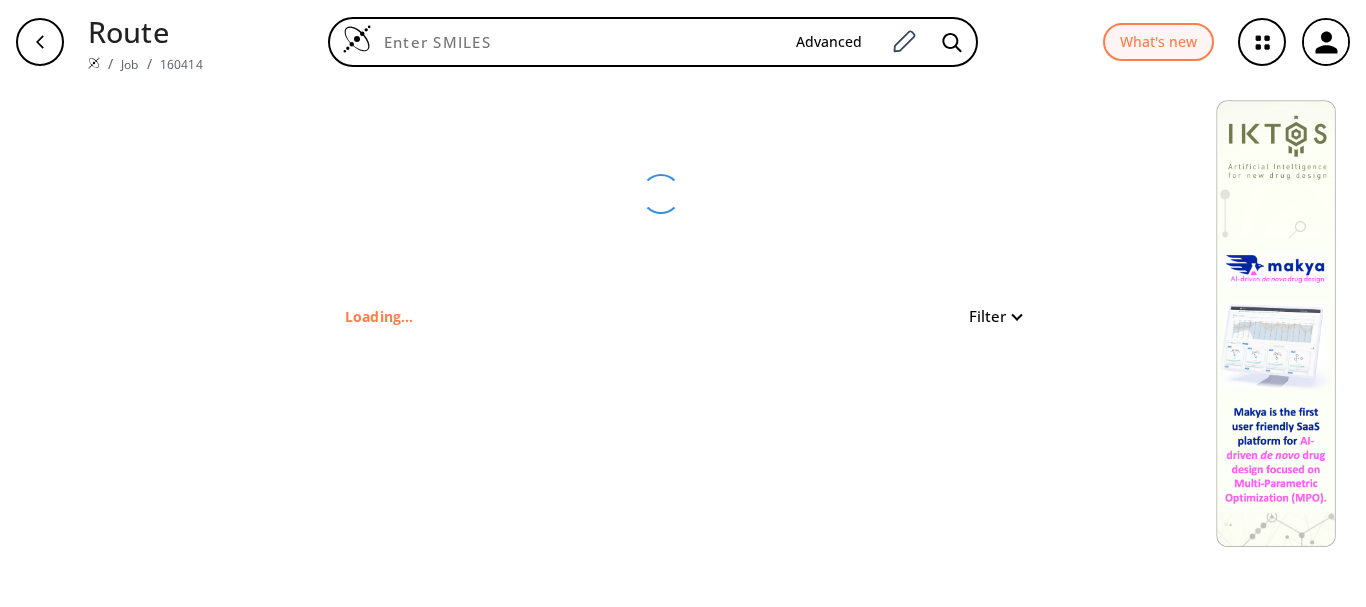 type on "O=C1C(NC([C@](N)(C2=CC=CC=C2)[H])=O)C3N1C(C(OCOC(C(C)(C)C)=O)=O)C(C)(C)S3" 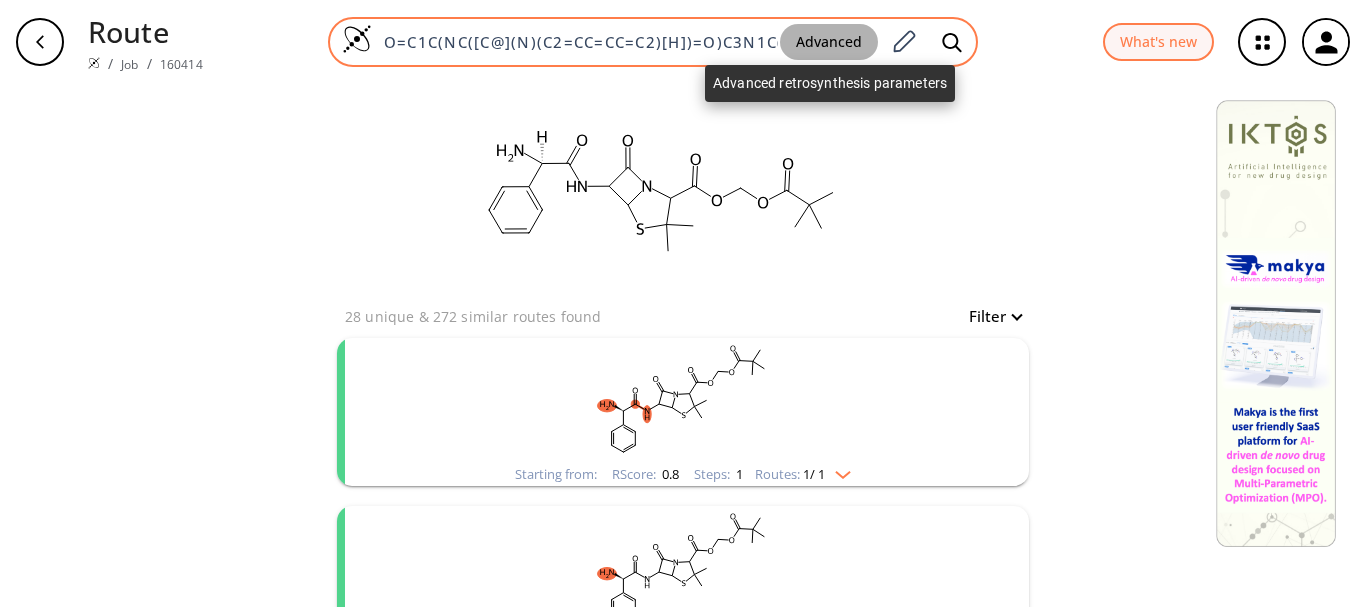 click on "Advanced" at bounding box center (829, 42) 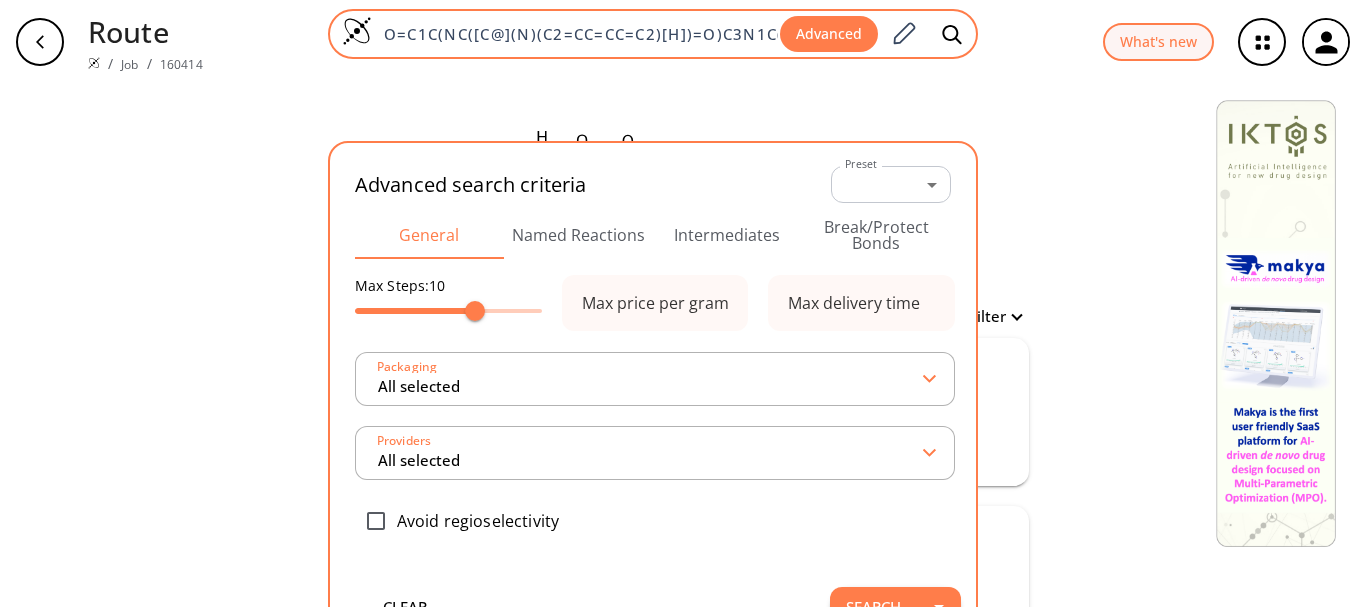 scroll, scrollTop: 0, scrollLeft: 275, axis: horizontal 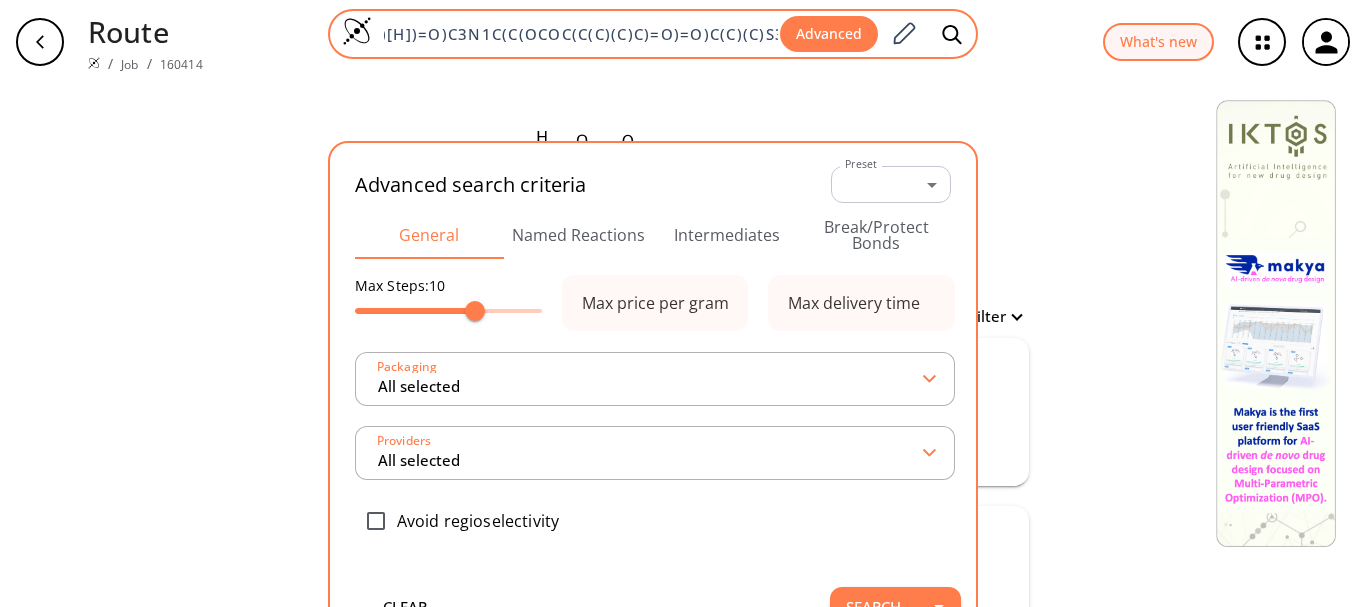 type on "All selected" 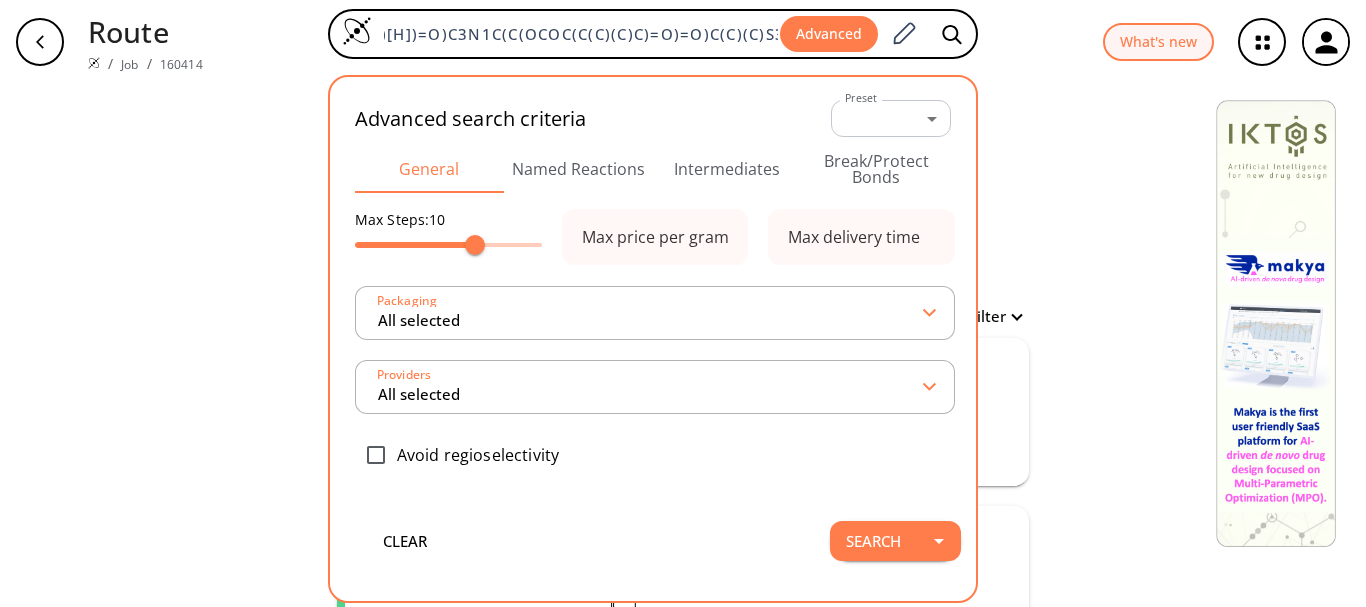 click on "Intermediates" at bounding box center [727, 169] 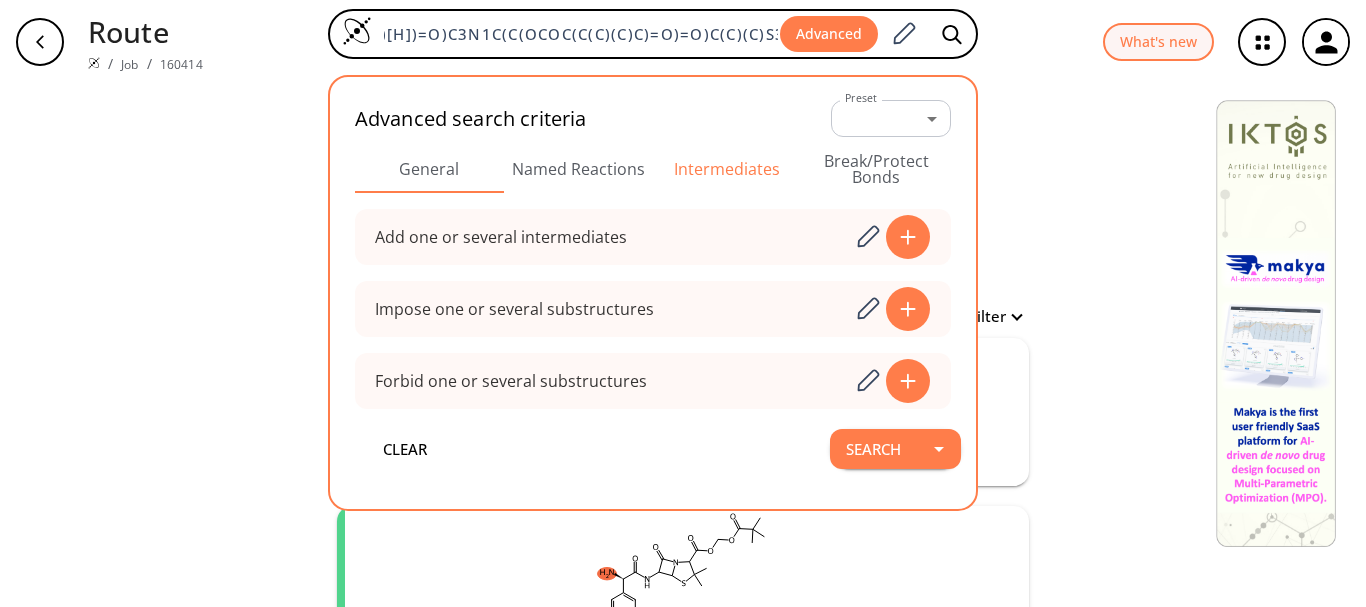 scroll, scrollTop: 0, scrollLeft: 0, axis: both 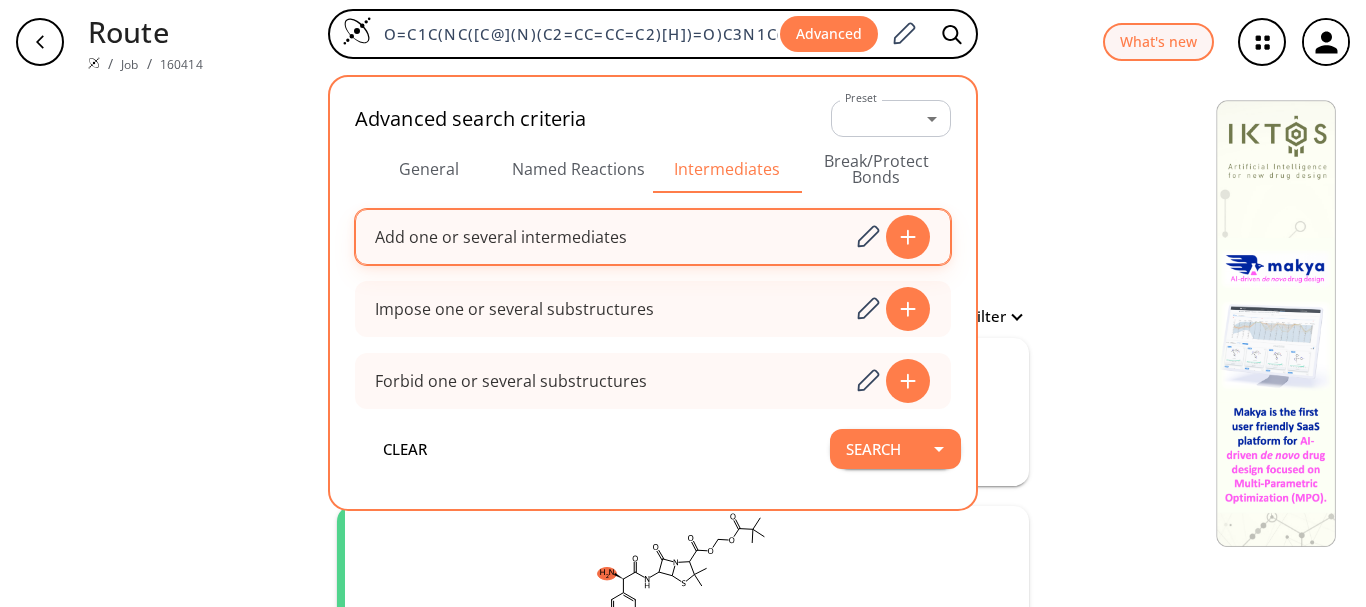 click 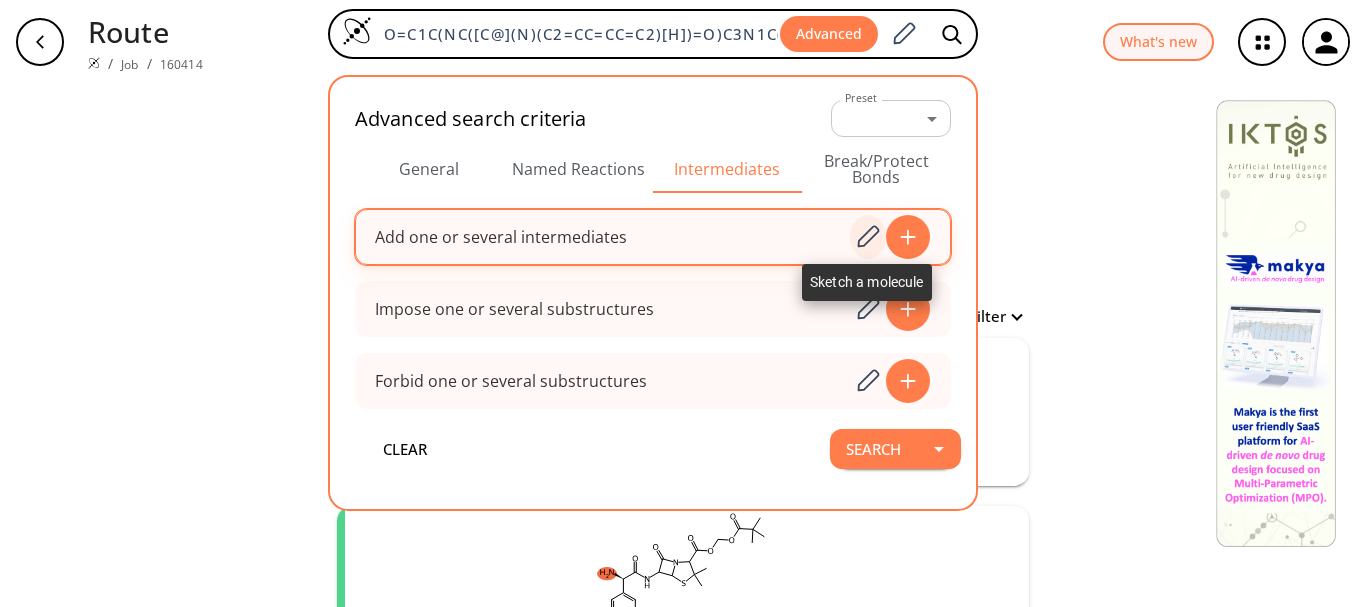 click 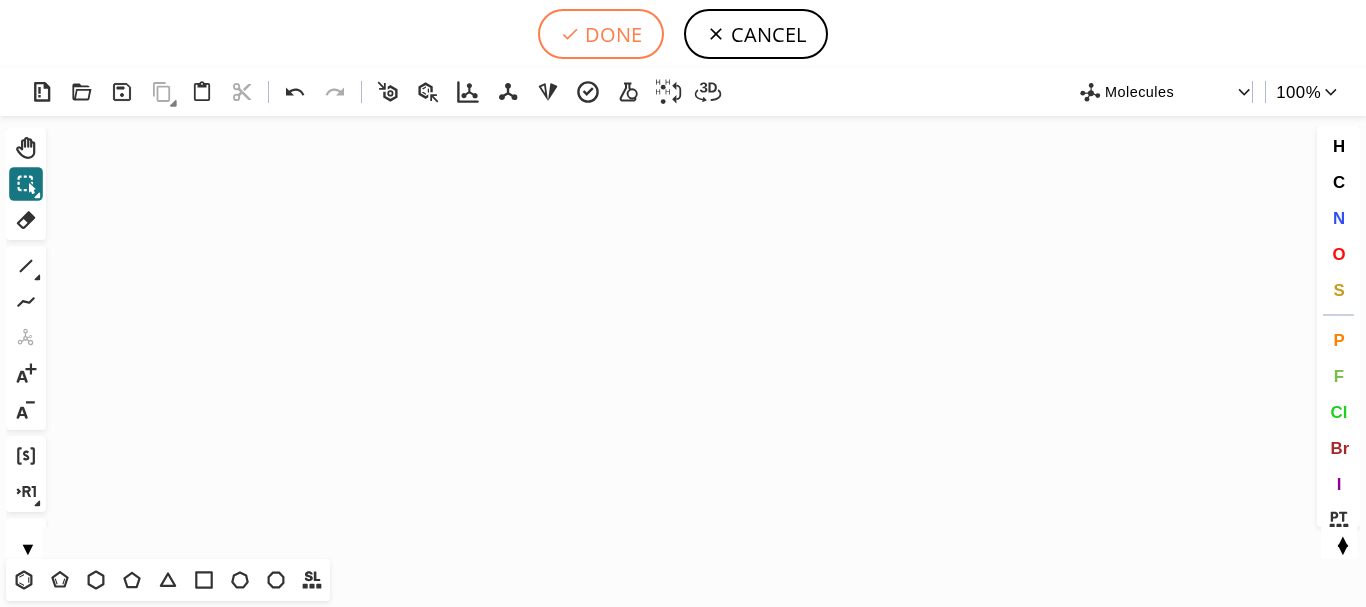 click on "DONE" at bounding box center (601, 34) 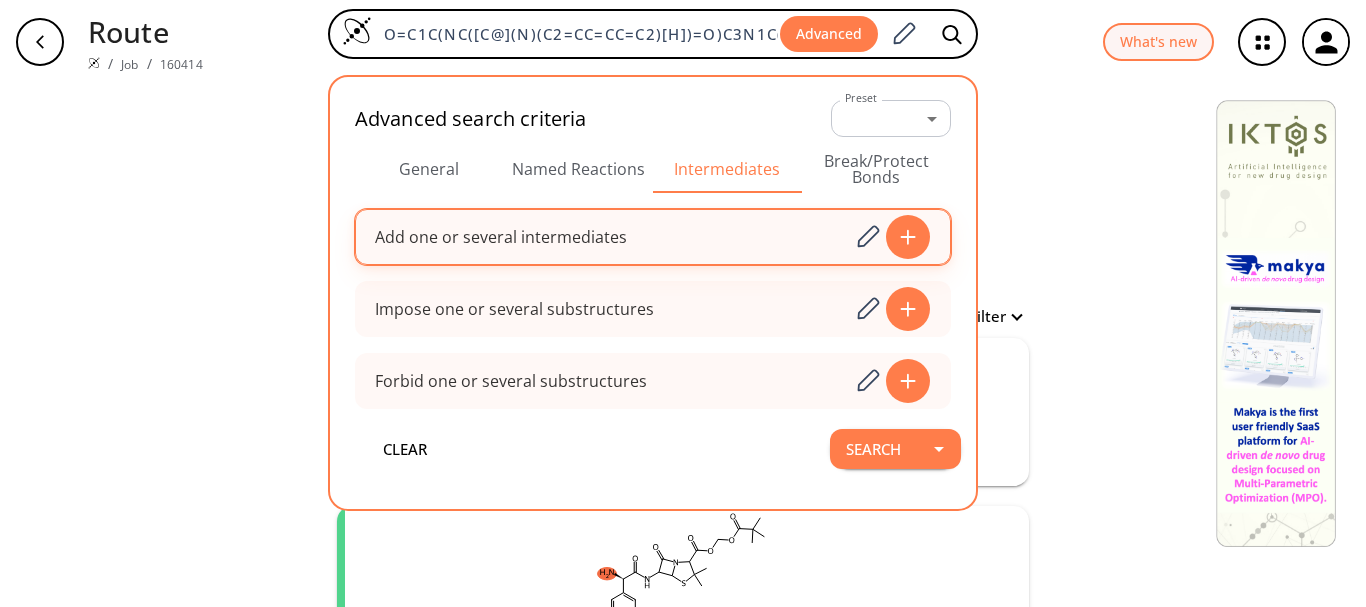 click 